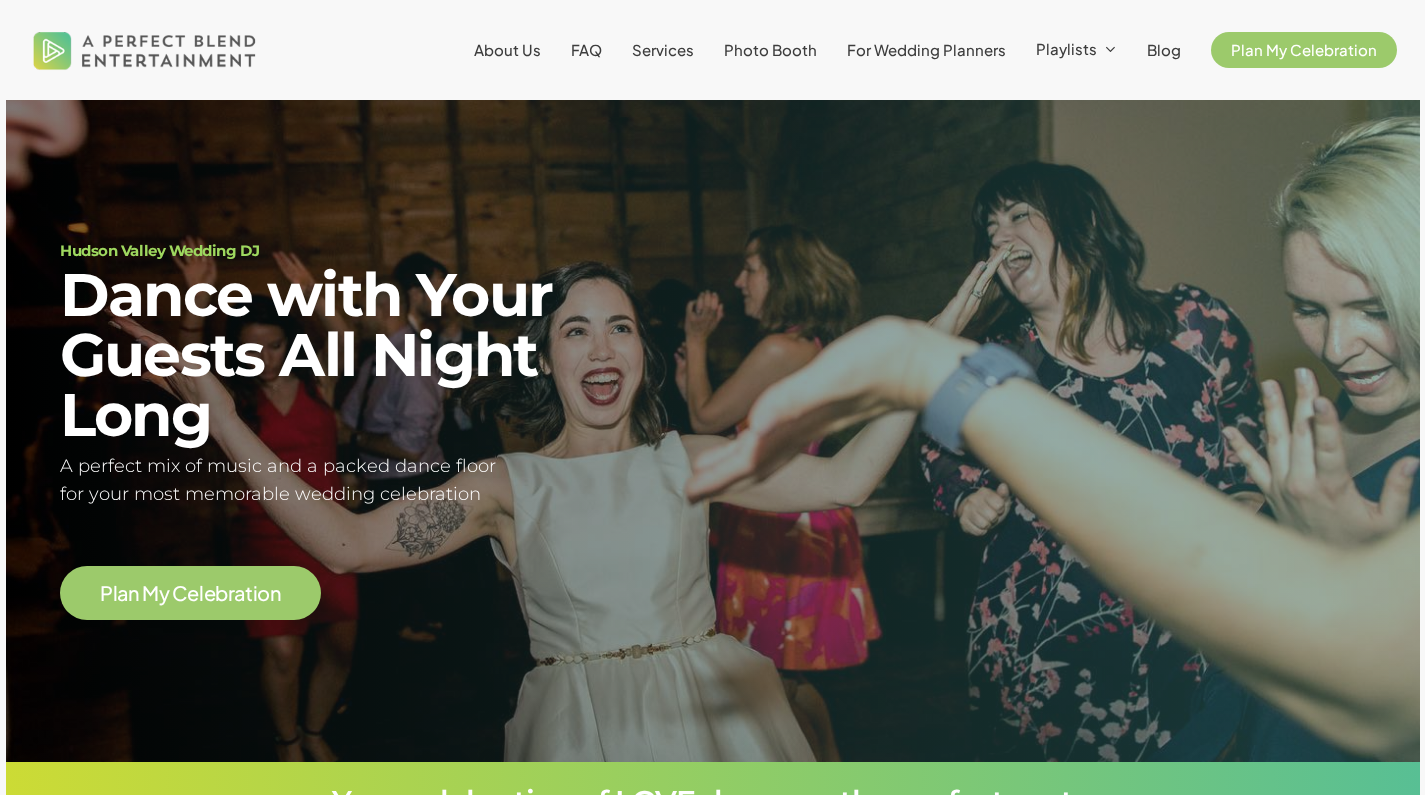 scroll, scrollTop: 0, scrollLeft: 0, axis: both 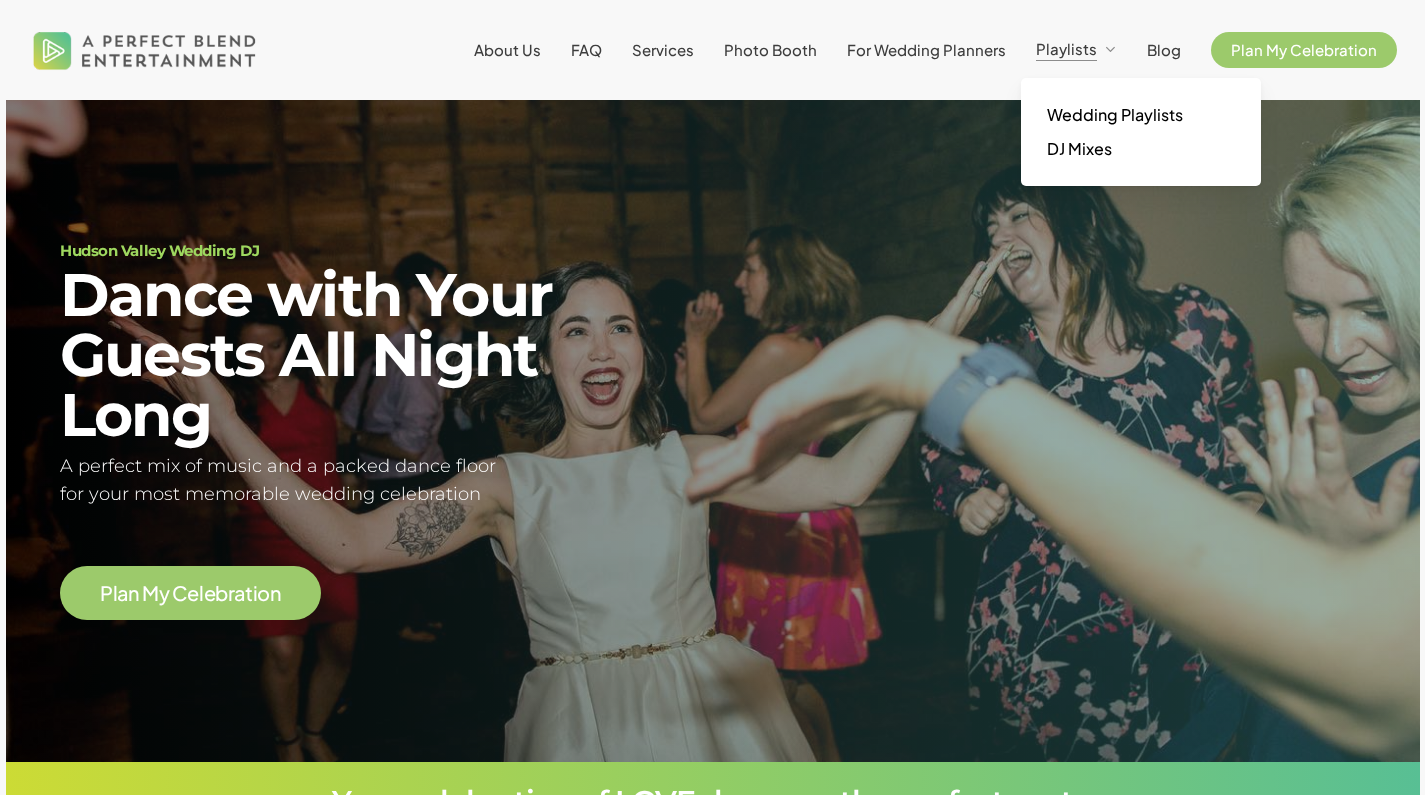 click on "Playlists" at bounding box center (1066, 48) 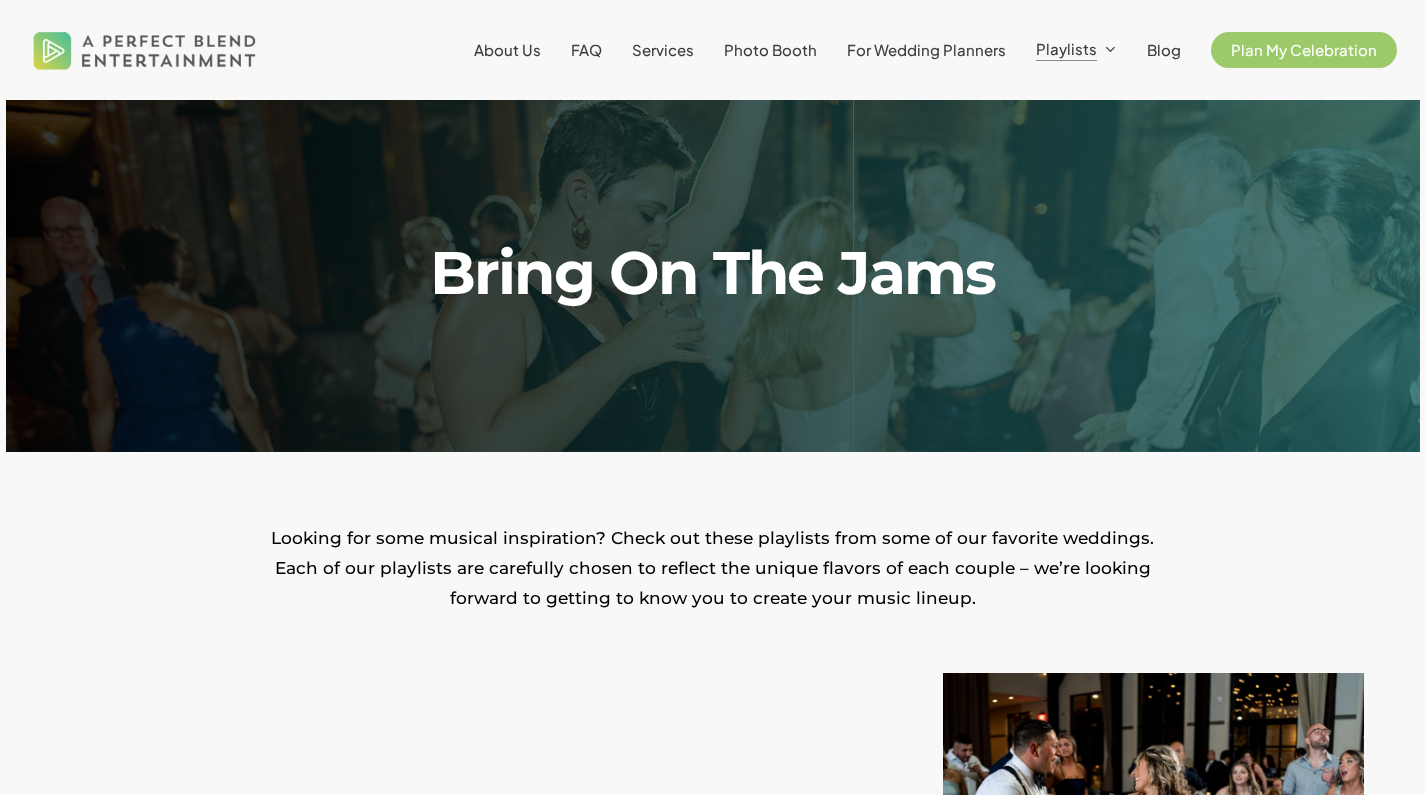 scroll, scrollTop: 0, scrollLeft: 0, axis: both 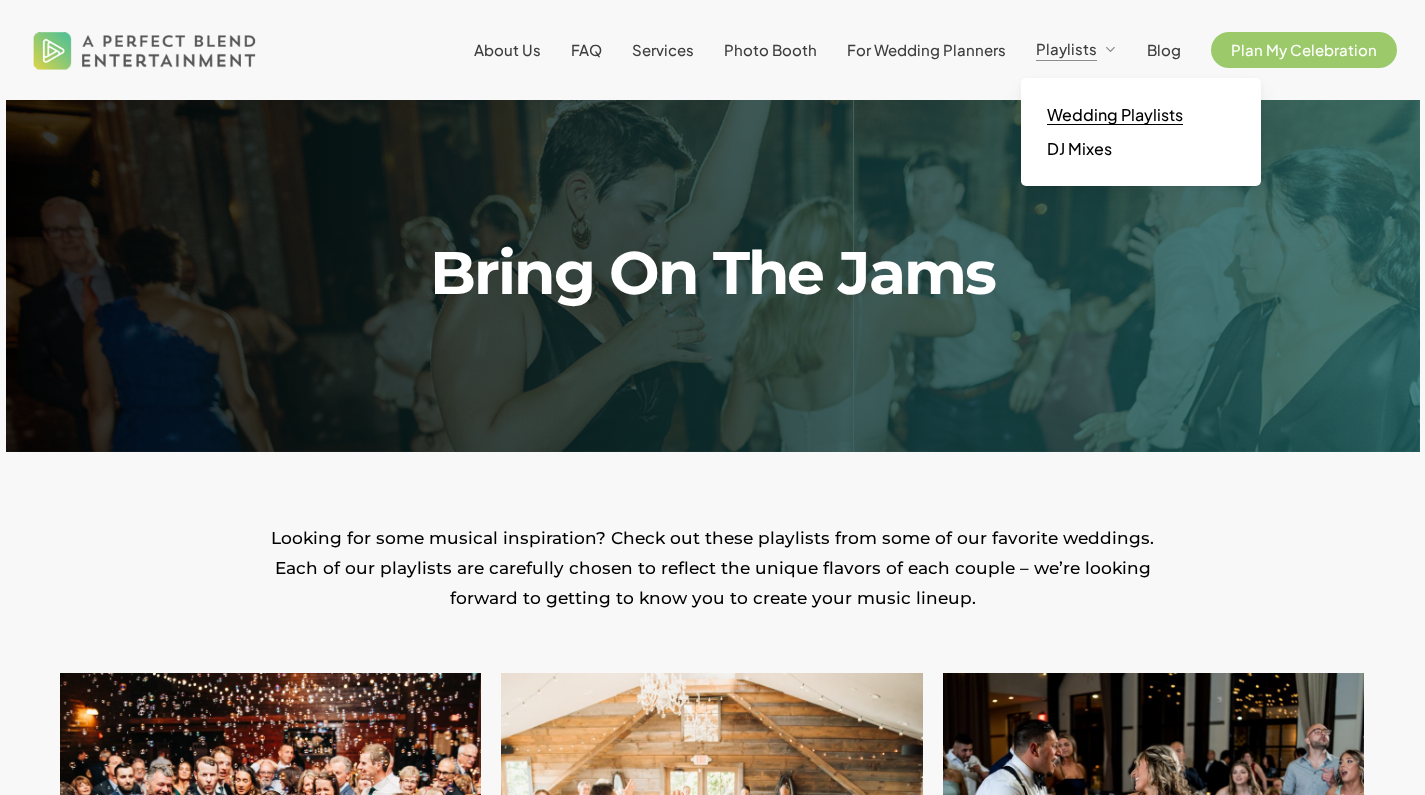 click on "Wedding Playlists" at bounding box center [1115, 114] 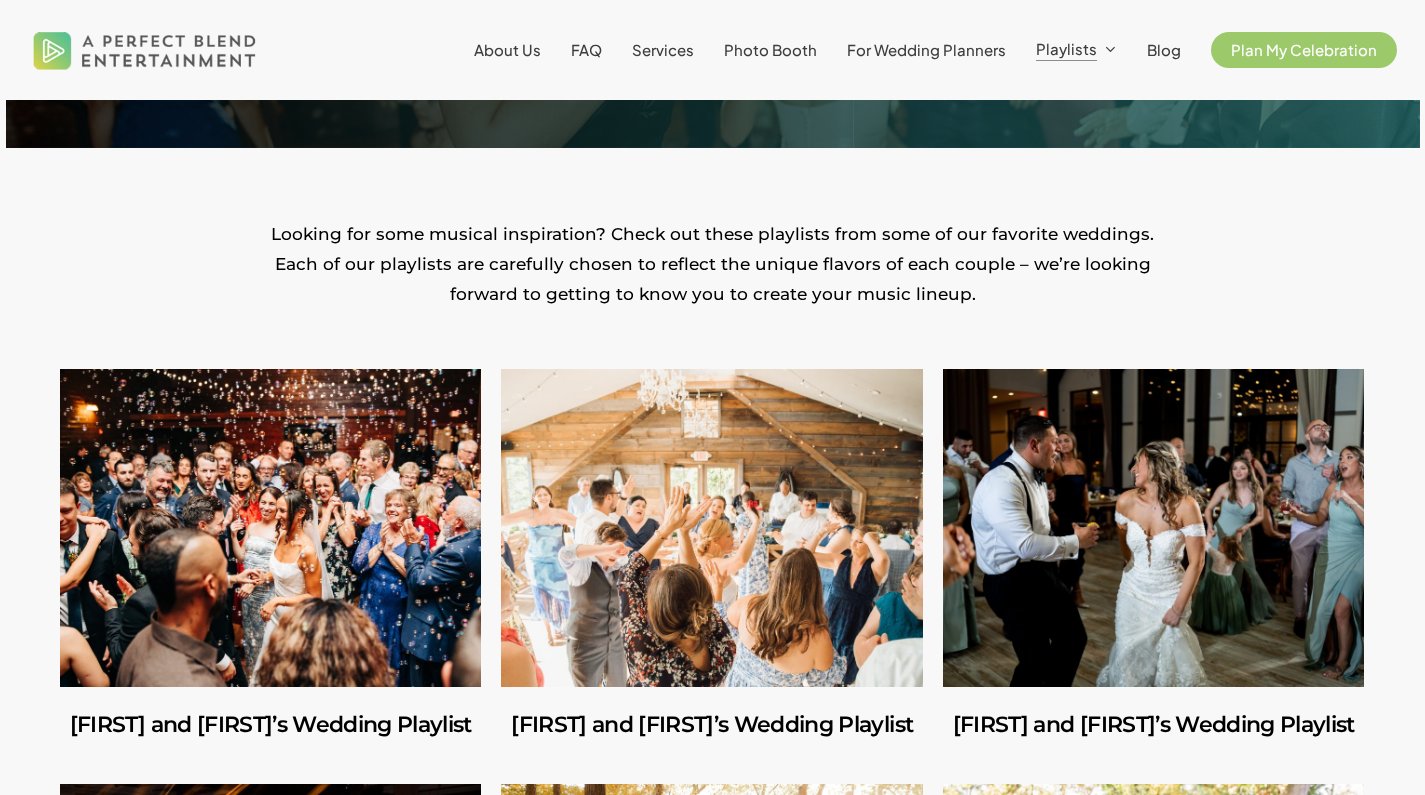 scroll, scrollTop: 685, scrollLeft: 0, axis: vertical 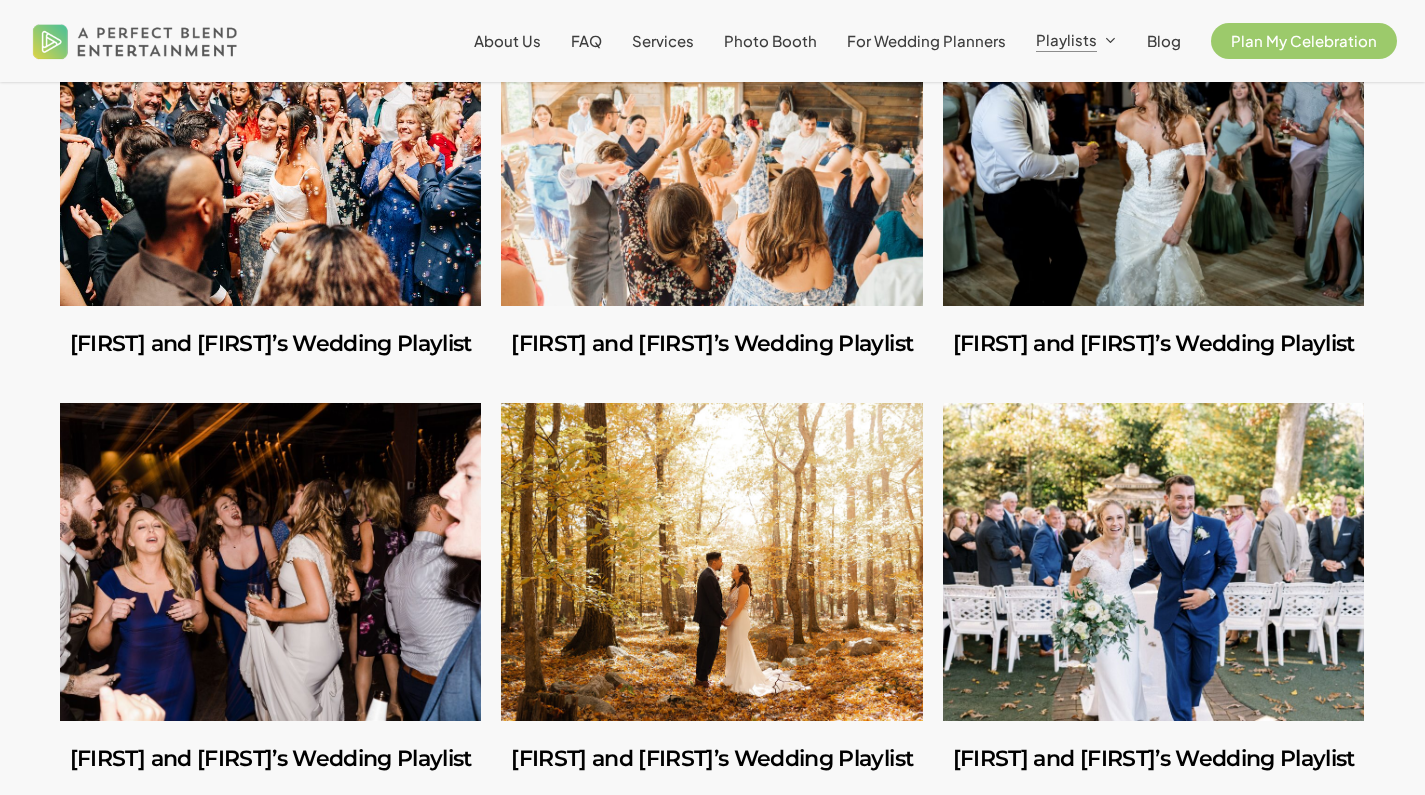 click at bounding box center (270, 147) 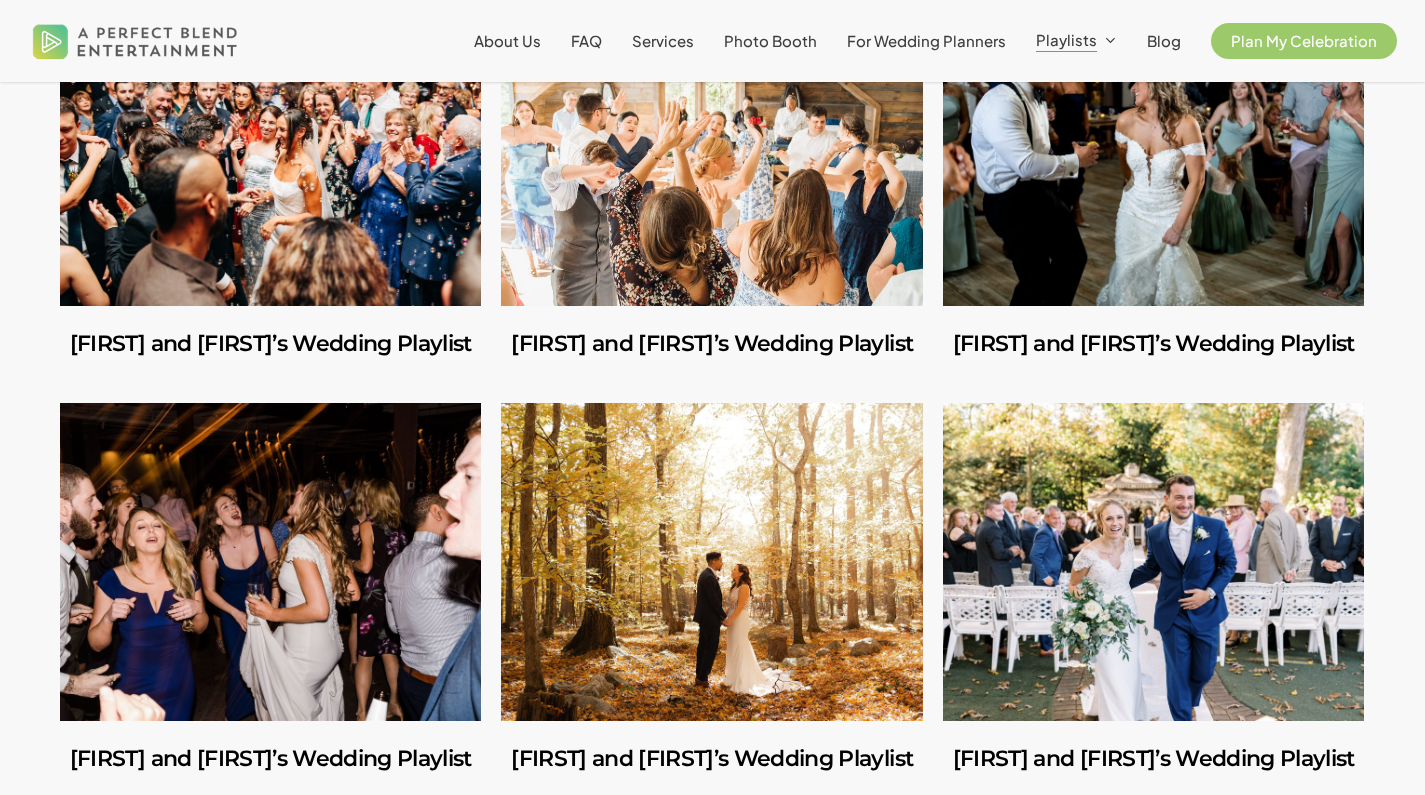 click at bounding box center [711, 147] 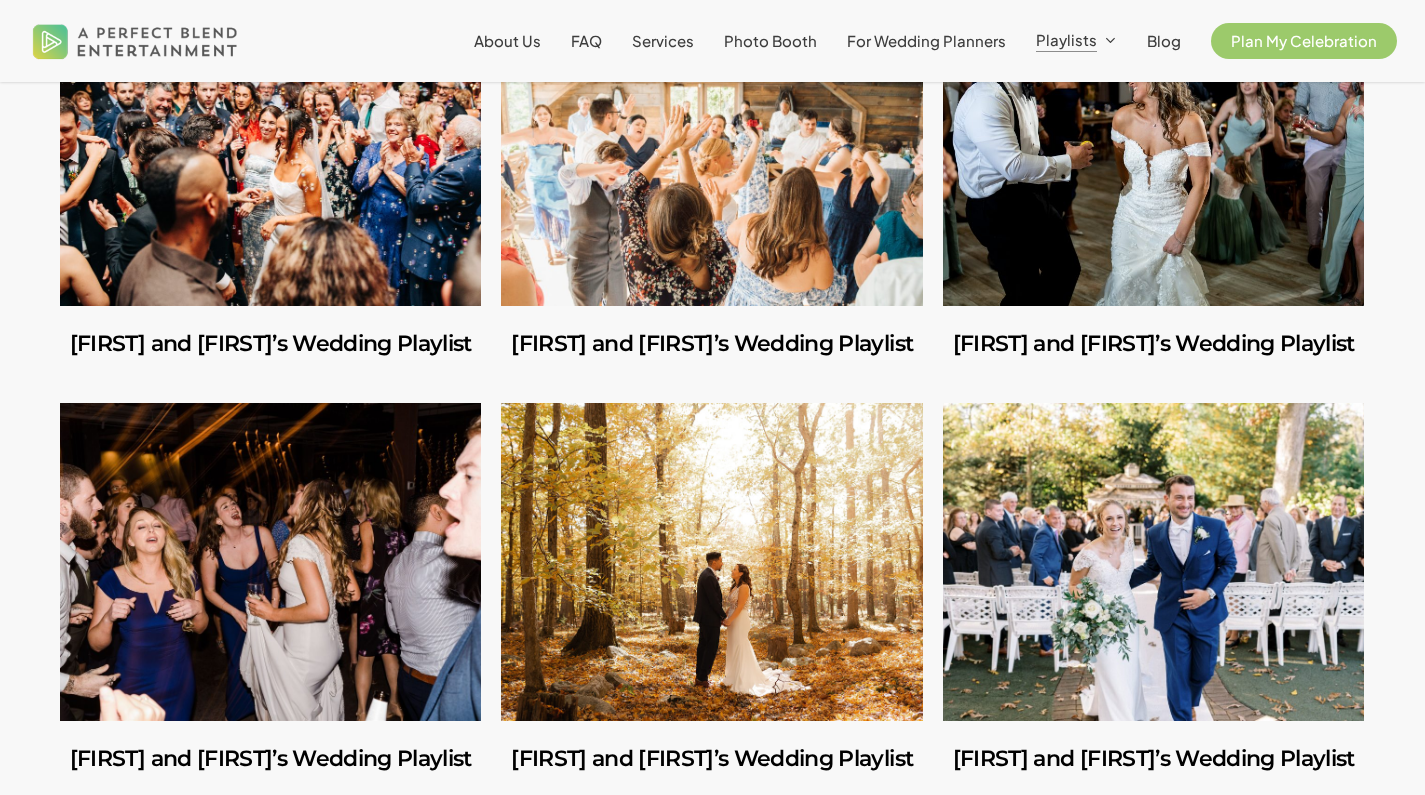 click at bounding box center [1153, 147] 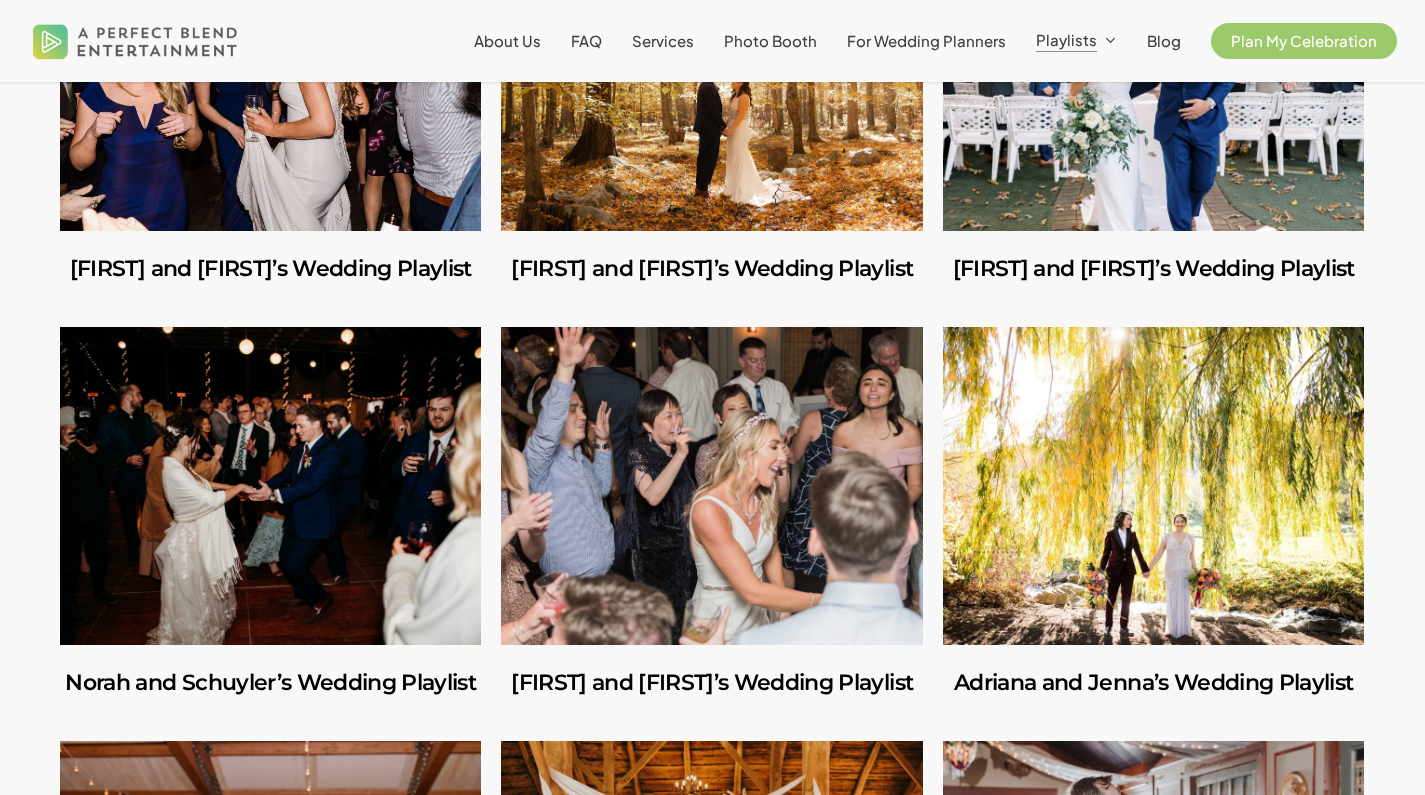 scroll, scrollTop: 1134, scrollLeft: 0, axis: vertical 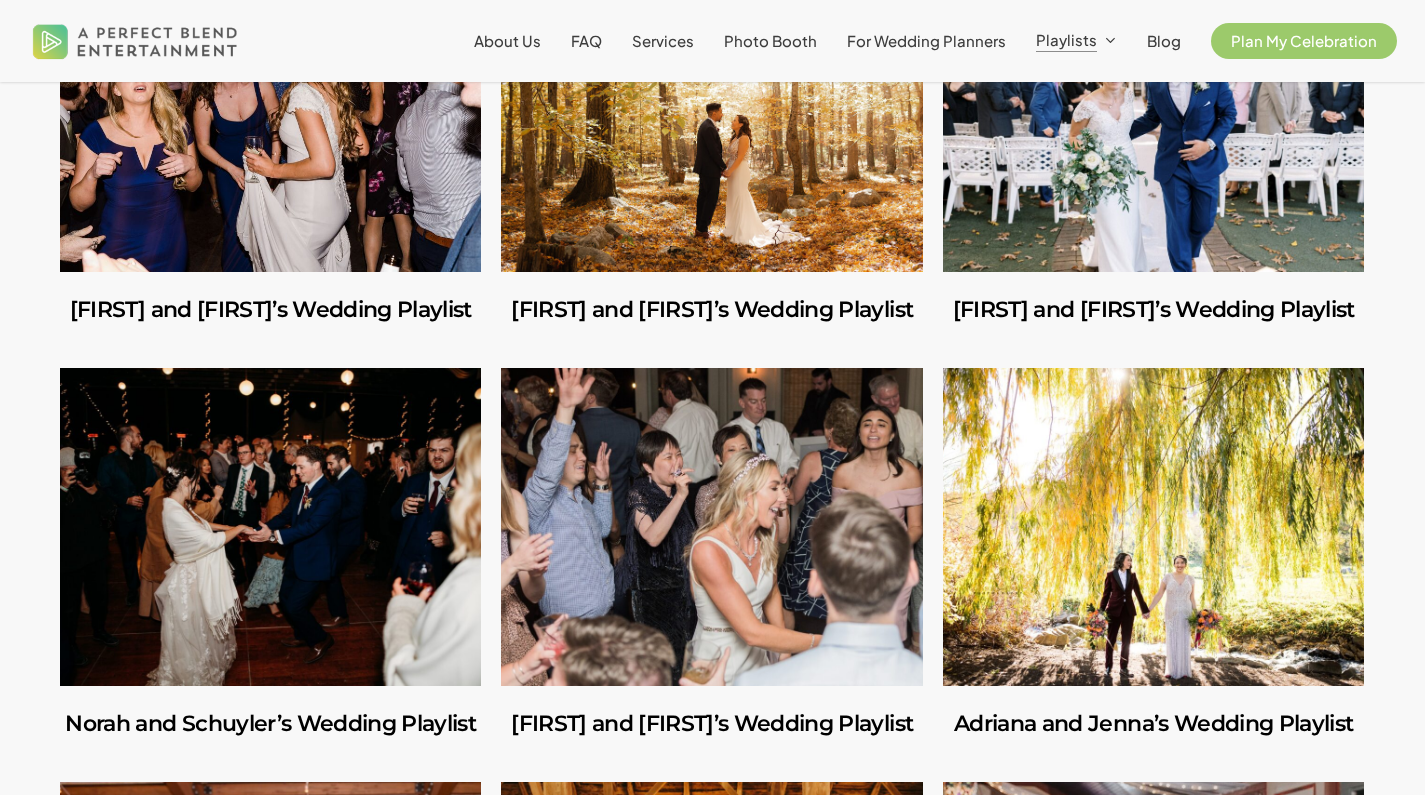 click at bounding box center (270, 113) 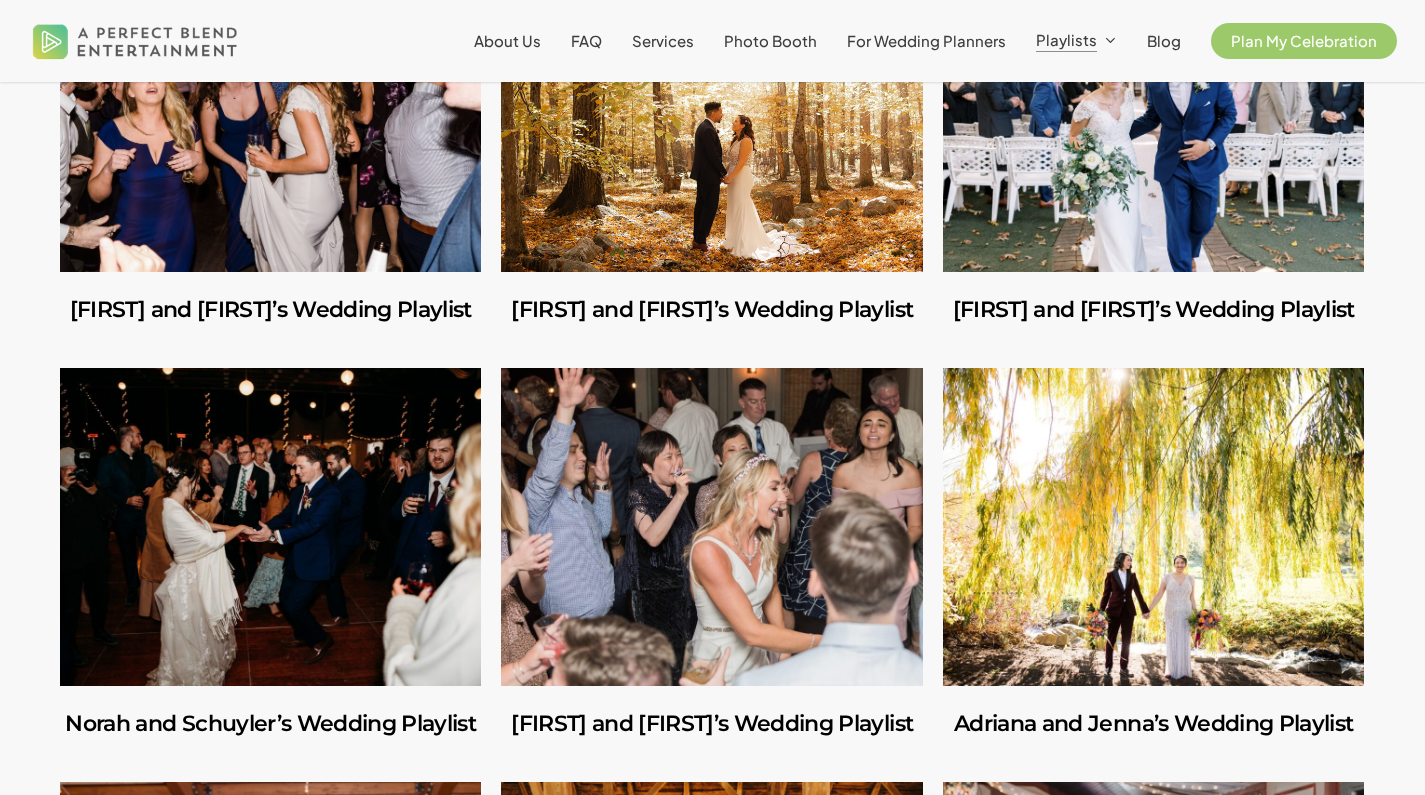 click at bounding box center [711, 113] 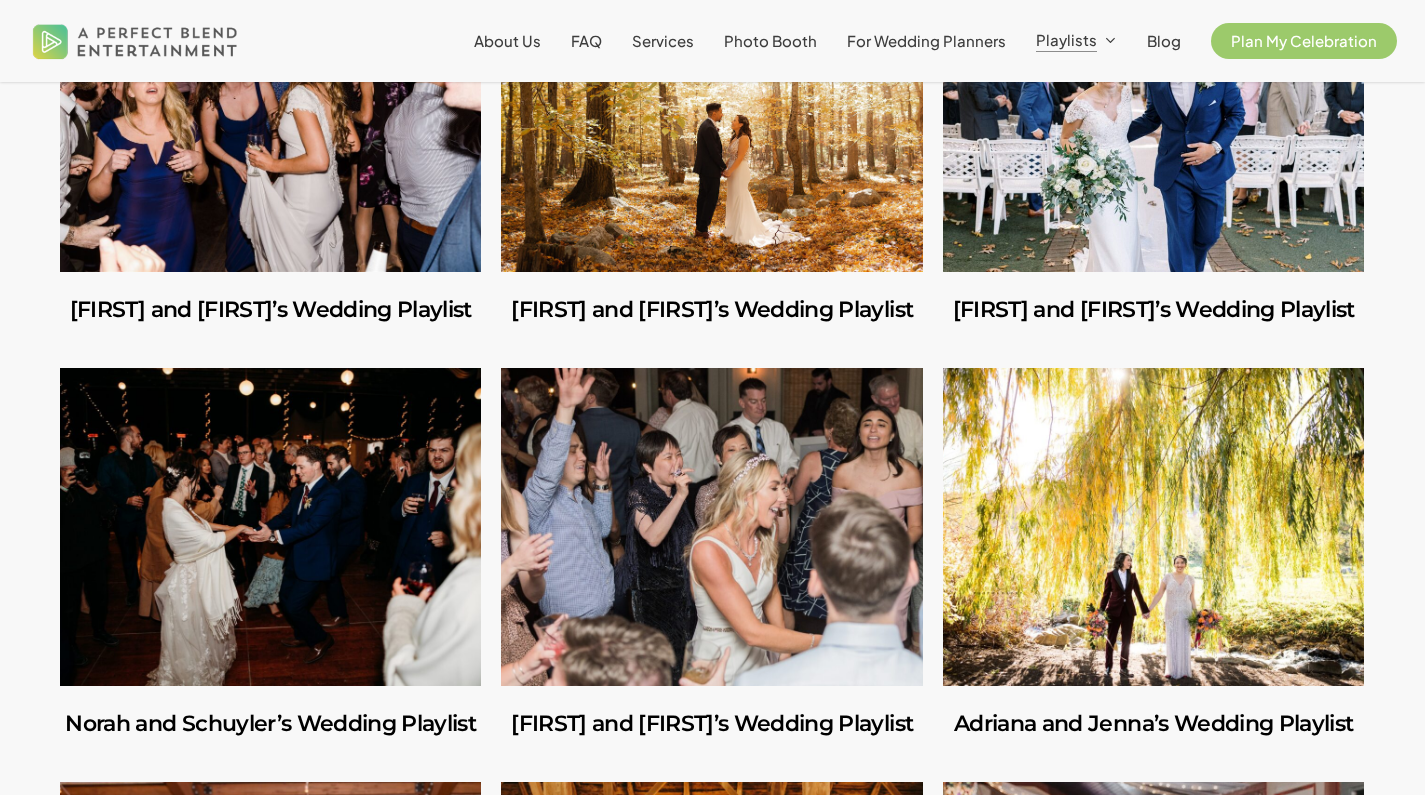 click at bounding box center (1153, 310) 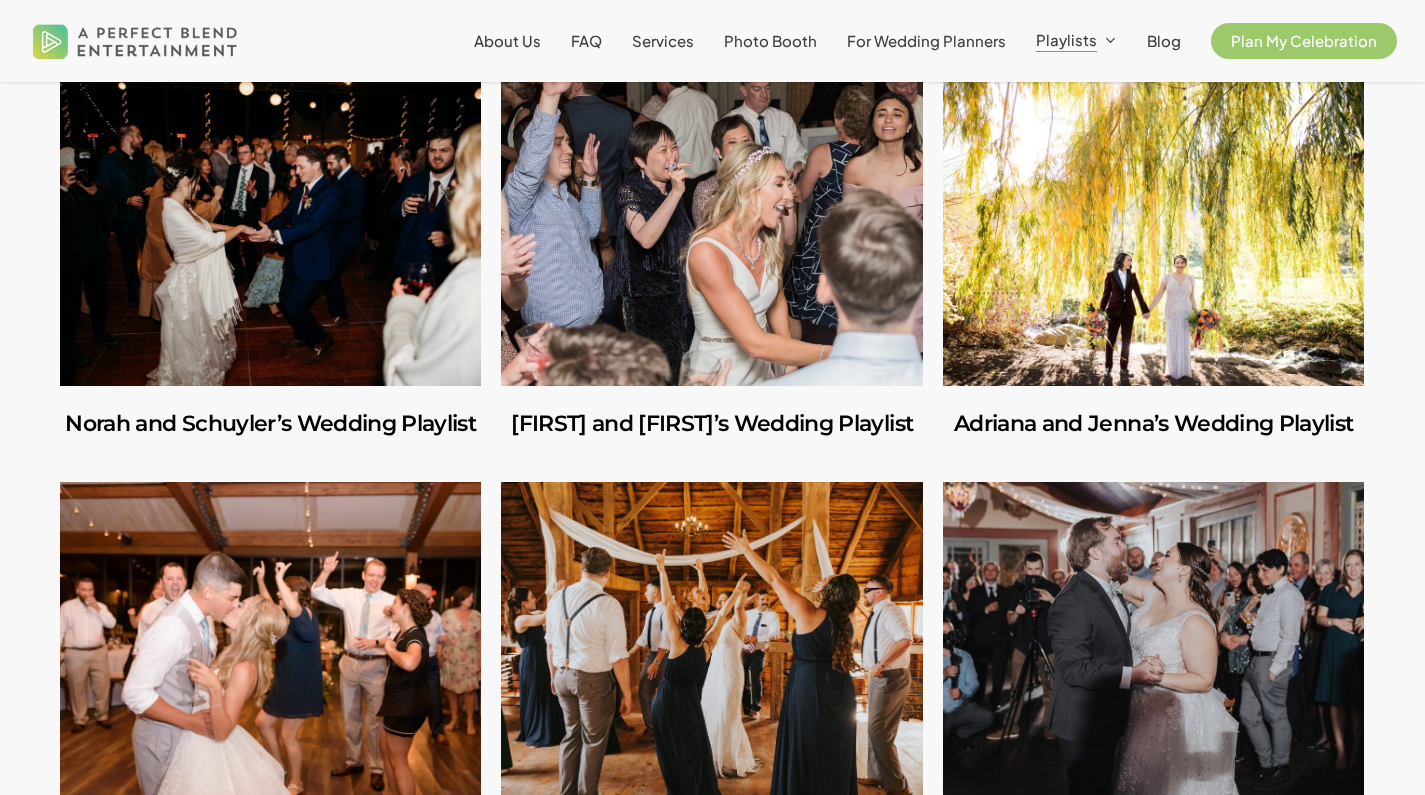 scroll, scrollTop: 1438, scrollLeft: 0, axis: vertical 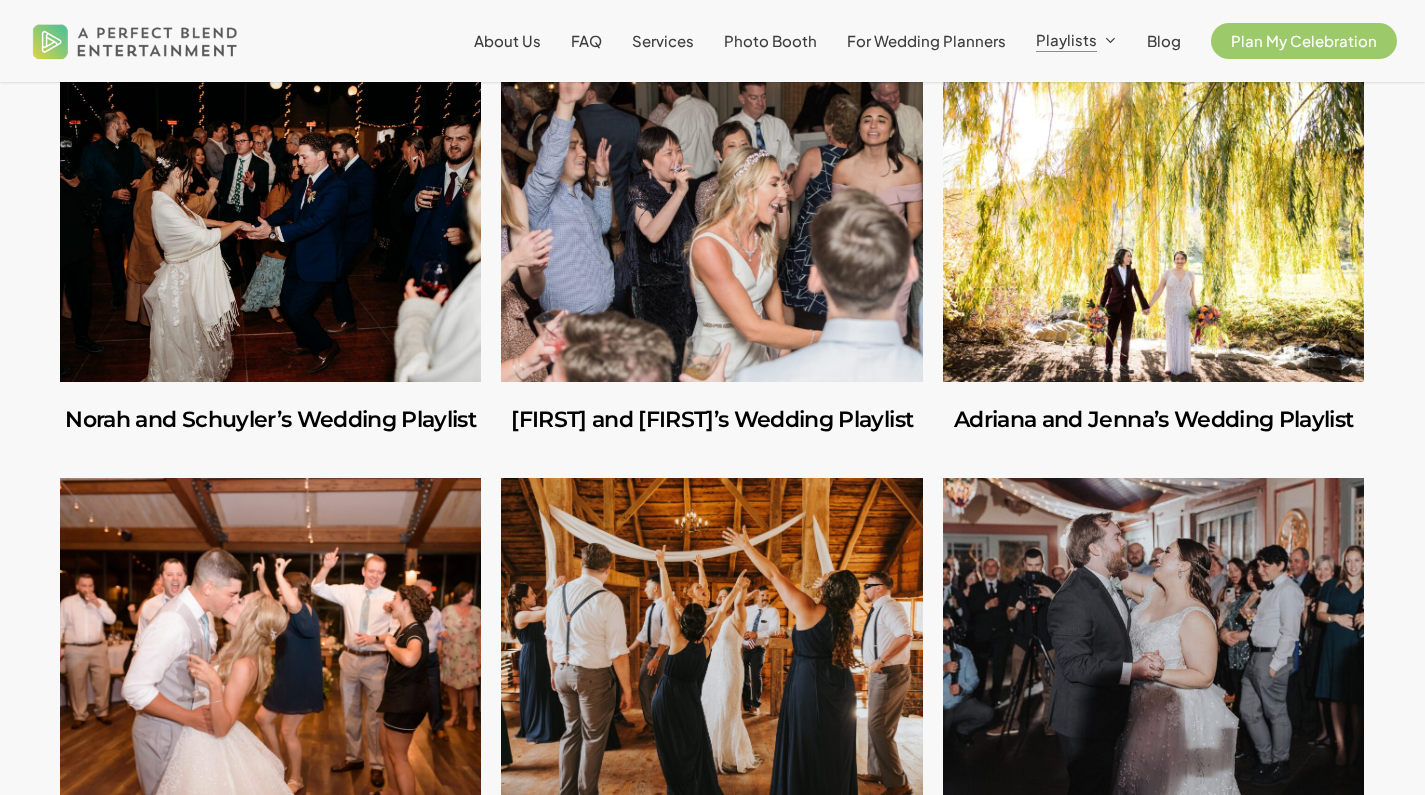click at bounding box center (270, 223) 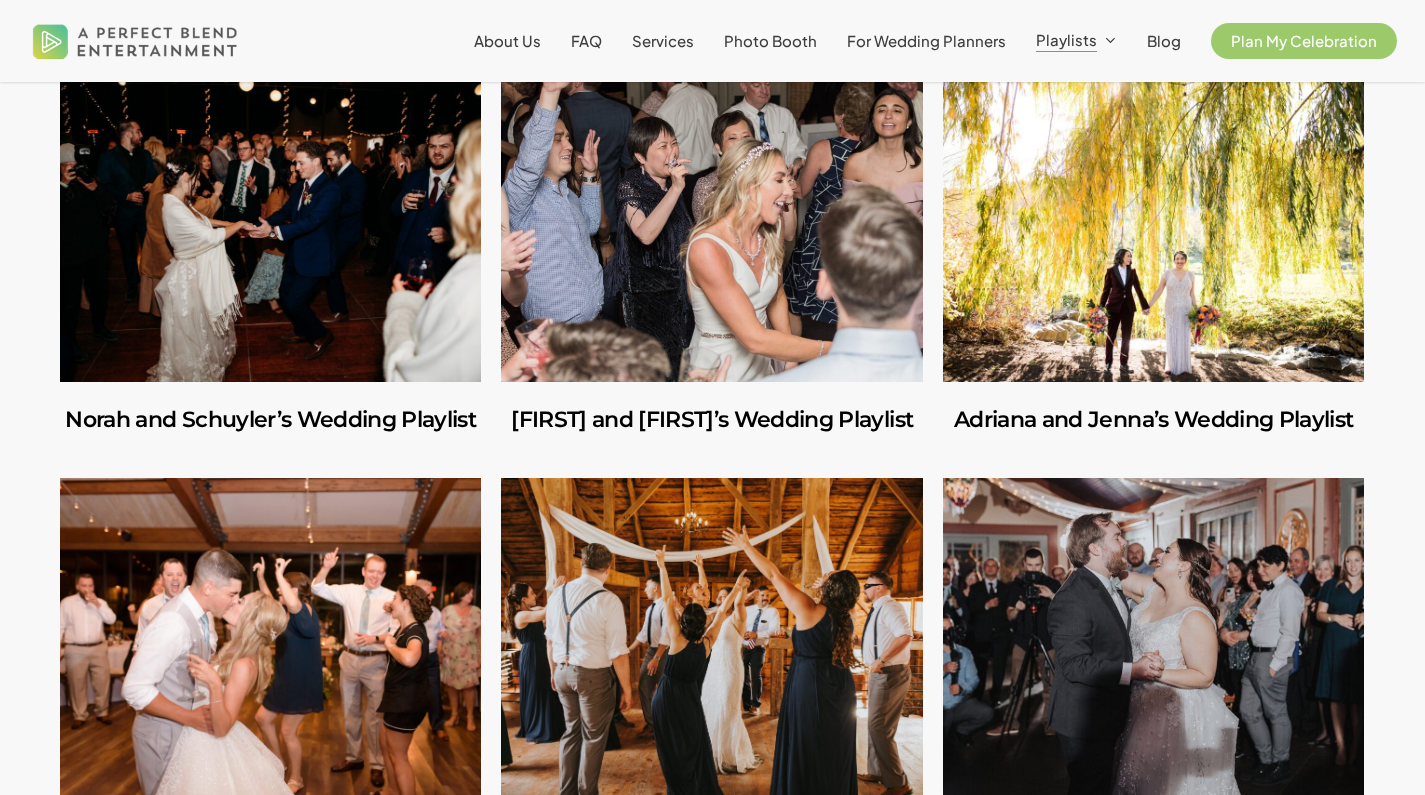 click at bounding box center [711, 223] 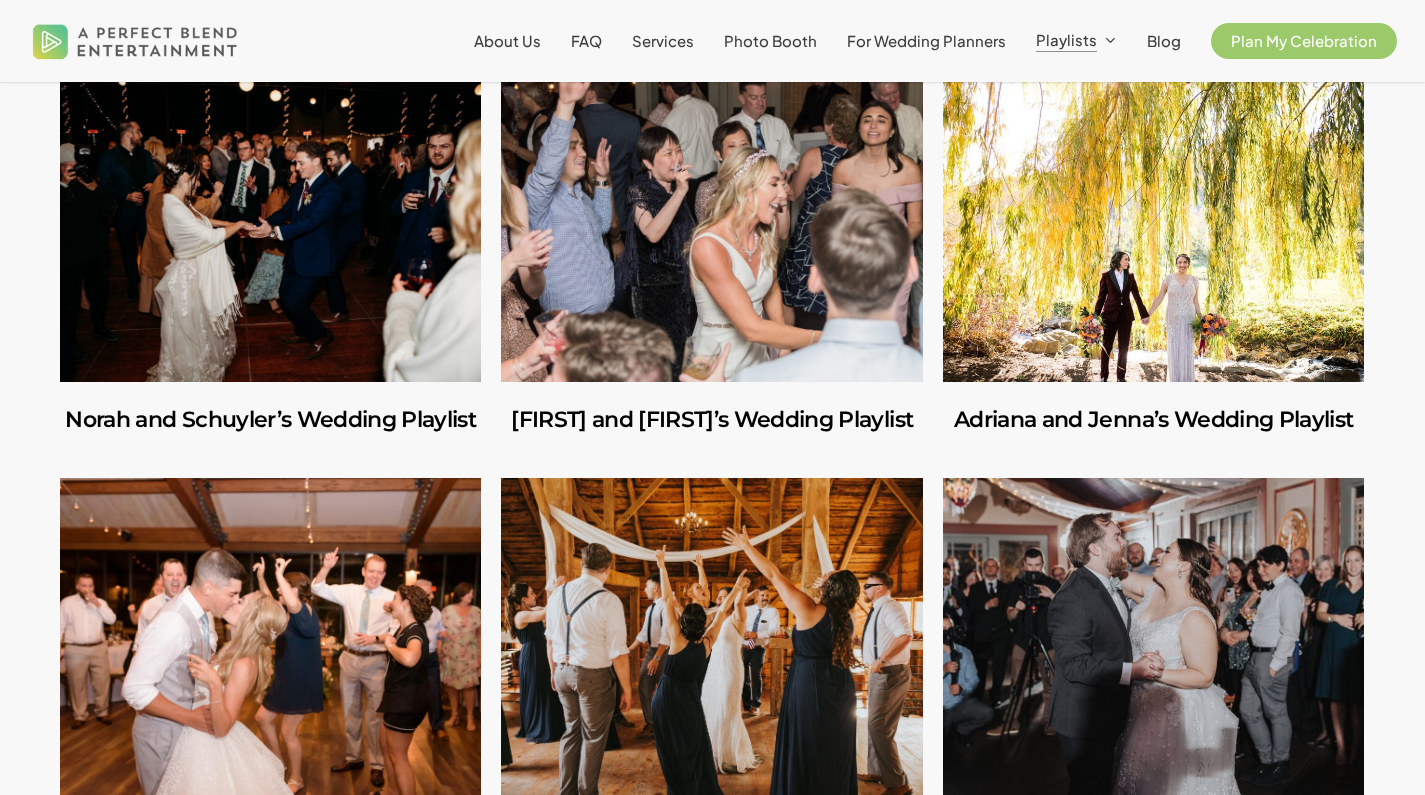 click at bounding box center [1153, 223] 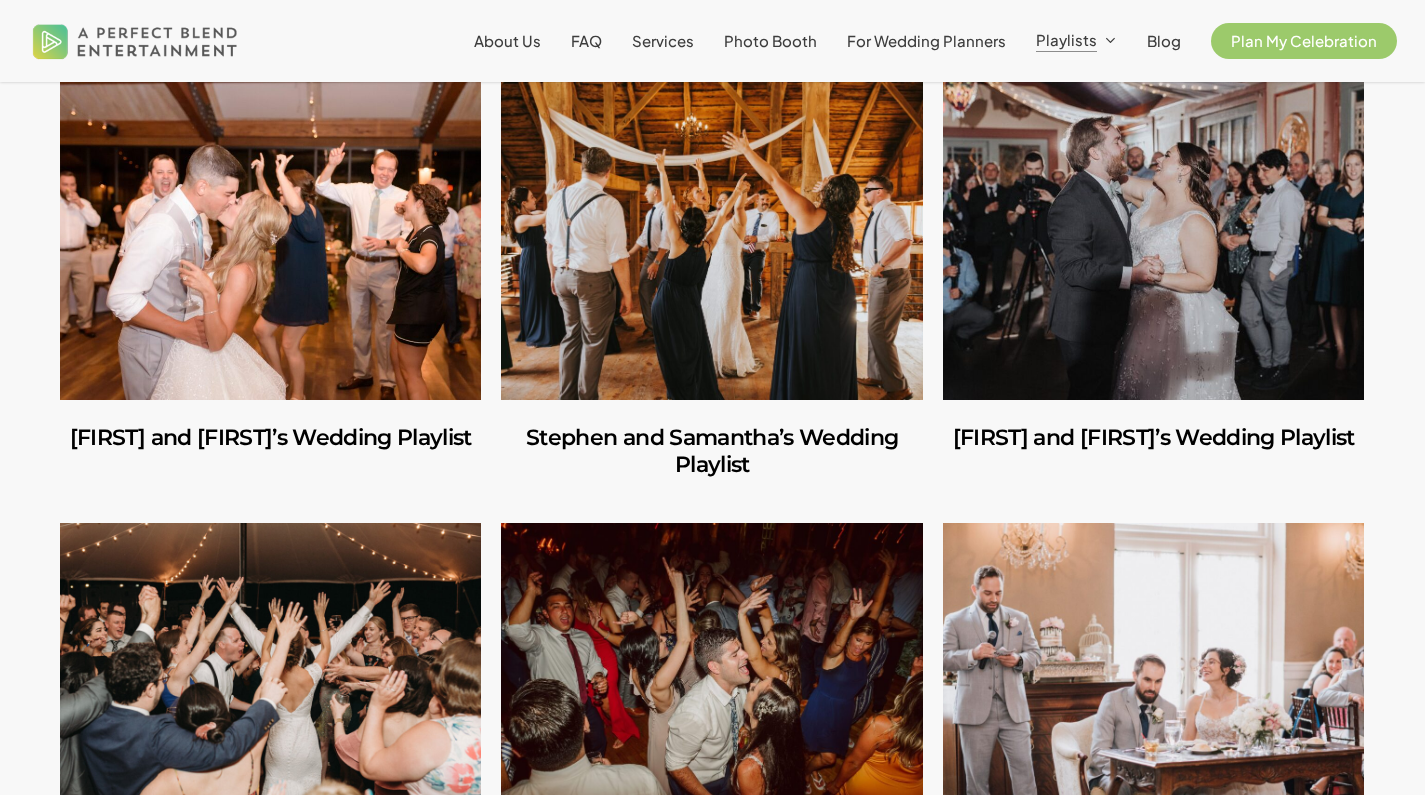 scroll, scrollTop: 1857, scrollLeft: 0, axis: vertical 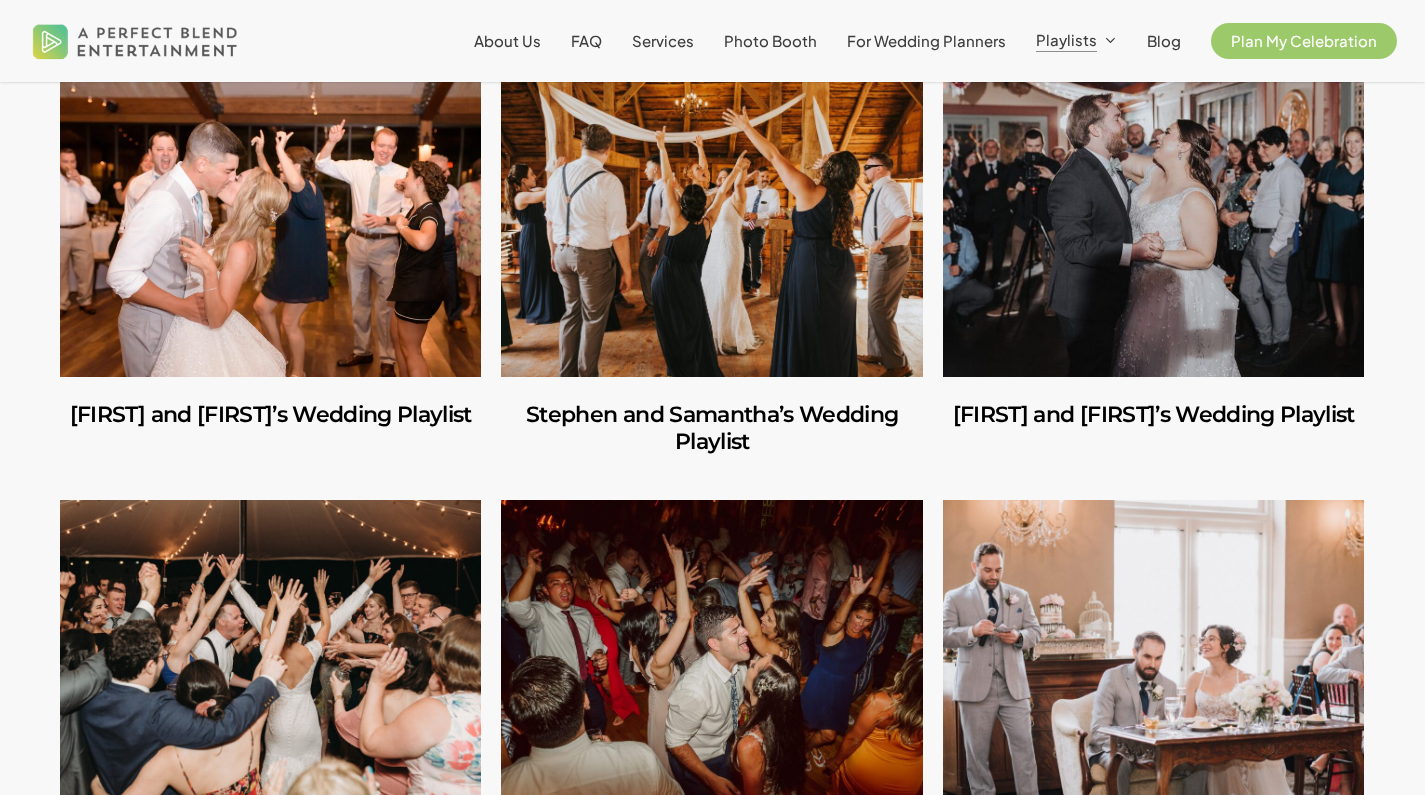 click at bounding box center [270, 218] 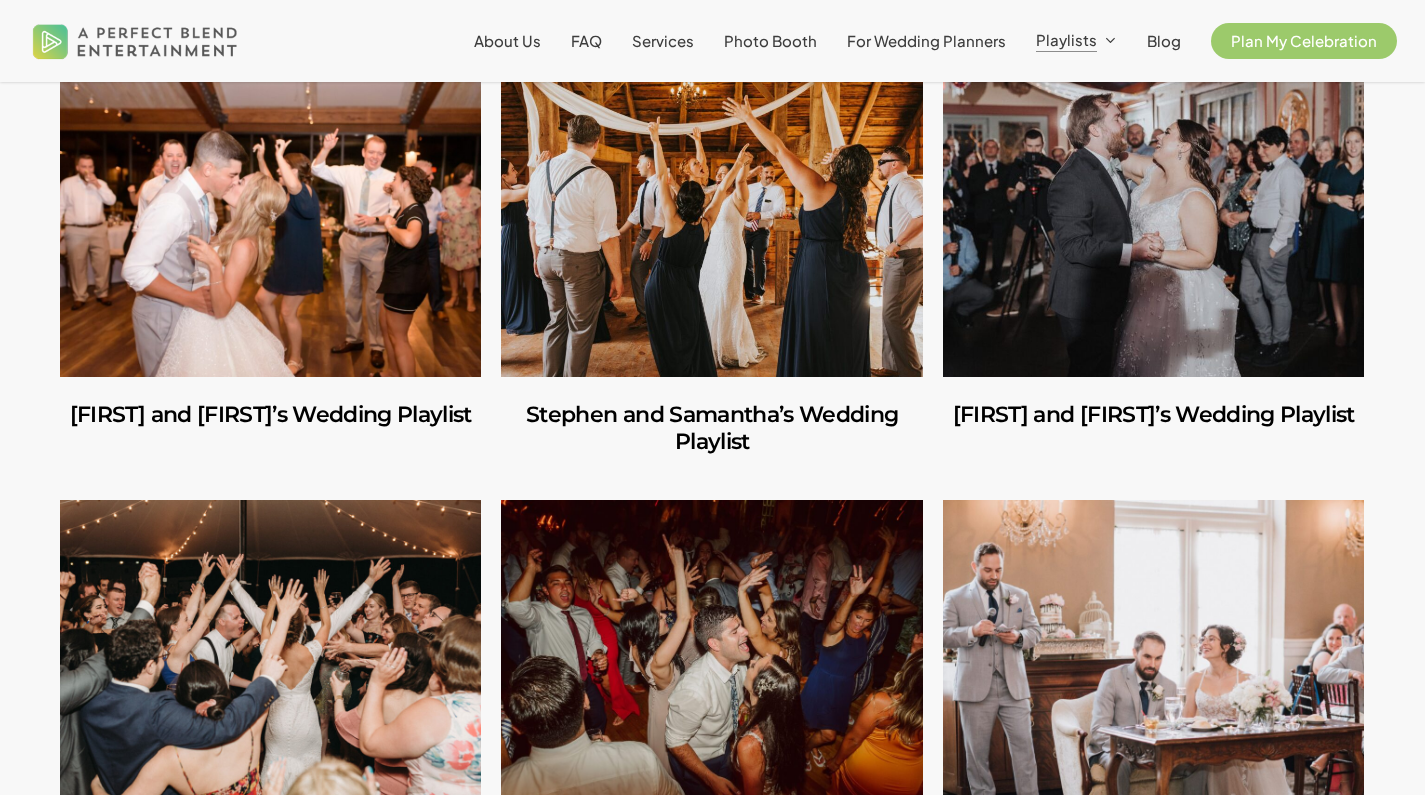 click at bounding box center (711, 218) 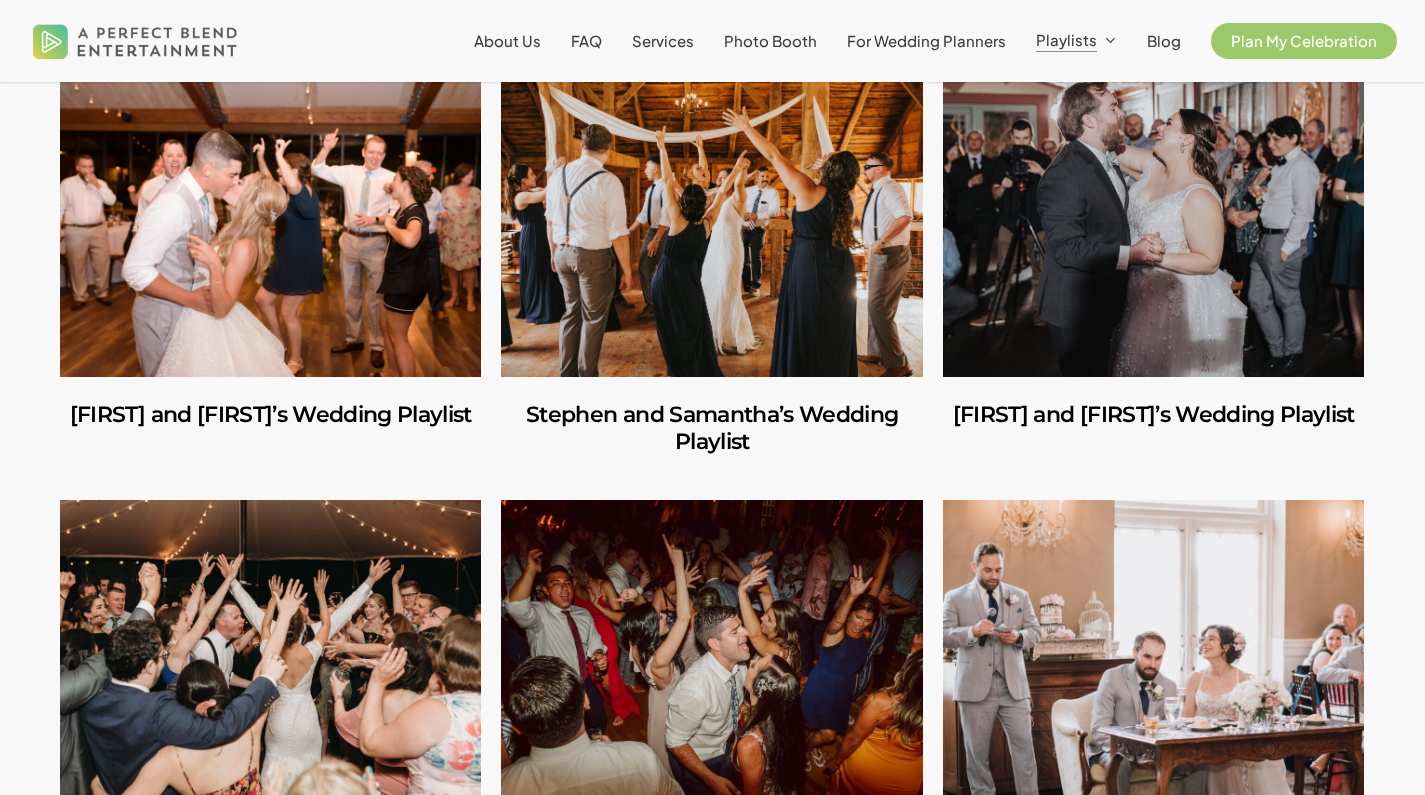 click at bounding box center (1153, 218) 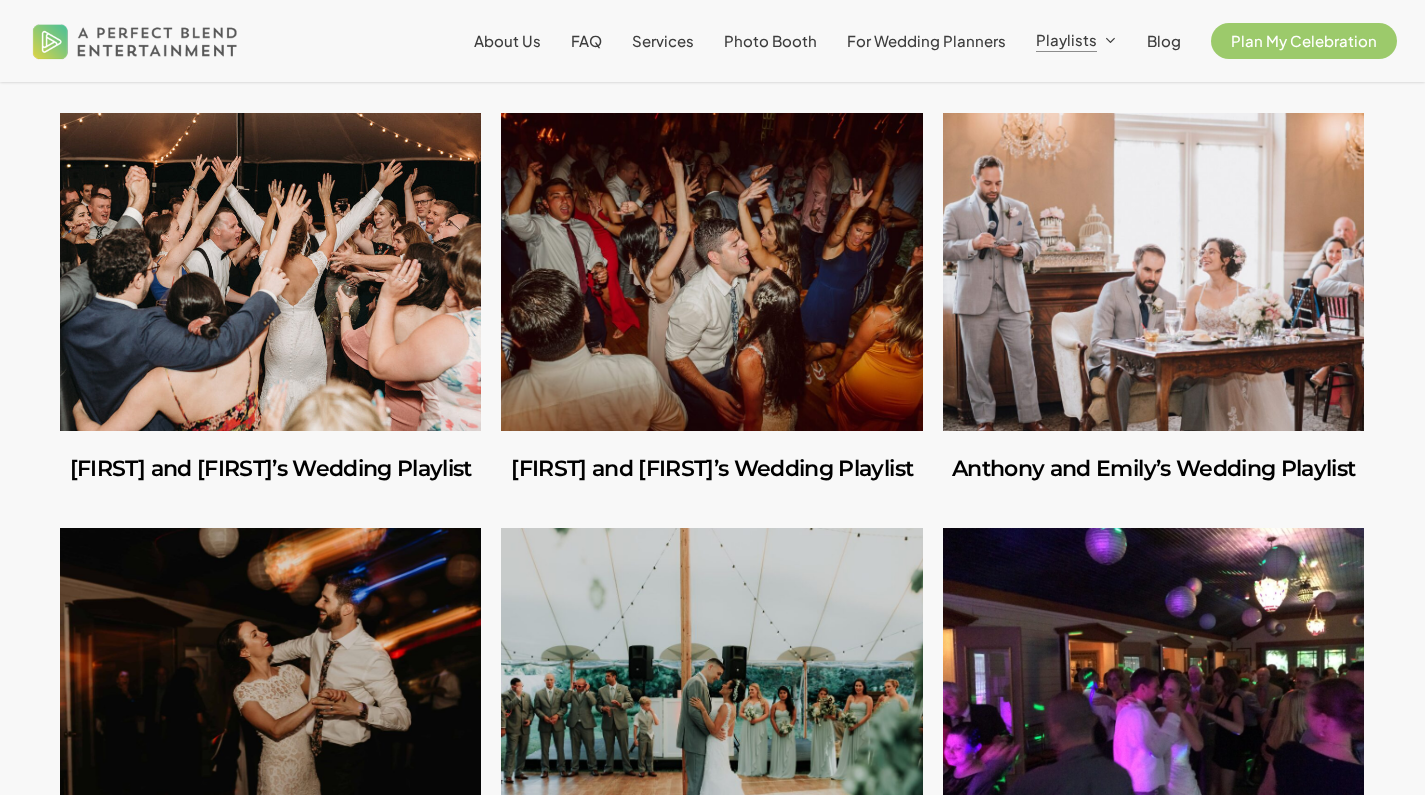 scroll, scrollTop: 2372, scrollLeft: 0, axis: vertical 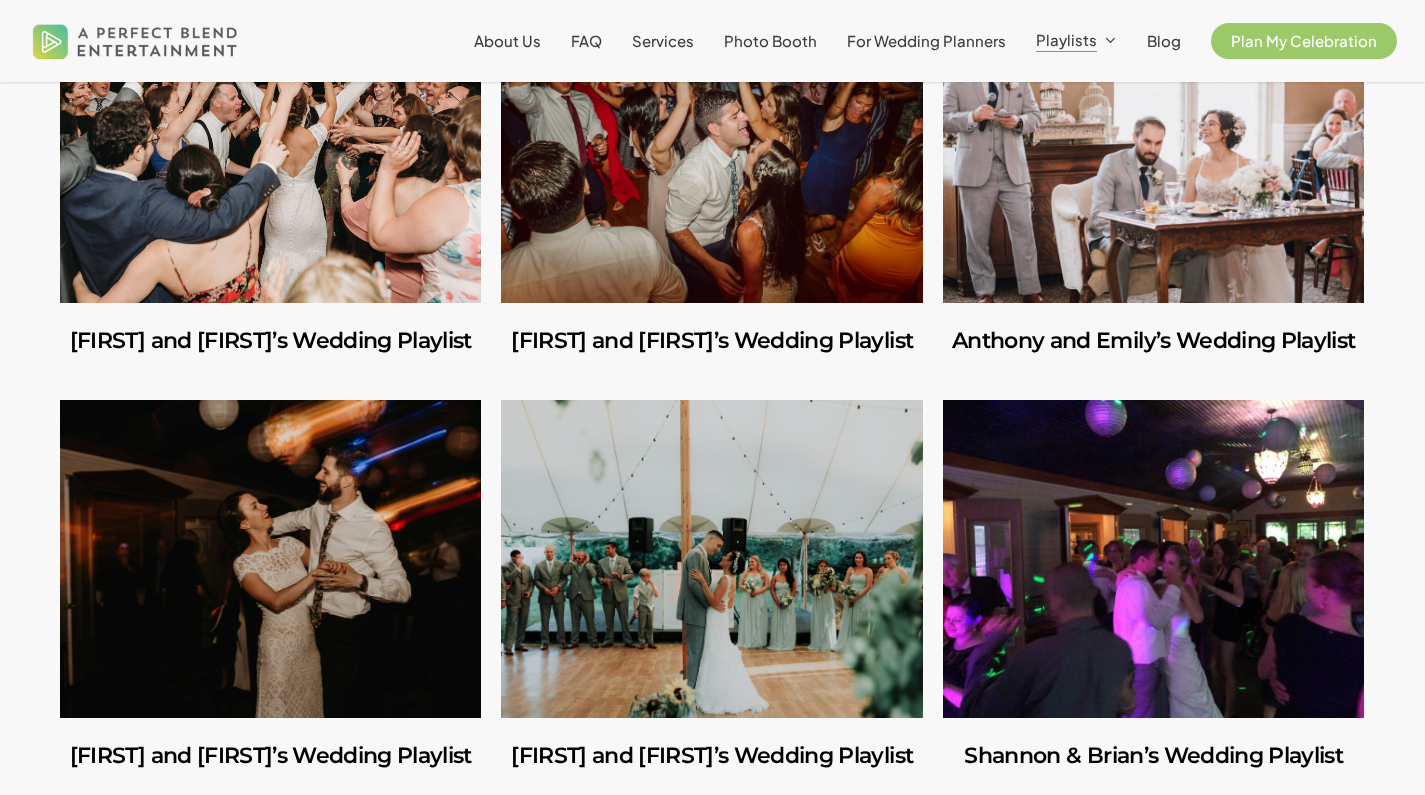 click at bounding box center (270, 144) 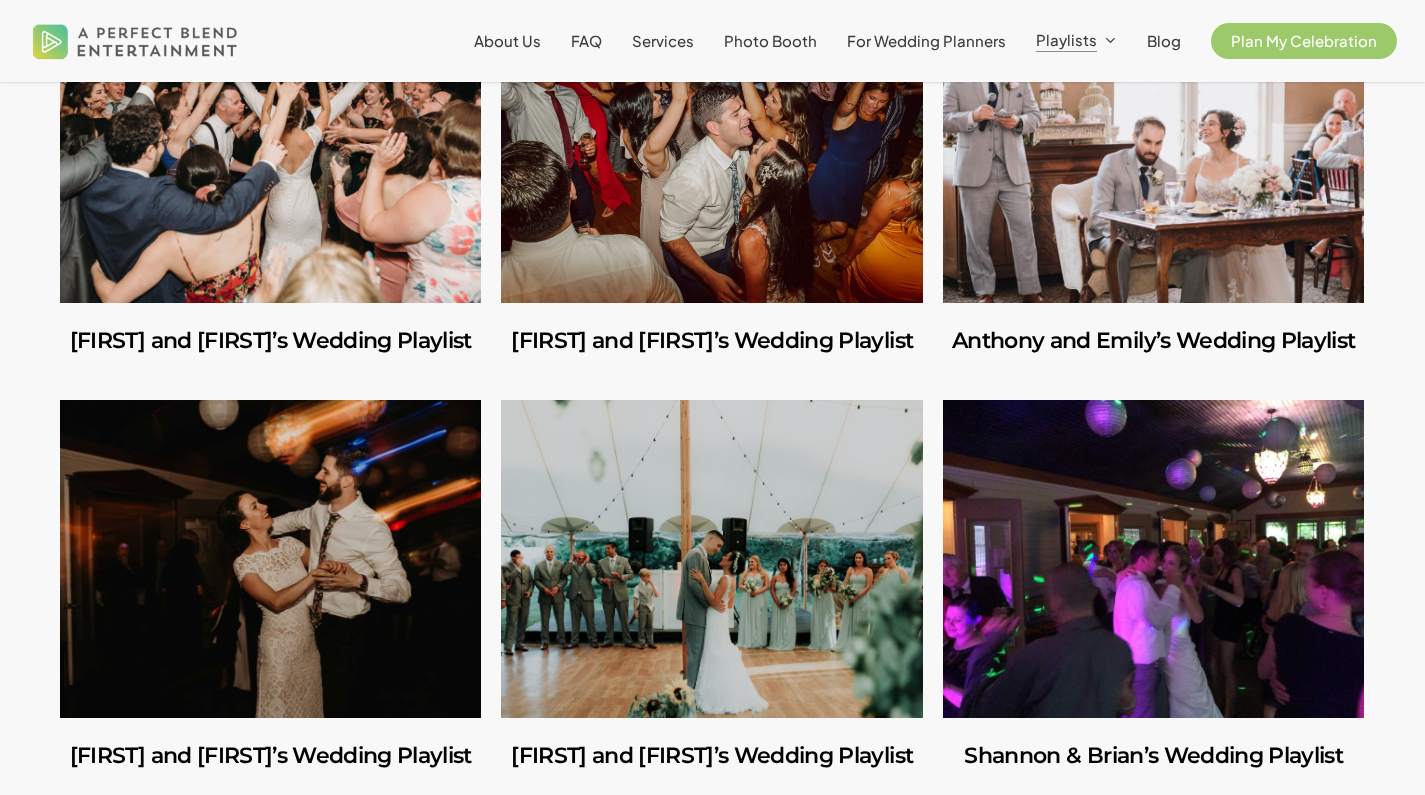 click at bounding box center (711, 144) 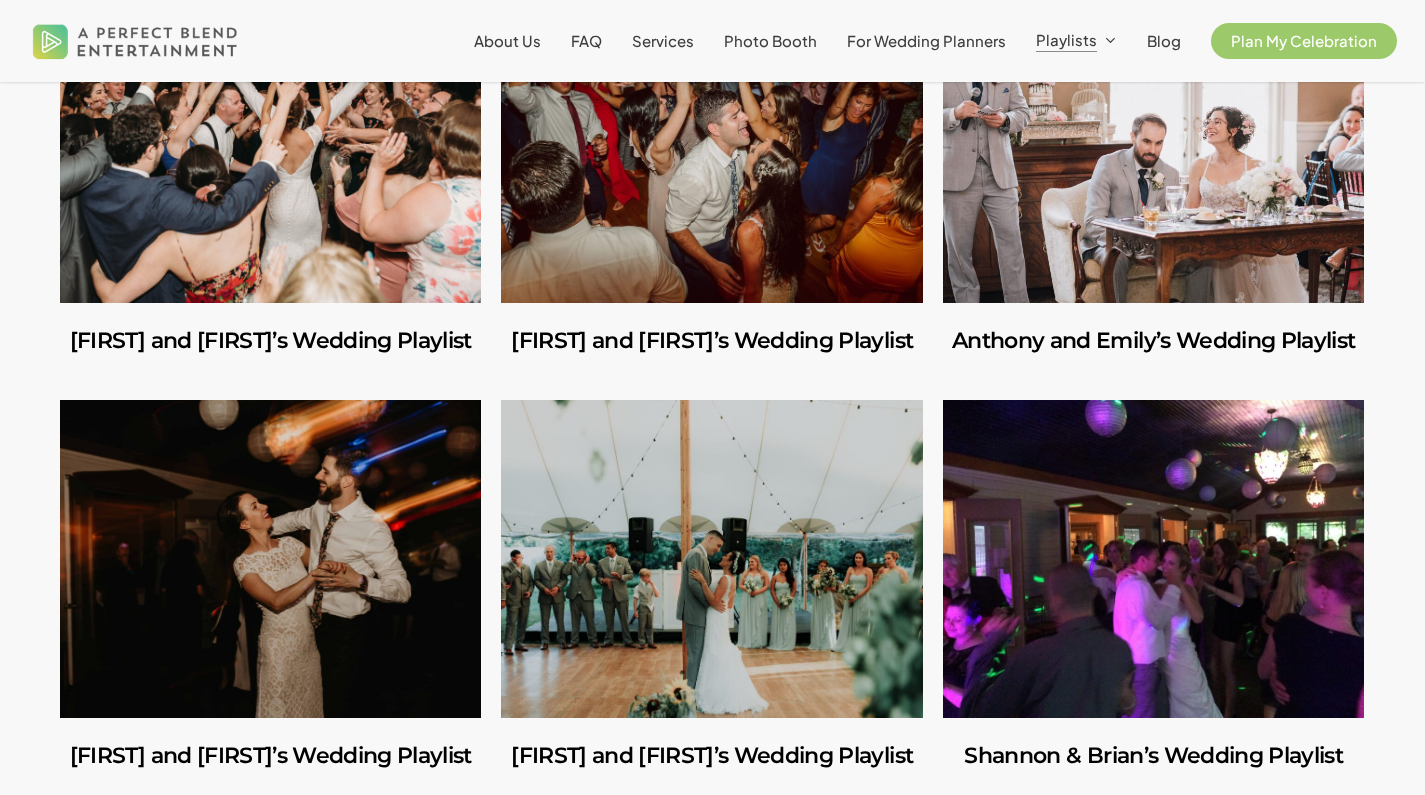 click at bounding box center [1153, 144] 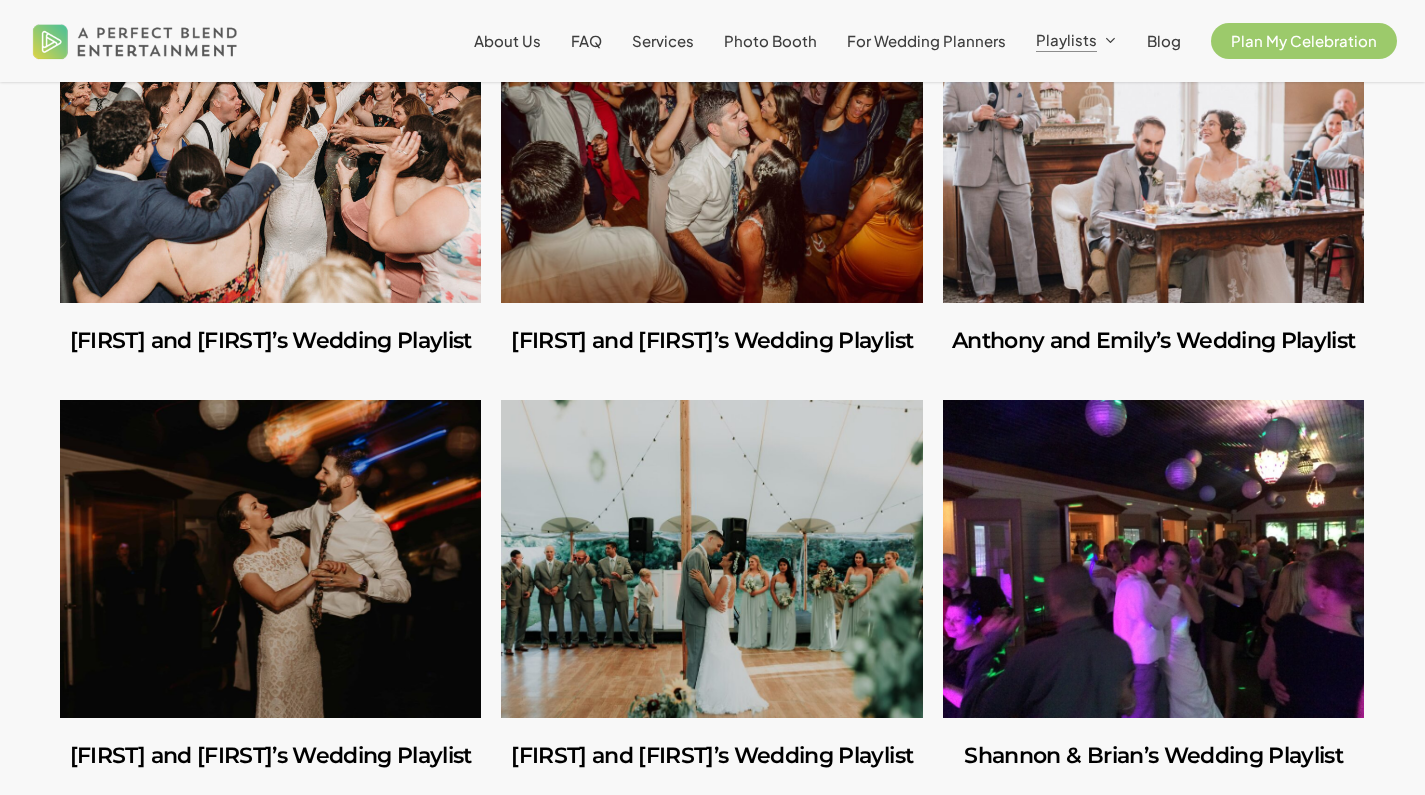 scroll, scrollTop: 2752, scrollLeft: 0, axis: vertical 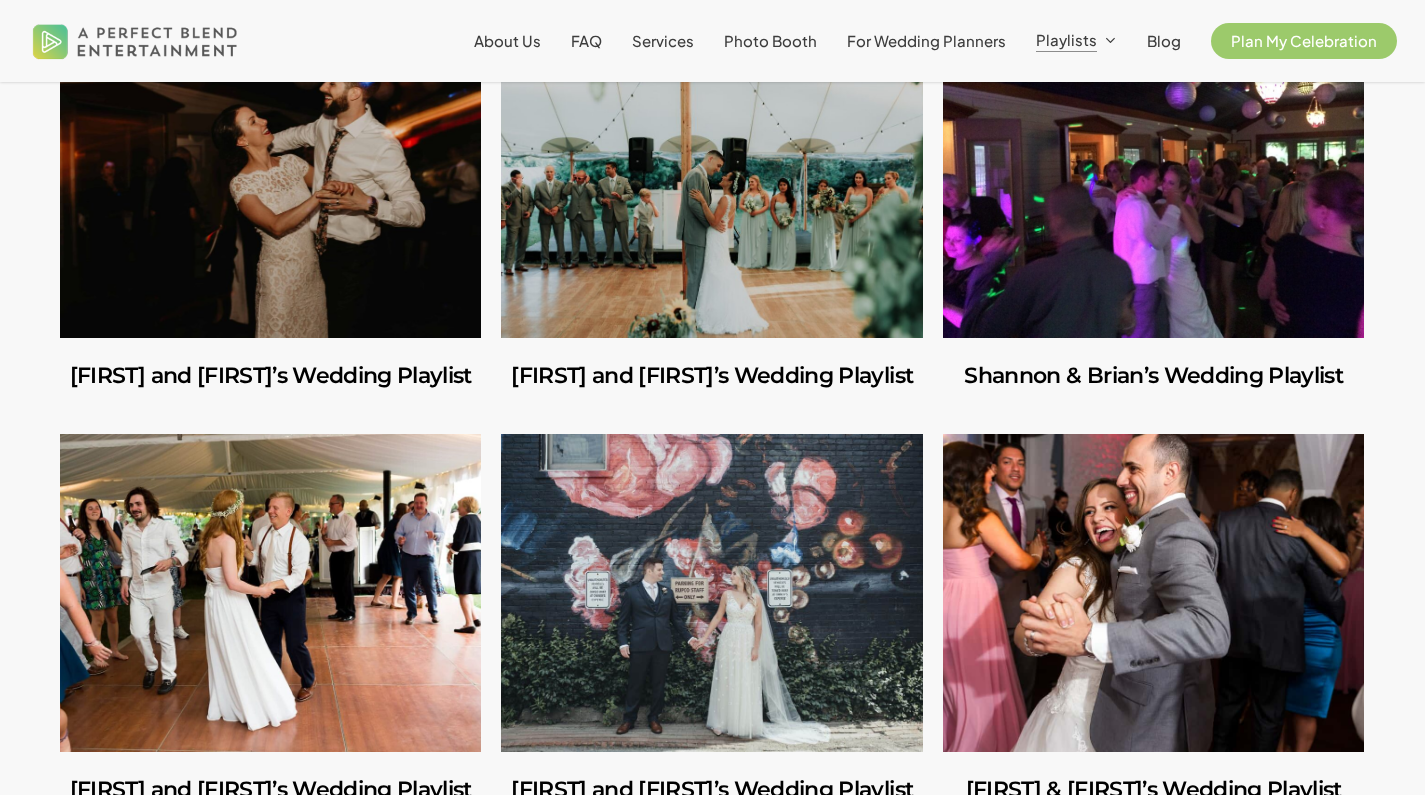 click at bounding box center (270, 179) 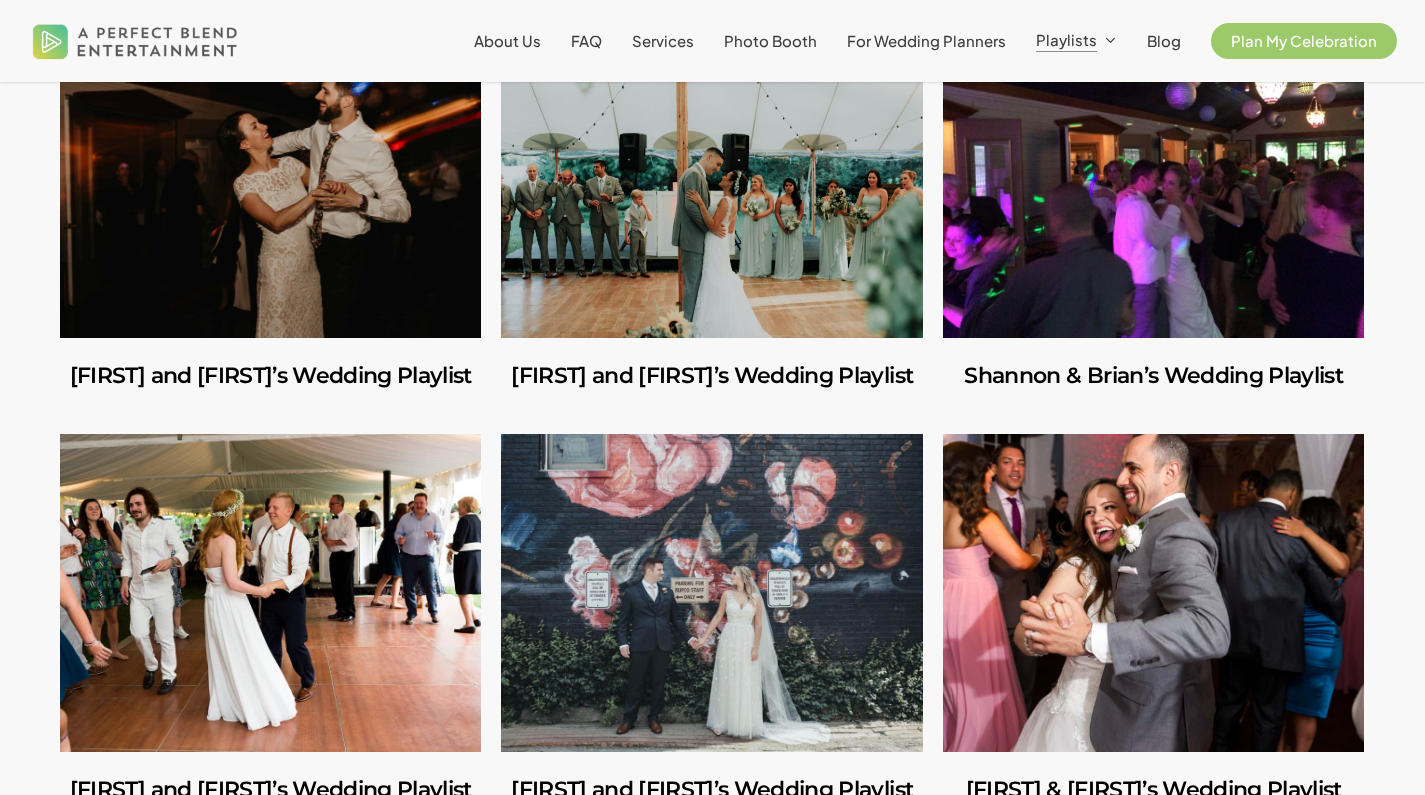 click at bounding box center (711, 179) 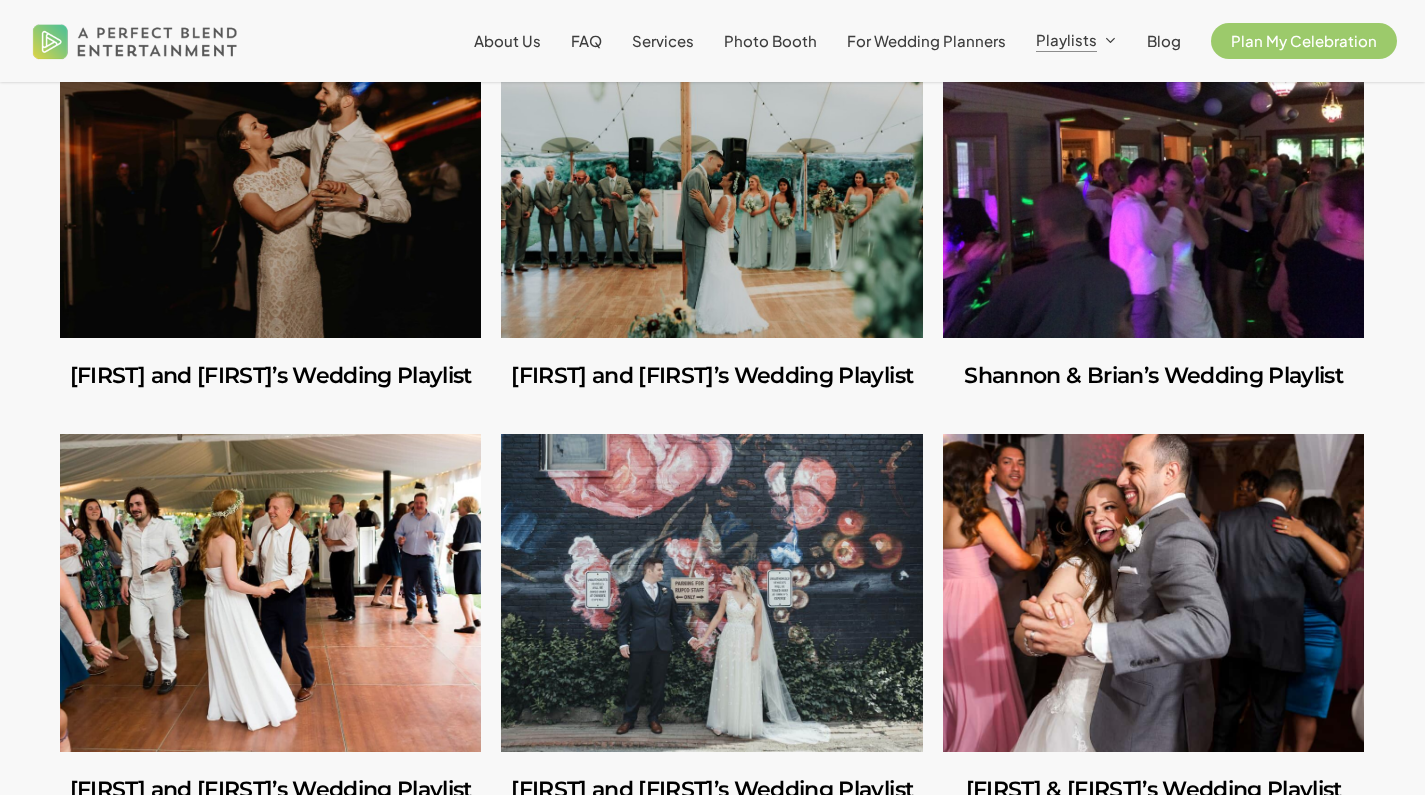 click at bounding box center [1153, 179] 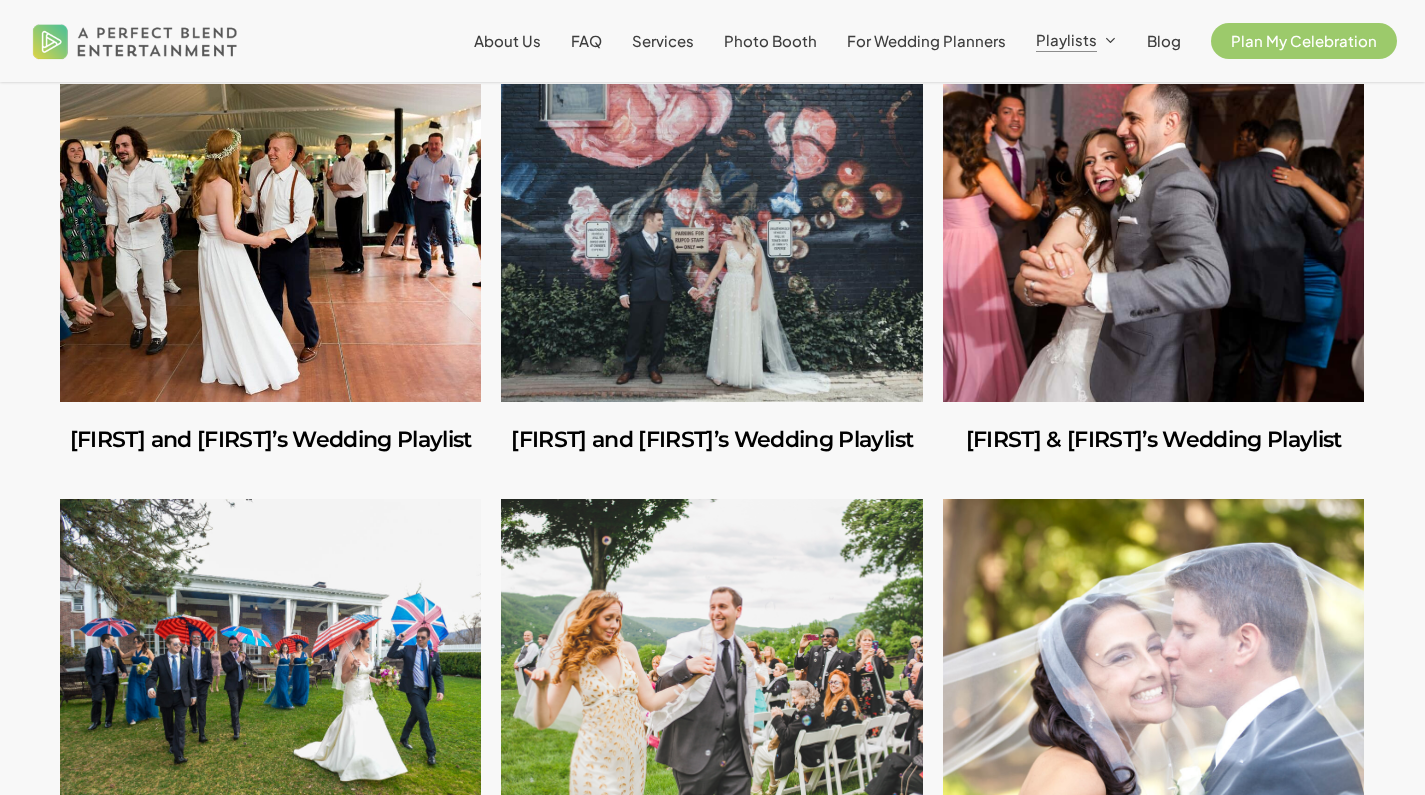 scroll, scrollTop: 3147, scrollLeft: 0, axis: vertical 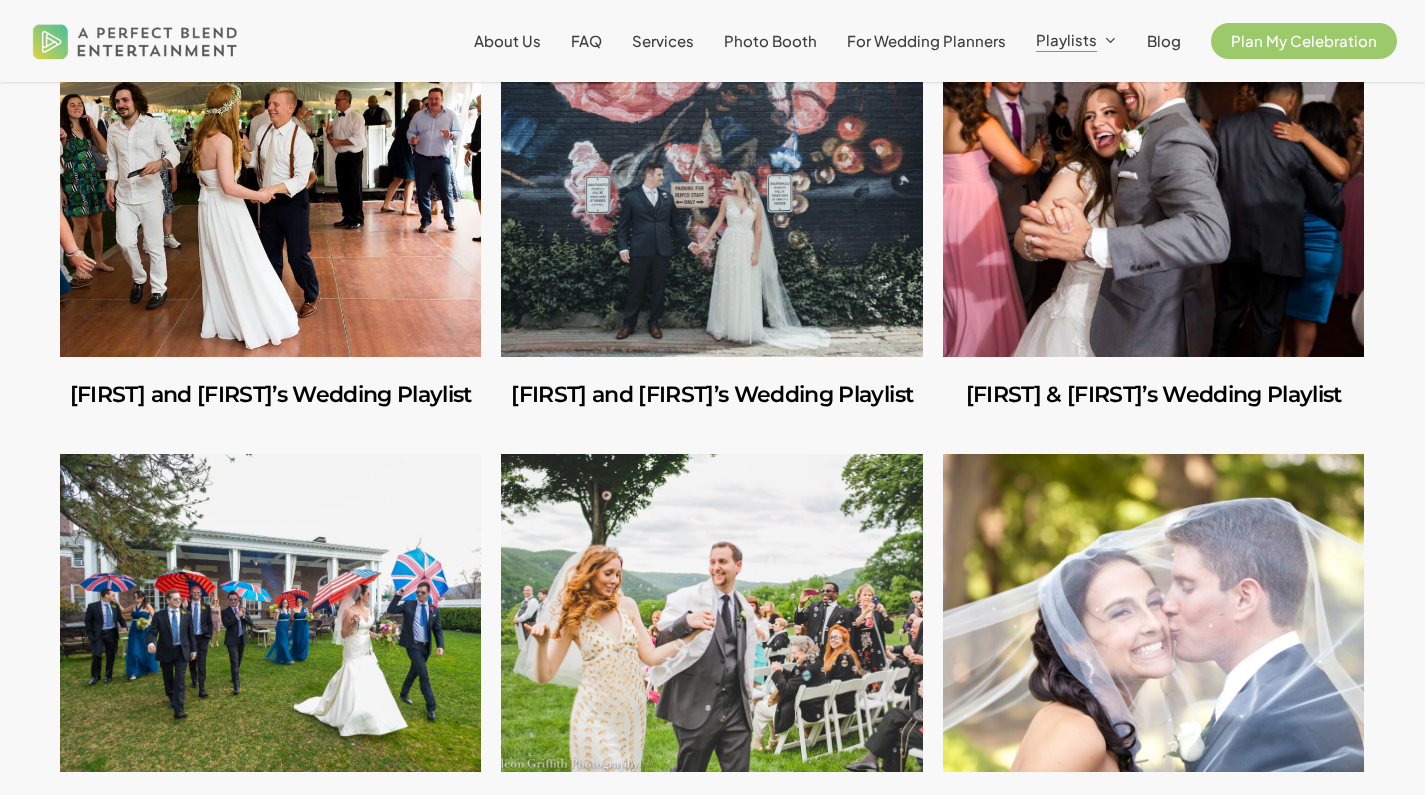 click at bounding box center (270, 198) 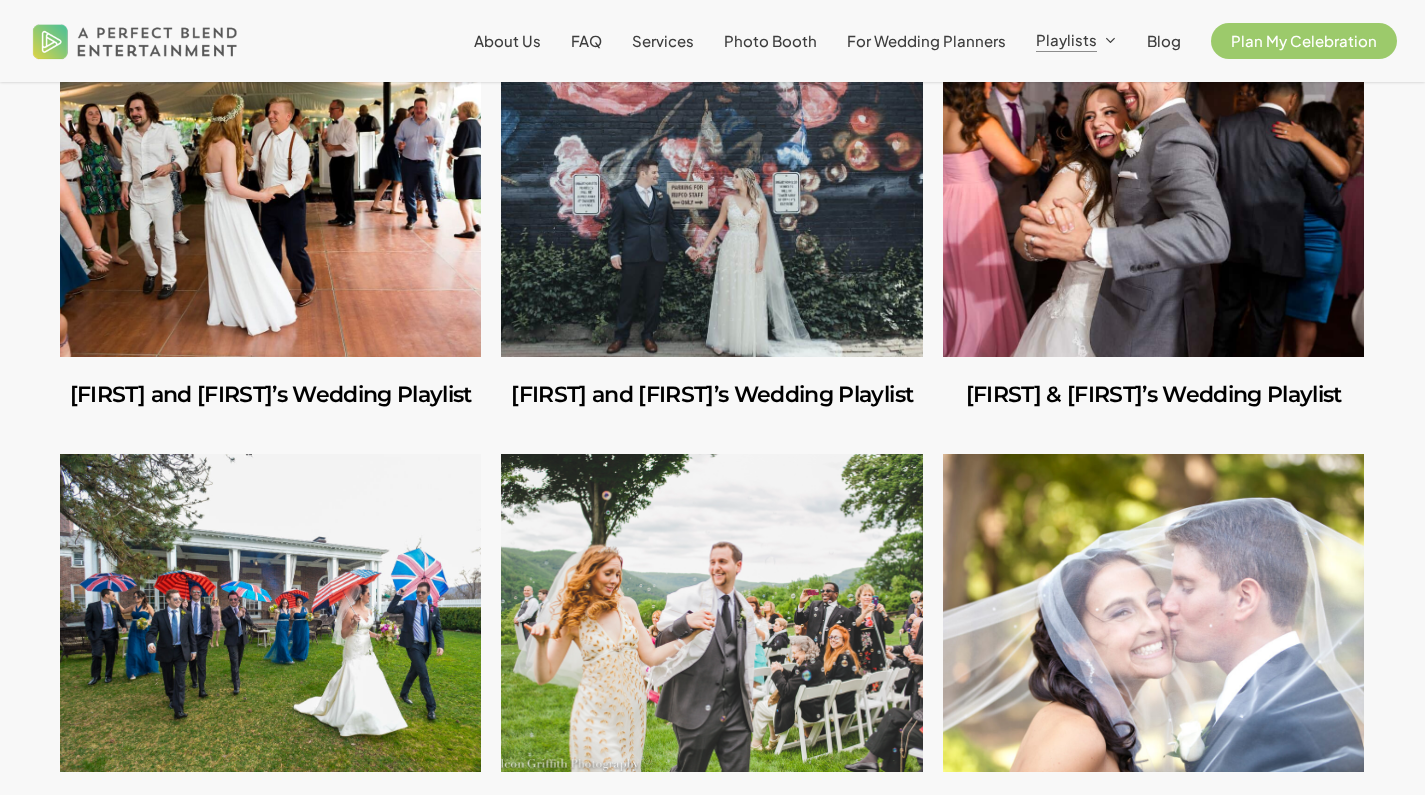 click at bounding box center [711, 198] 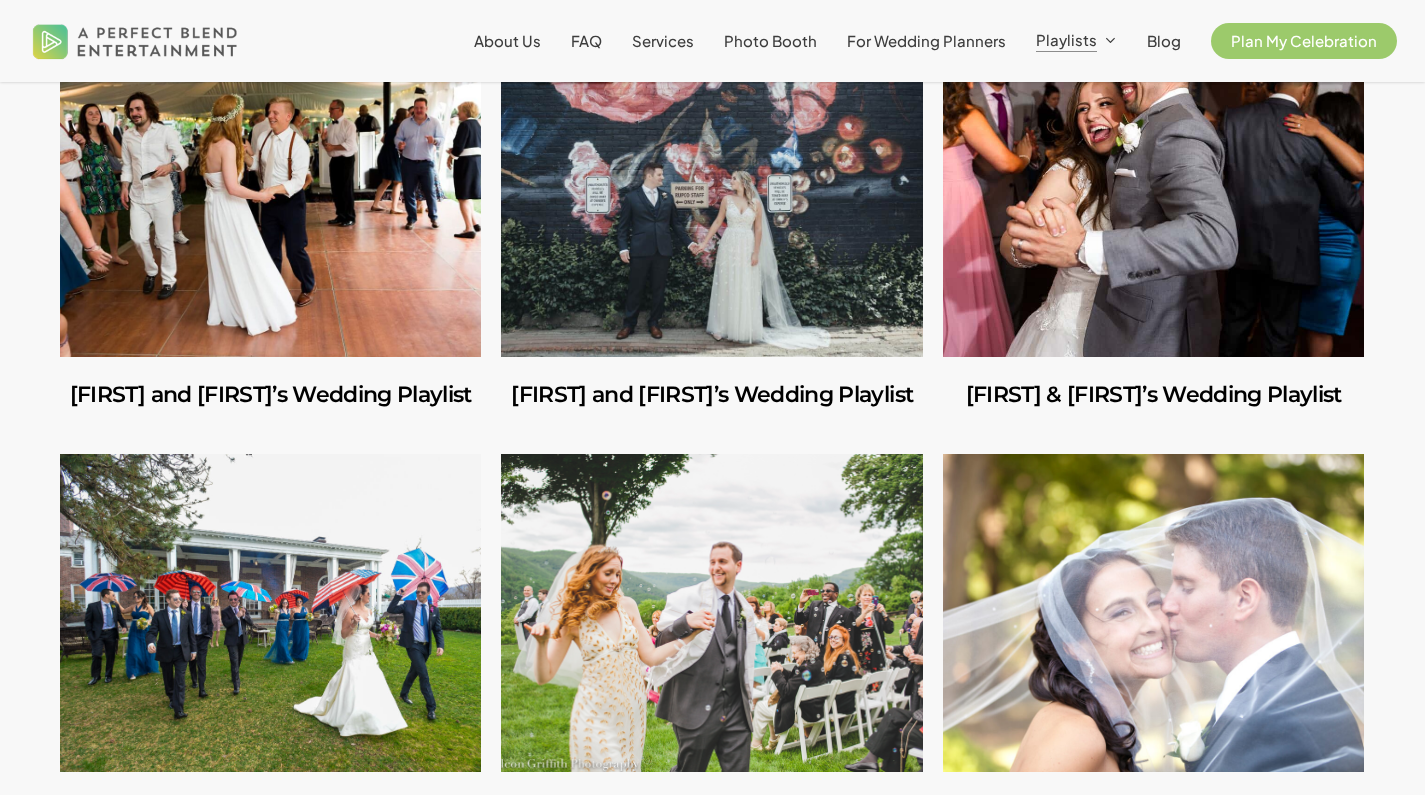 click at bounding box center (1153, 198) 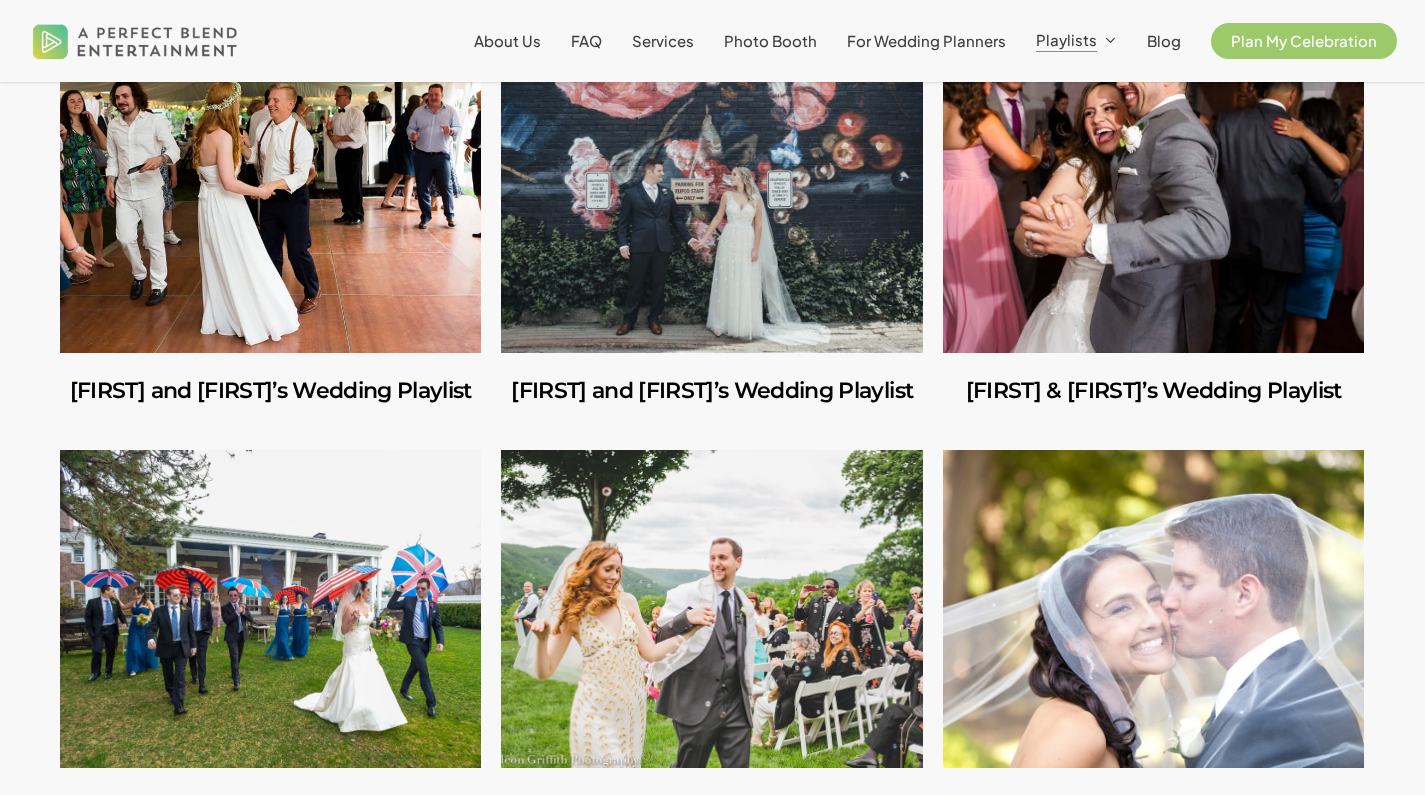 scroll, scrollTop: 3527, scrollLeft: 0, axis: vertical 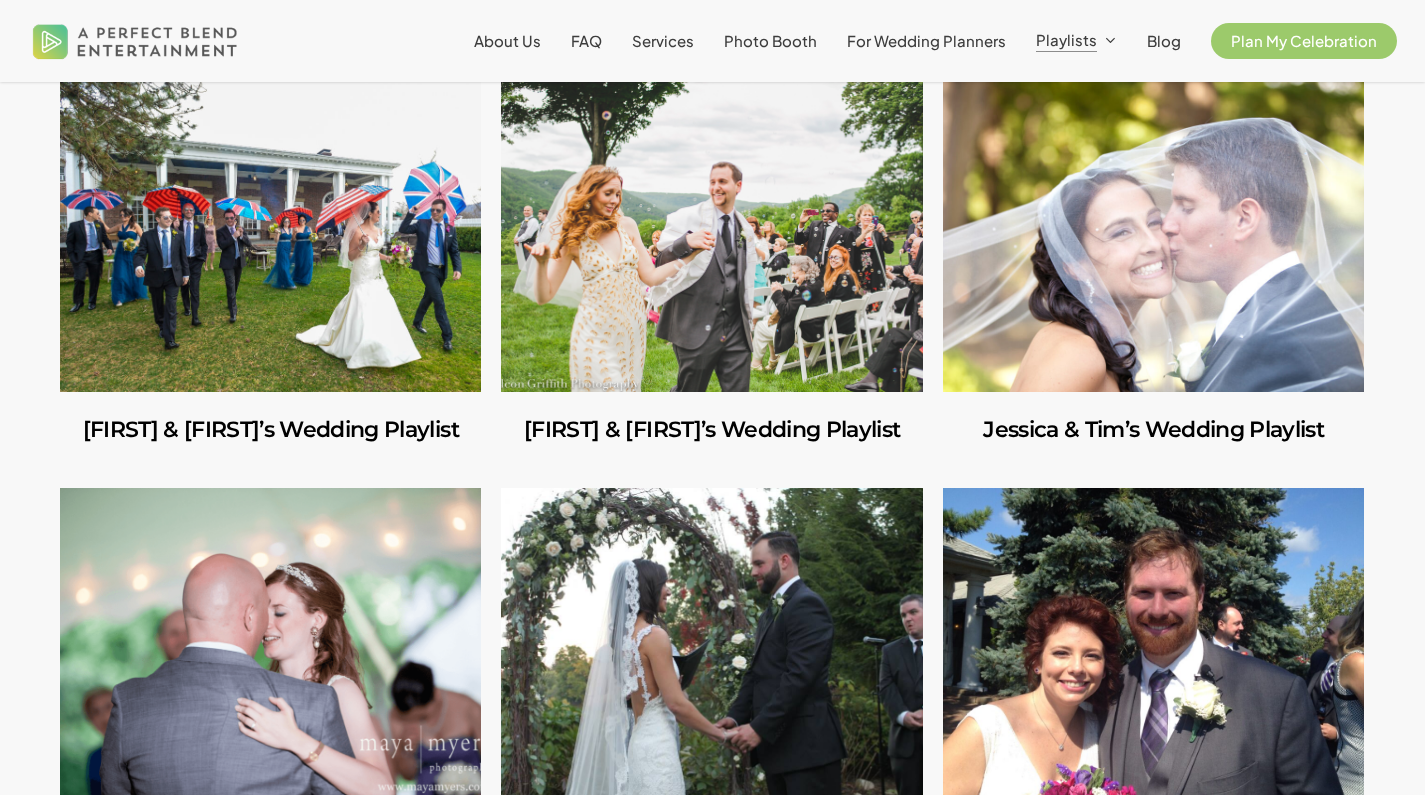 click at bounding box center [270, 233] 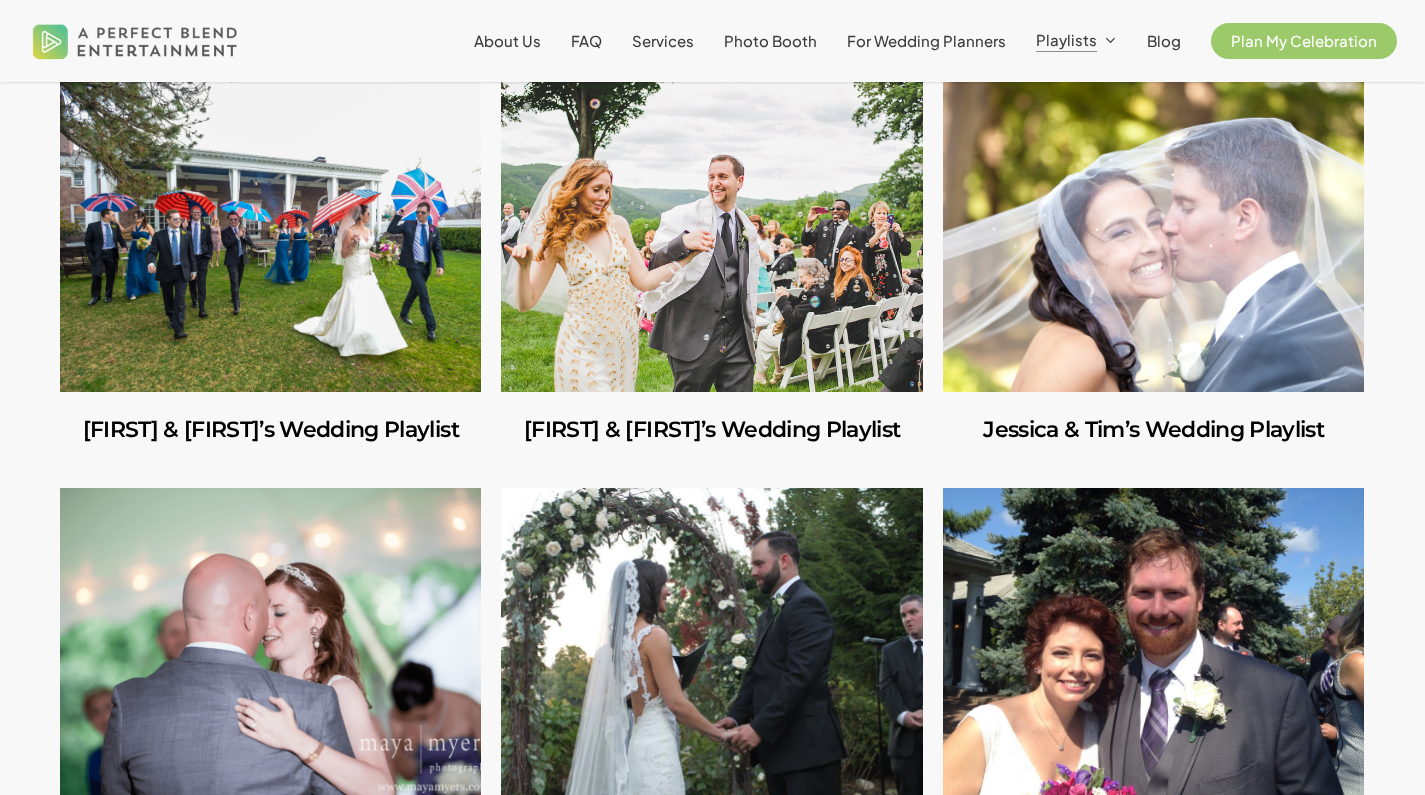click at bounding box center (711, 233) 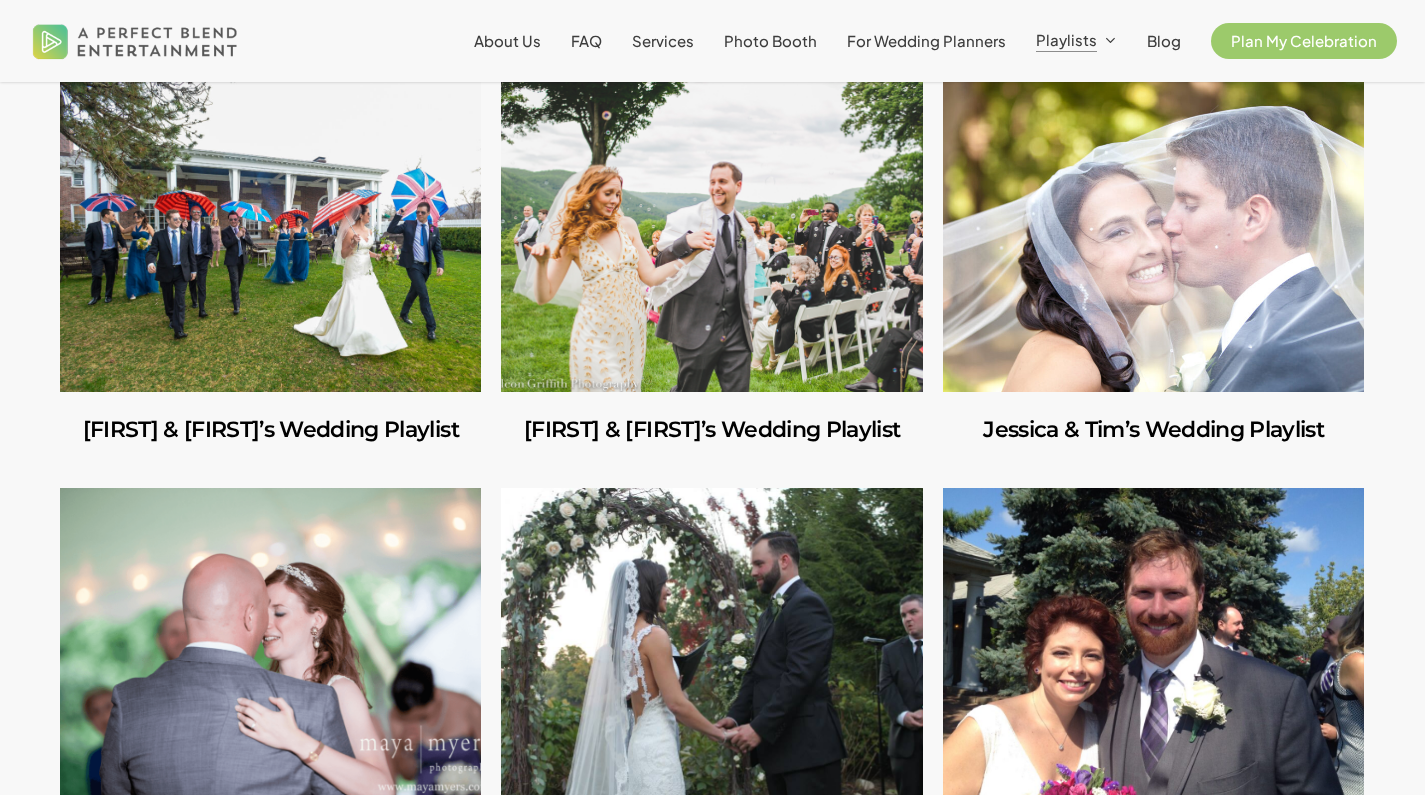 click at bounding box center [1153, 233] 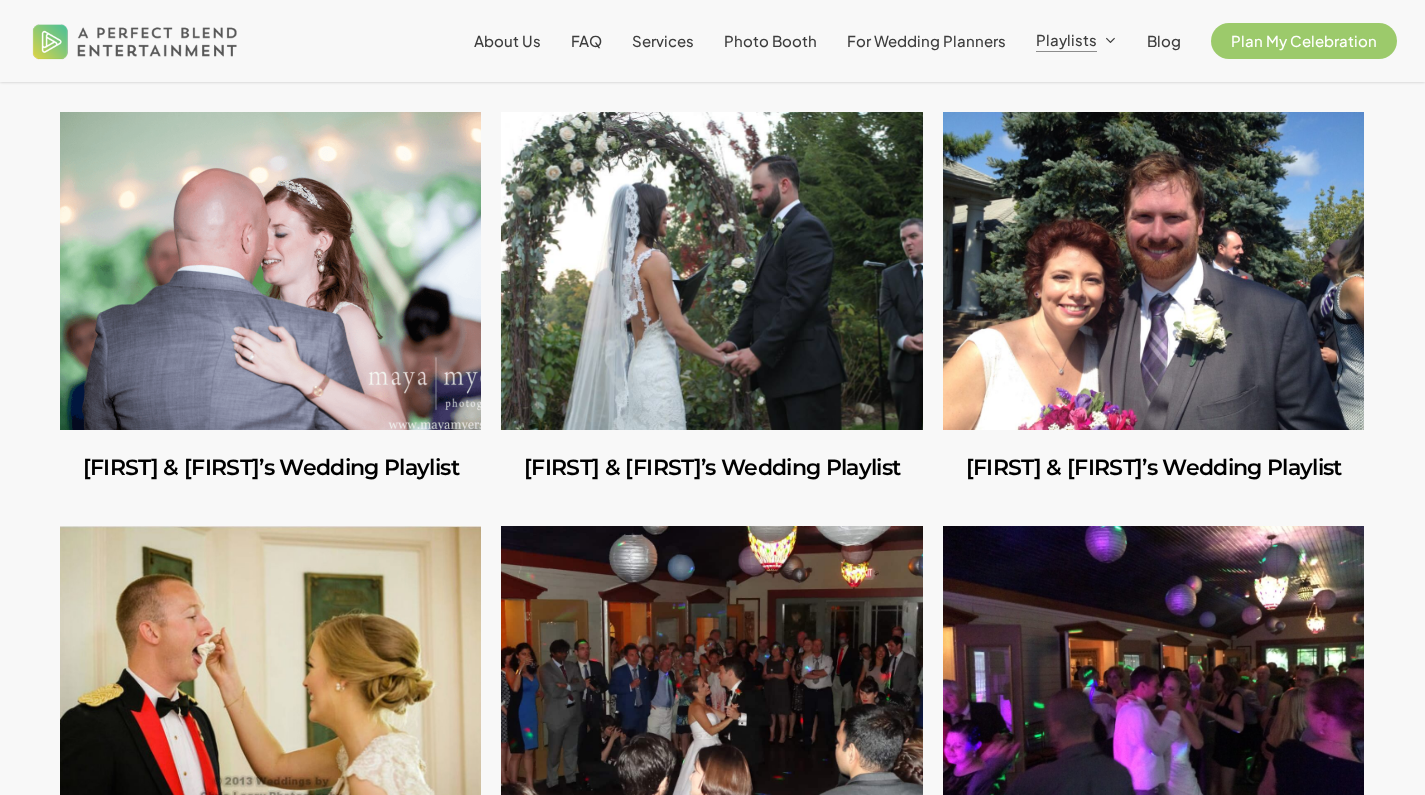 scroll, scrollTop: 4000, scrollLeft: 0, axis: vertical 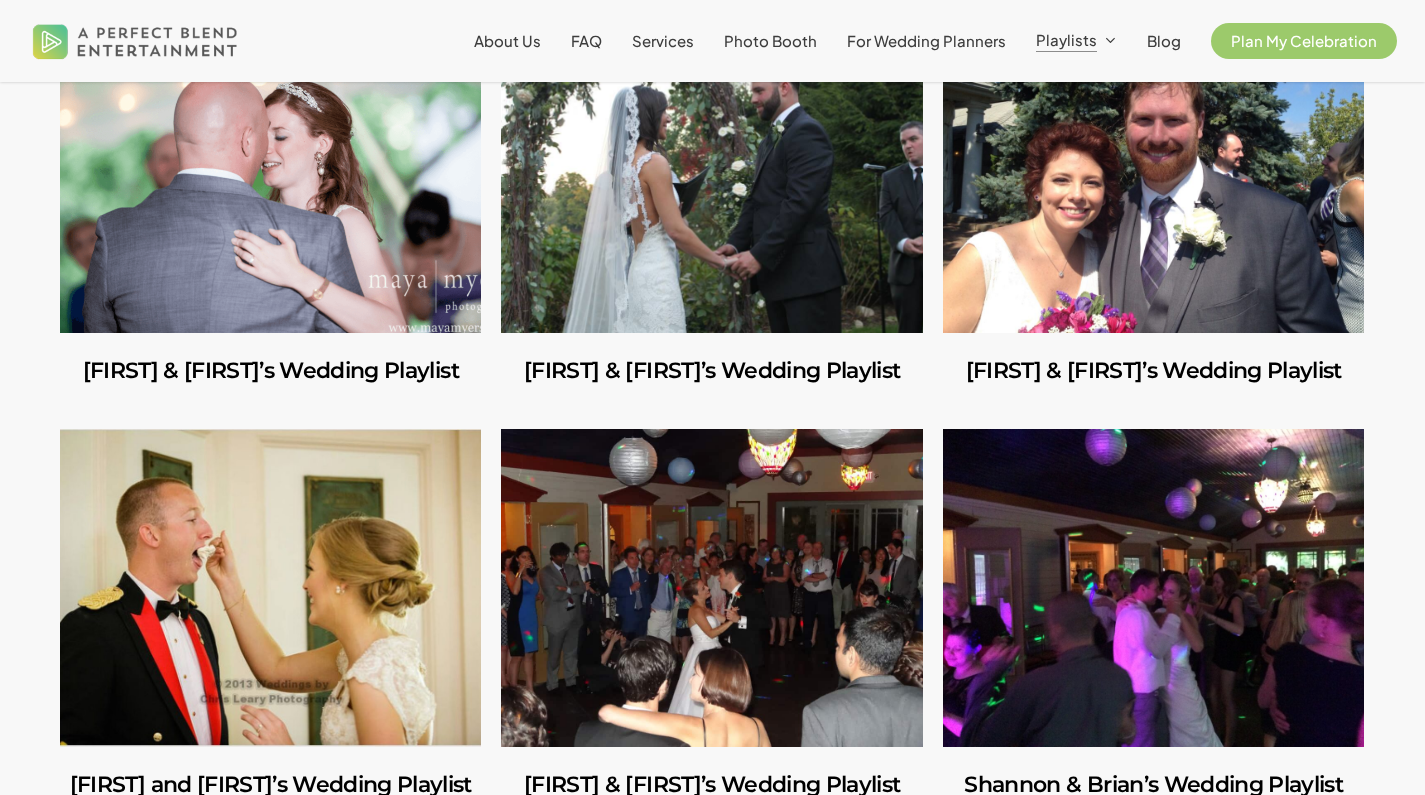 click at bounding box center [270, 174] 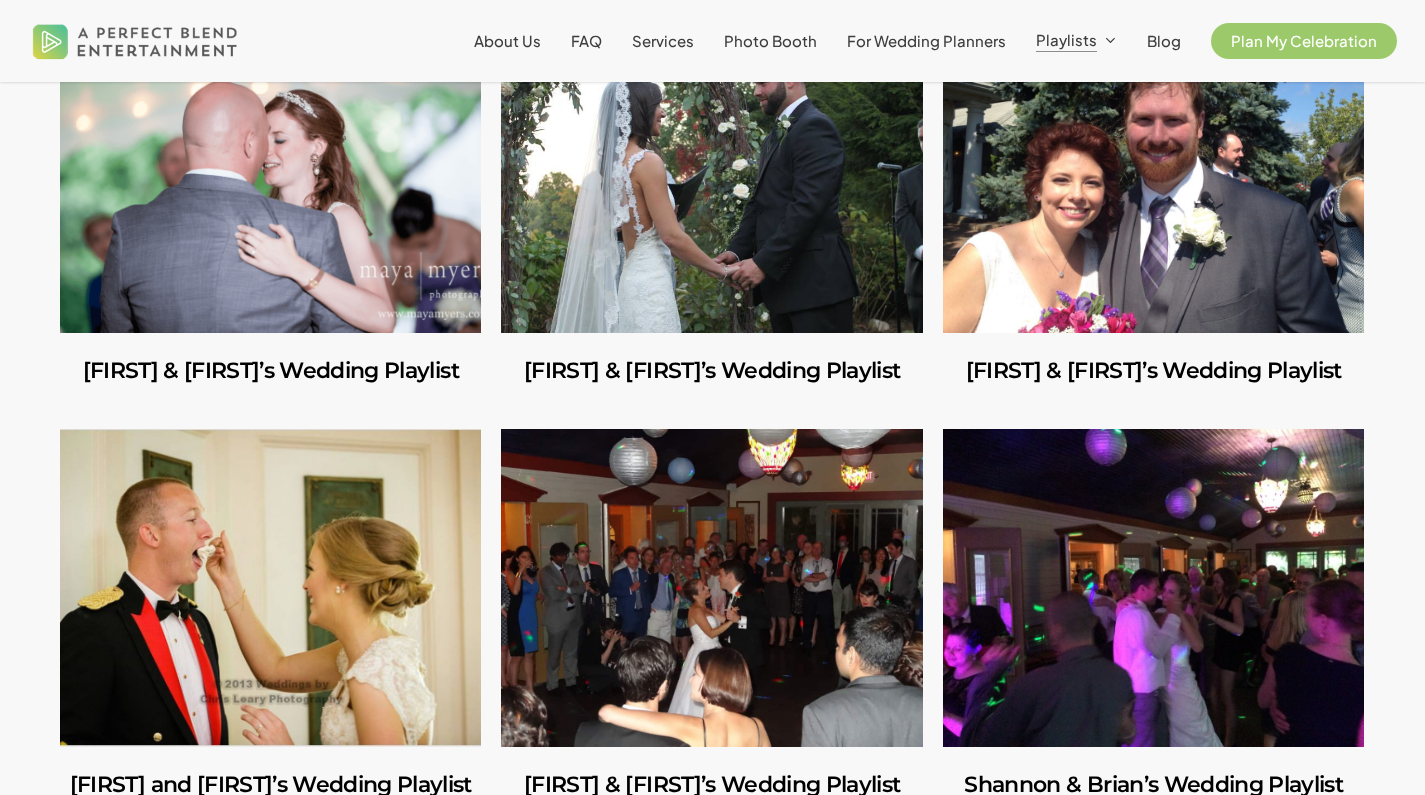 click at bounding box center (711, 174) 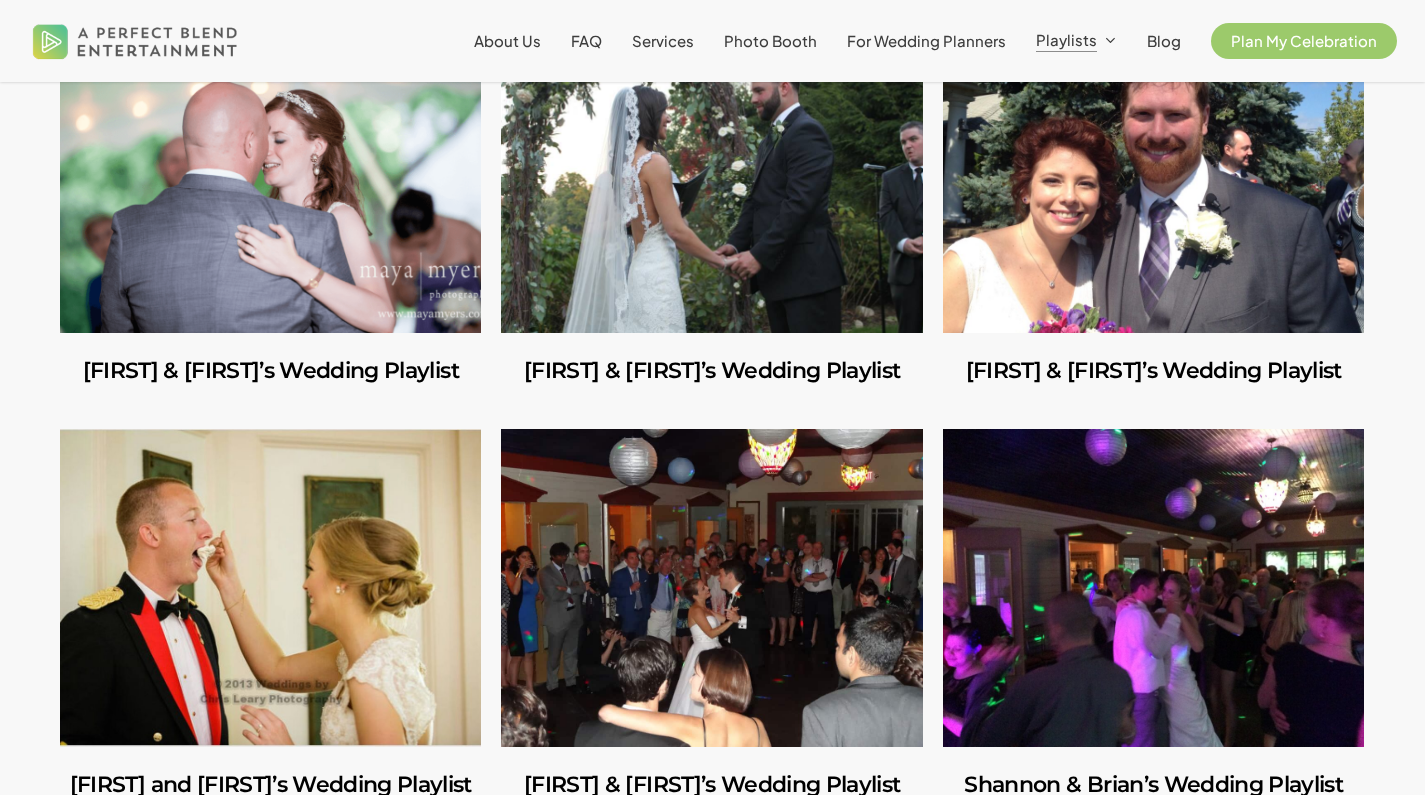 click at bounding box center [1153, 174] 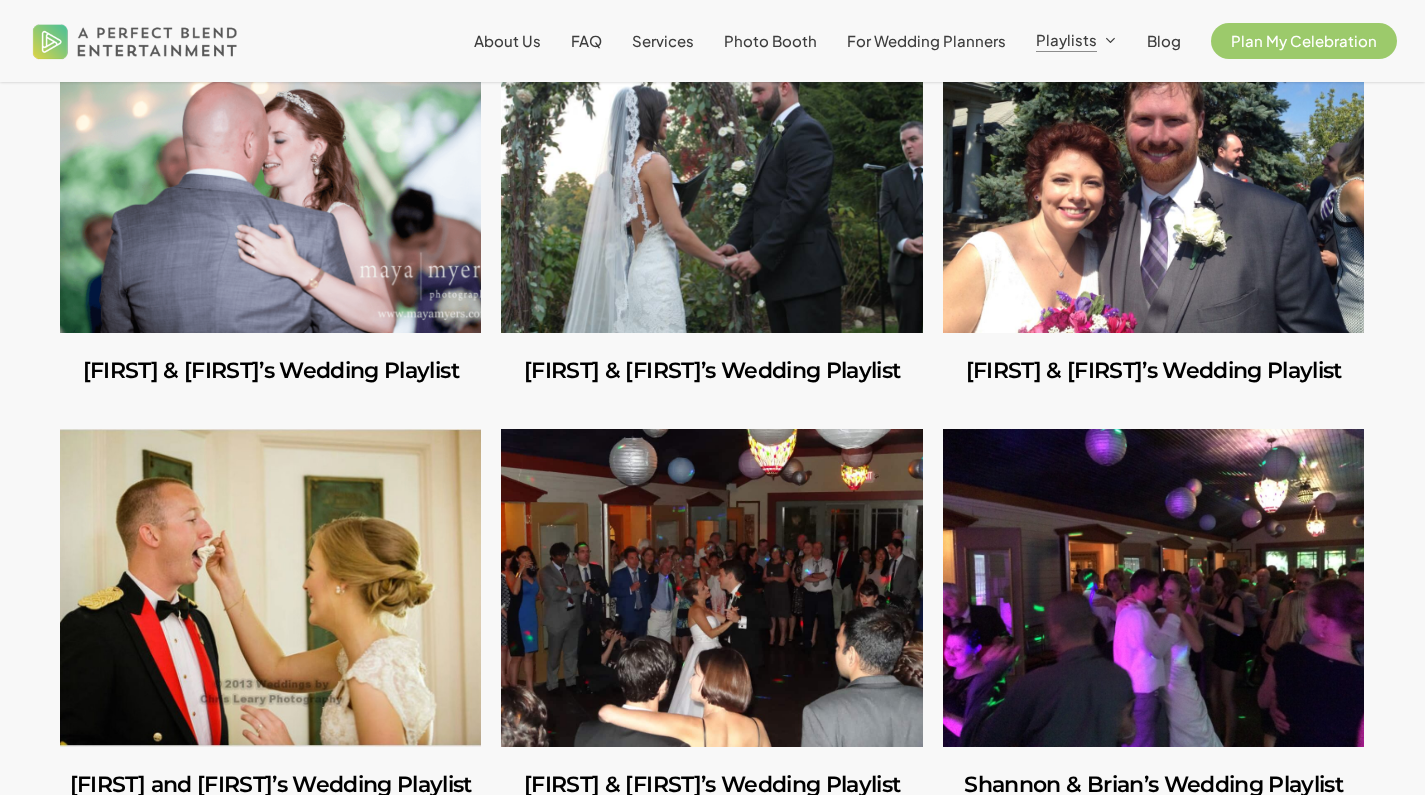 scroll, scrollTop: 4388, scrollLeft: 0, axis: vertical 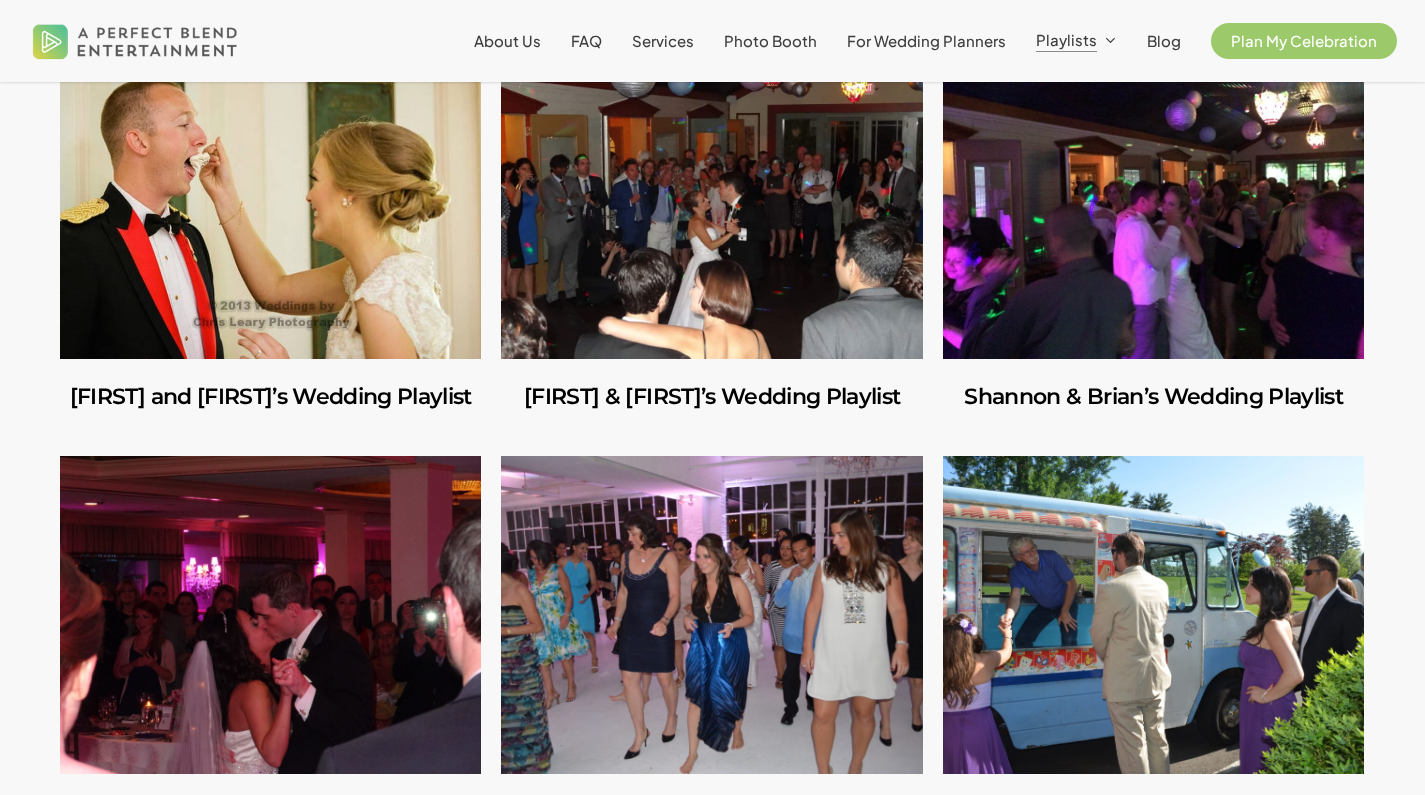 click at bounding box center (270, 200) 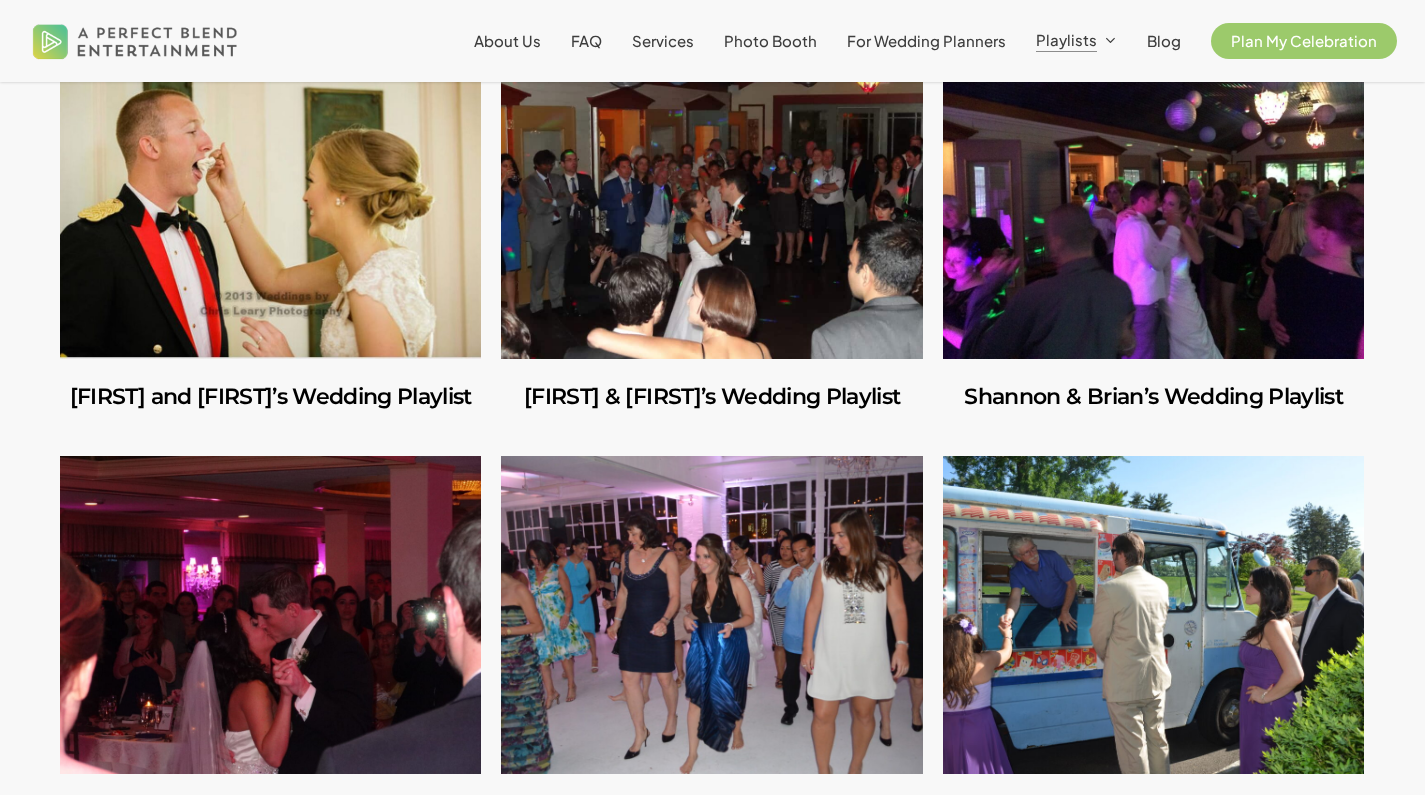 click at bounding box center (711, 200) 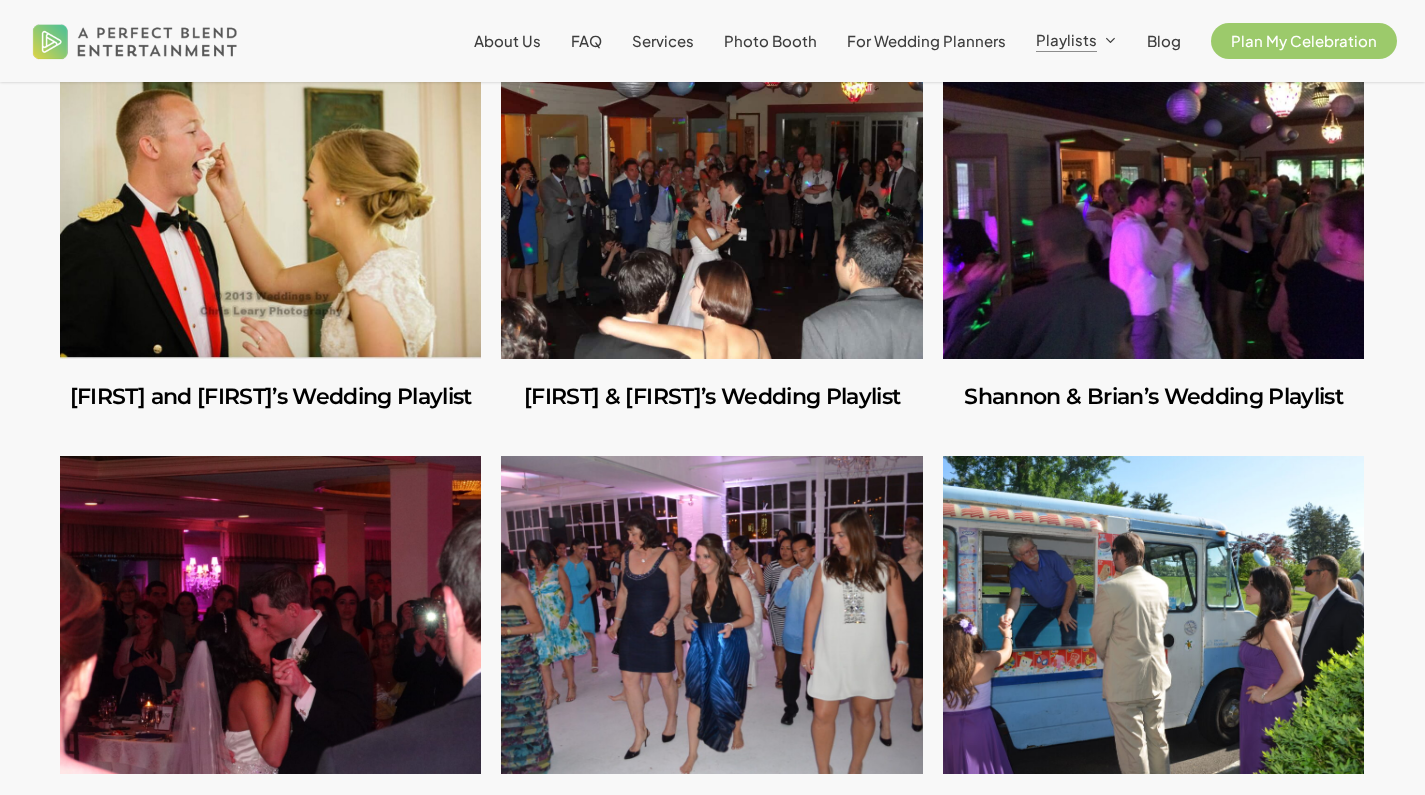 click at bounding box center [1153, 200] 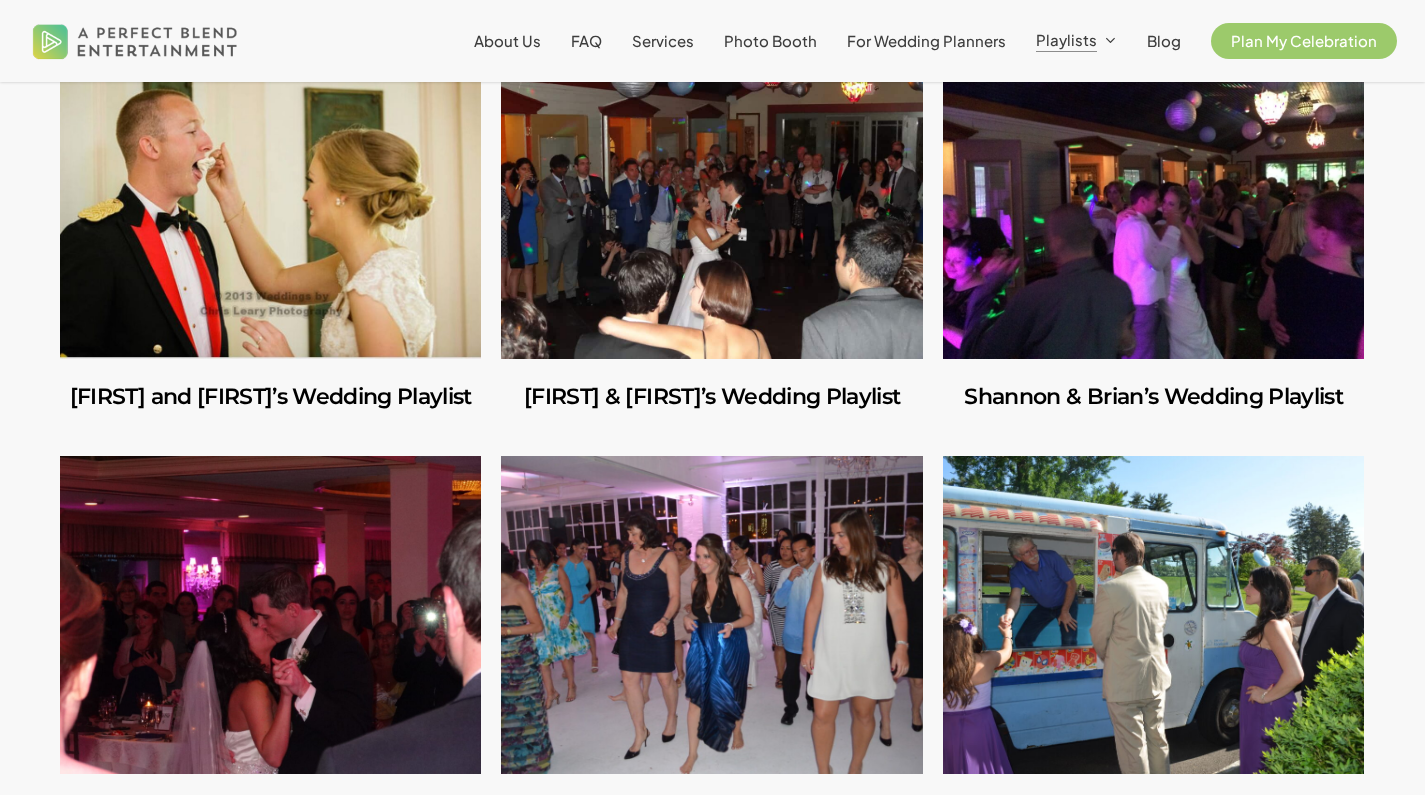 click on "Looking for some musical inspiration? Check out these playlists from some of our favorite weddings. Each of our playlists are carefully chosen to reflect the unique flavors of each couple – we’re looking forward to getting to know you to create your music lineup.
Ilana and Andrew’s Wedding Playlist   Jules and Michelle’s Wedding Playlist   Shannon and Joseph’s Wedding Playlist   Mike and Amanda’s Wedding Playlist   Ruben and Lesley’s Wedding Playlist   George and Mackenzie’s Wedding Playlist   Norah and Schuyler’s Wedding Playlist   Amara and Jon’s Wedding Playlist   Adriana and Jenna’s Wedding Playlist   Alyssa and Ryan’s Wedding Playlist   Stephen and Samantha’s Wedding Playlist   Nicole and Tim’s Wedding Playlist   Ian and Amy’s Wedding Playlist   Caitlin and Julio’s Wedding Playlist   Anthony and Emily’s Wedding Playlist   Catherine and Tyler’s Wedding Playlist   Patrick and Jessica’s Wedding Playlist" at bounding box center [712, 790] 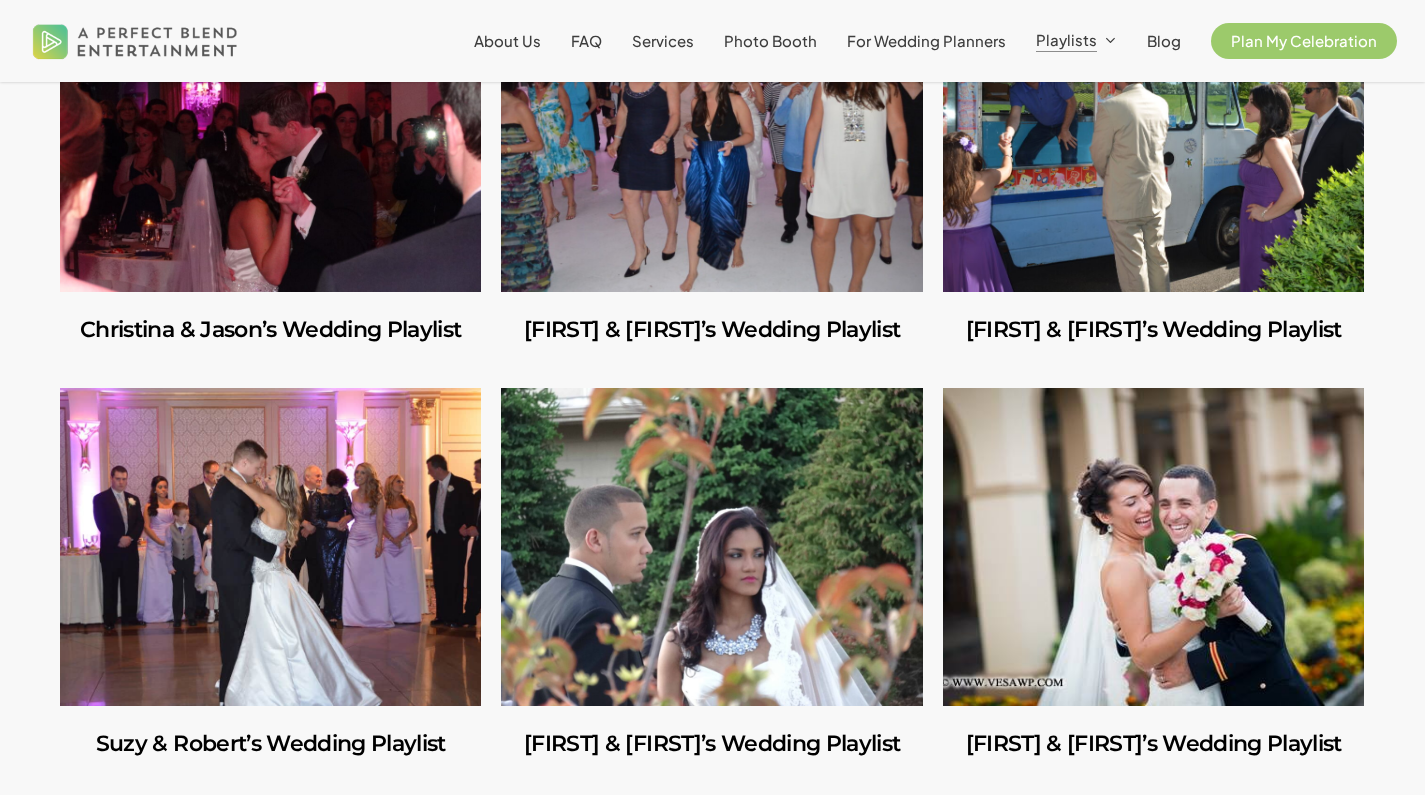 scroll, scrollTop: 4907, scrollLeft: 0, axis: vertical 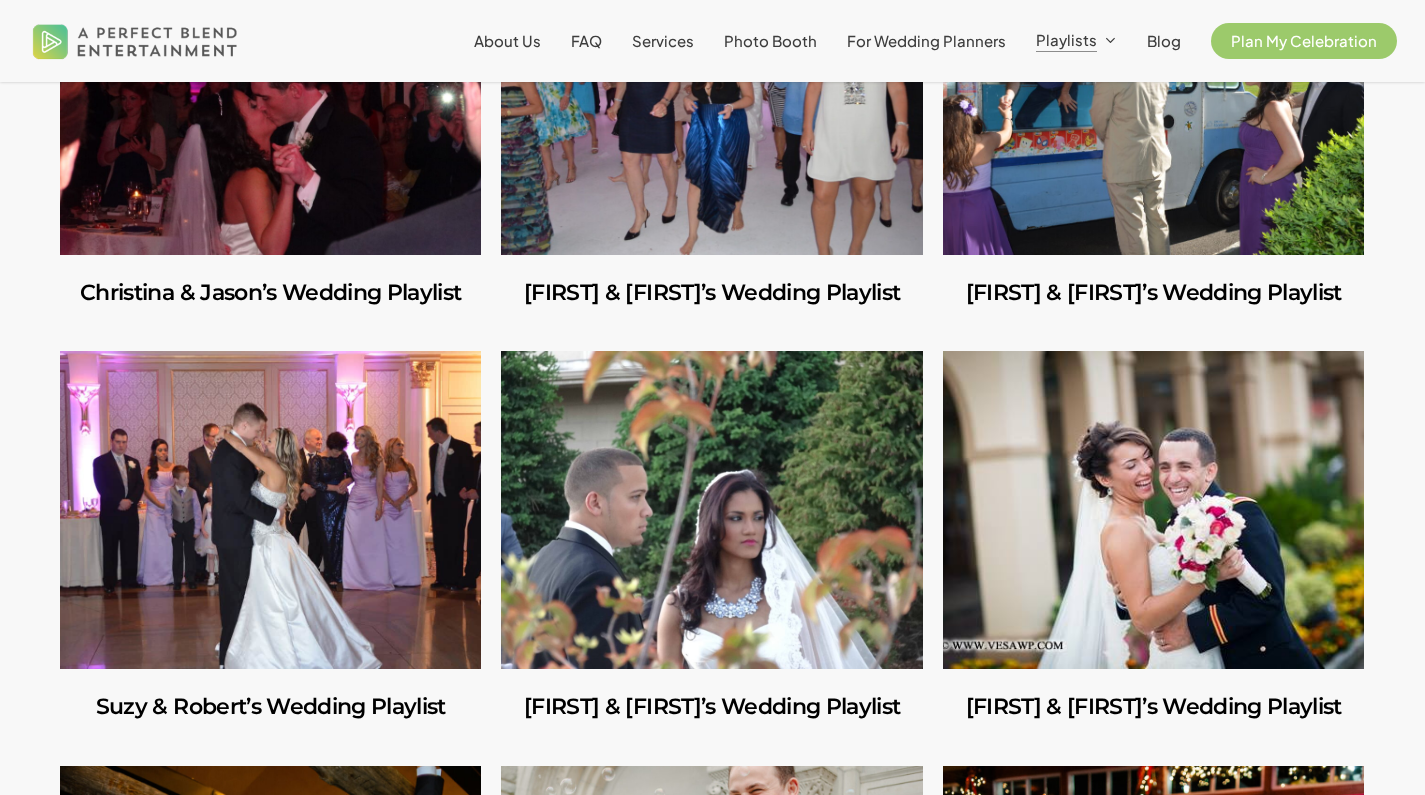 click at bounding box center (270, 96) 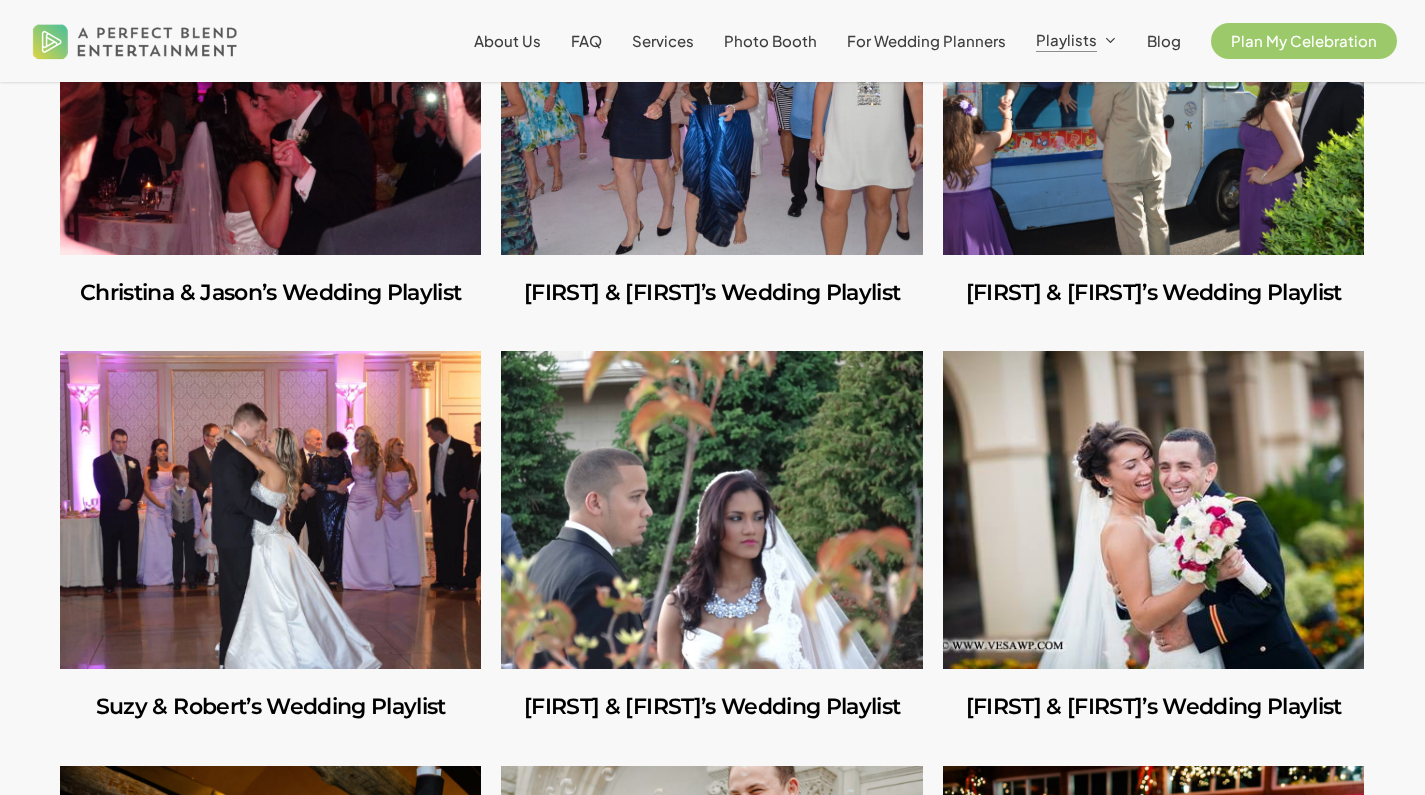 click at bounding box center (711, 96) 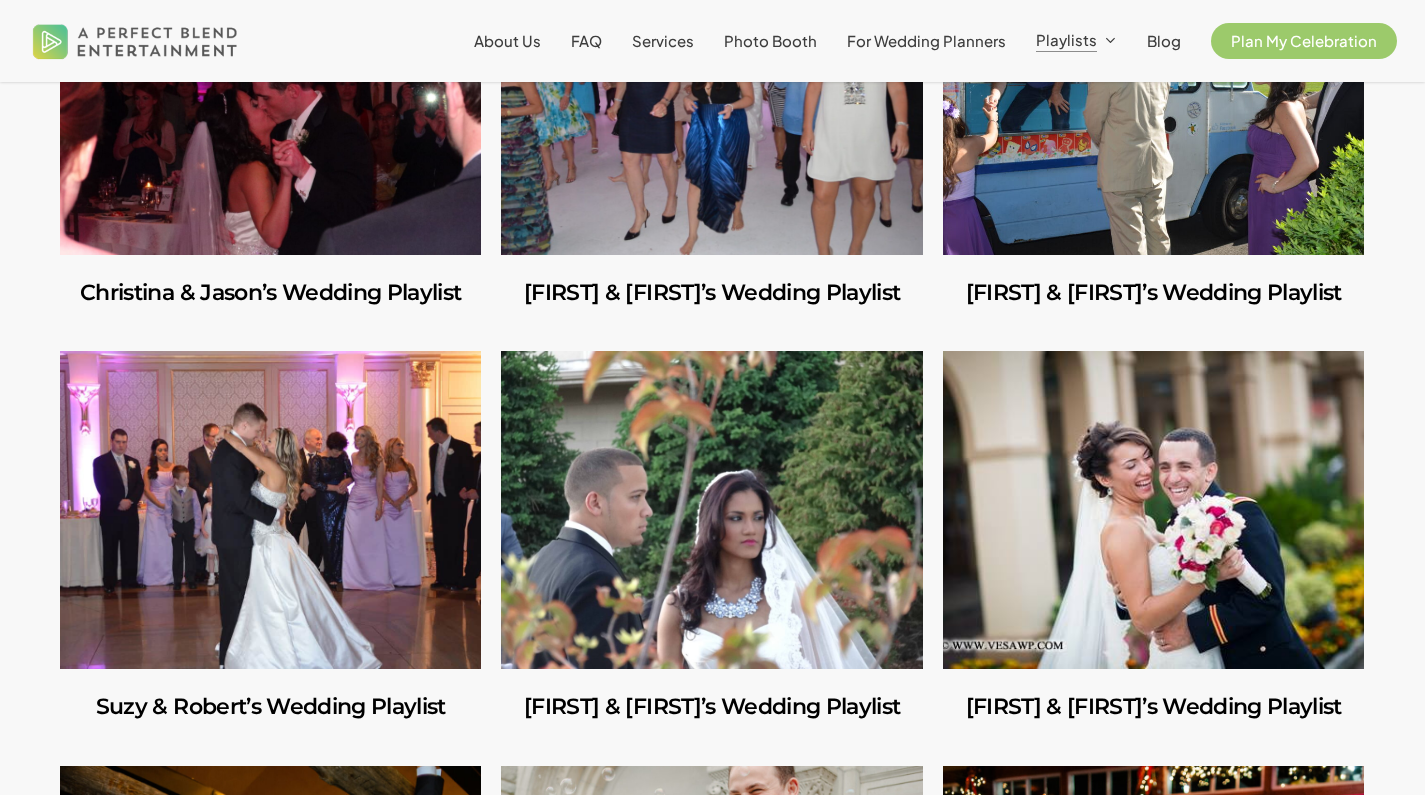 click at bounding box center [1153, 96] 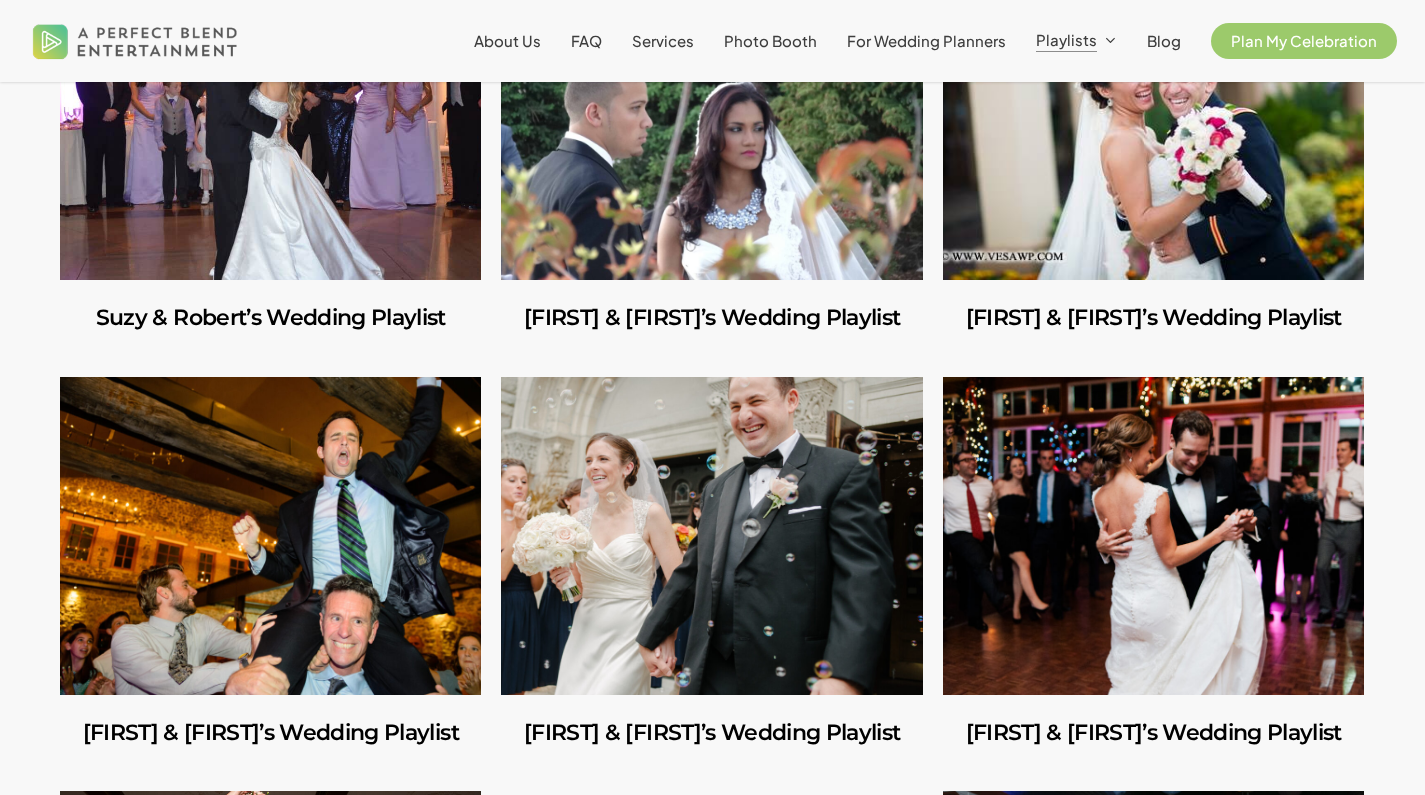 scroll, scrollTop: 5157, scrollLeft: 0, axis: vertical 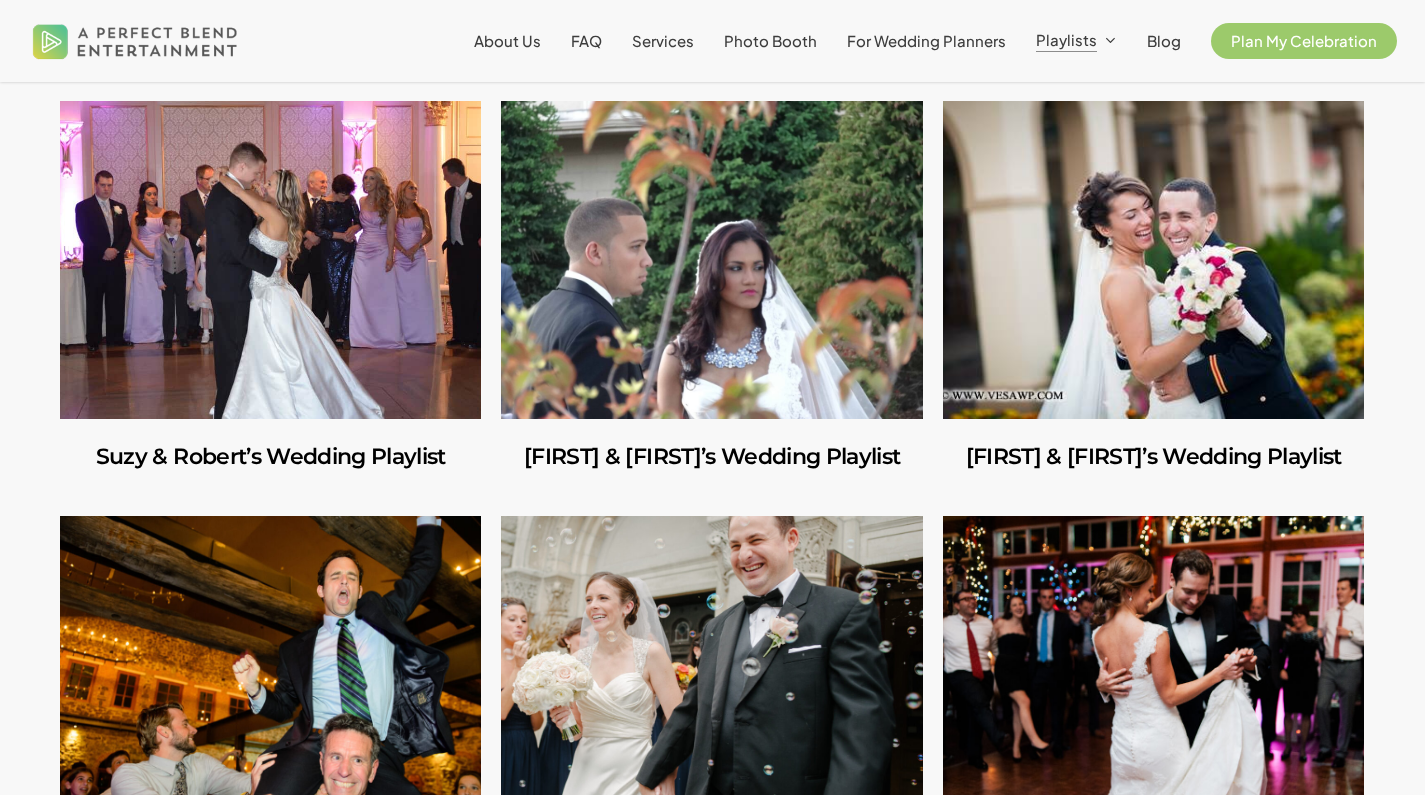click at bounding box center (270, 260) 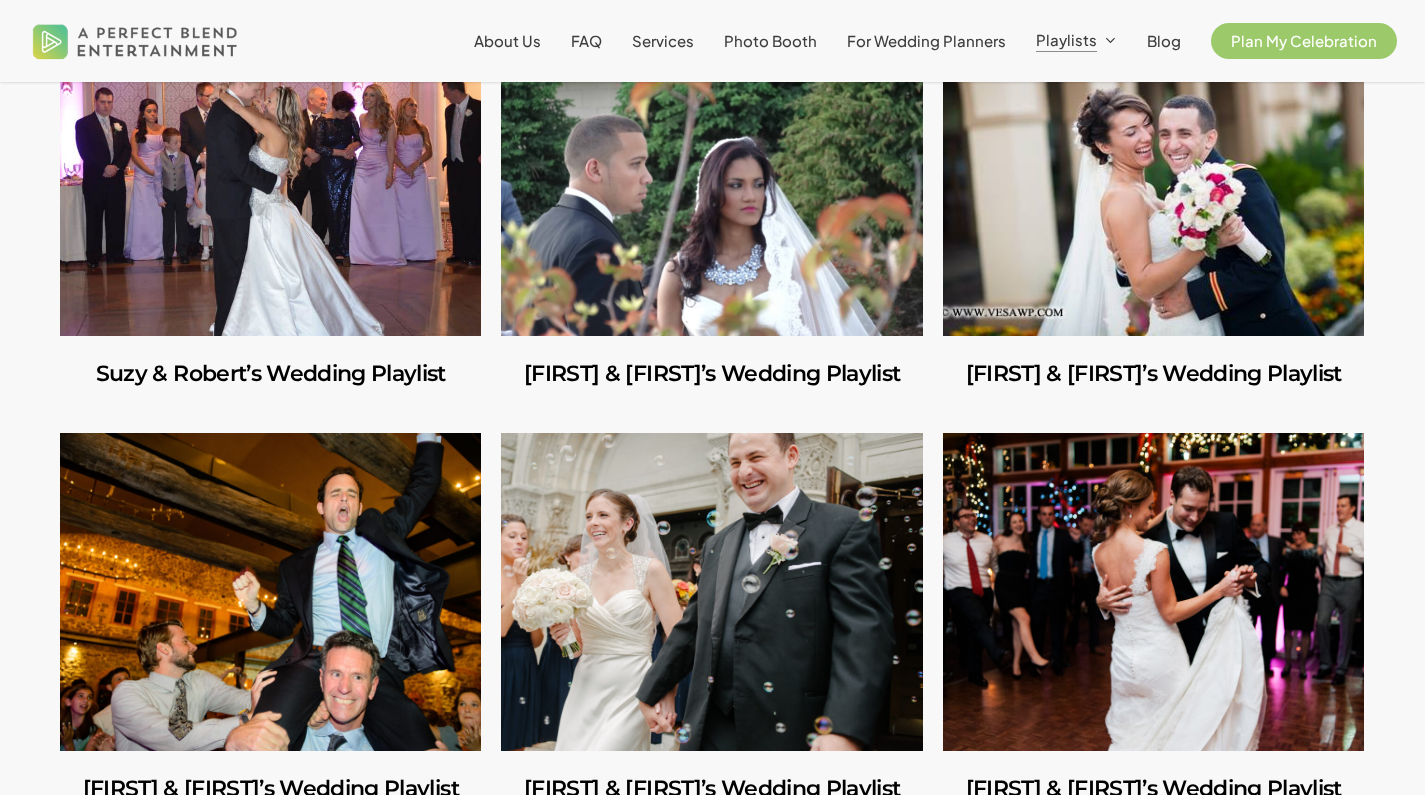 scroll, scrollTop: 5269, scrollLeft: 0, axis: vertical 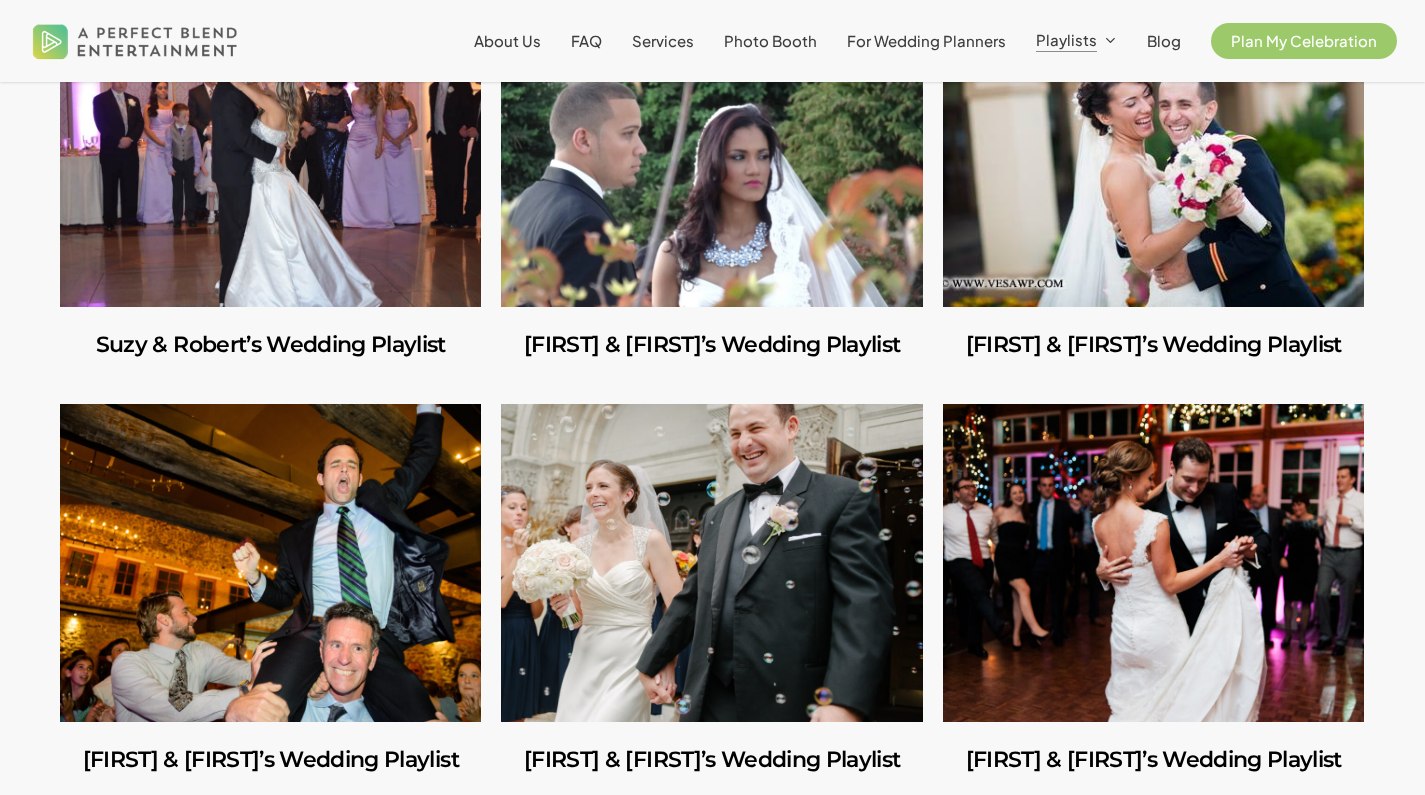click at bounding box center [711, 148] 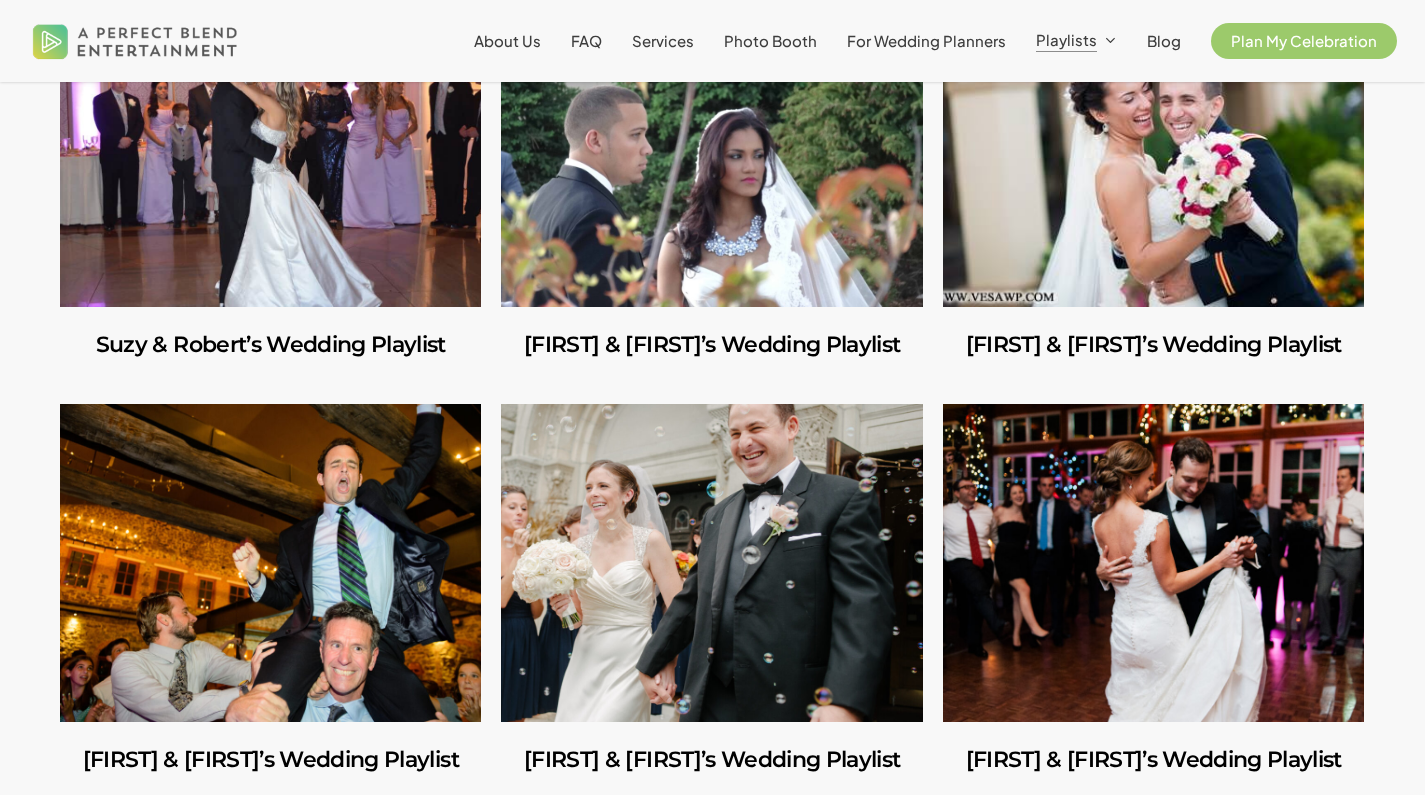 click at bounding box center [1153, 148] 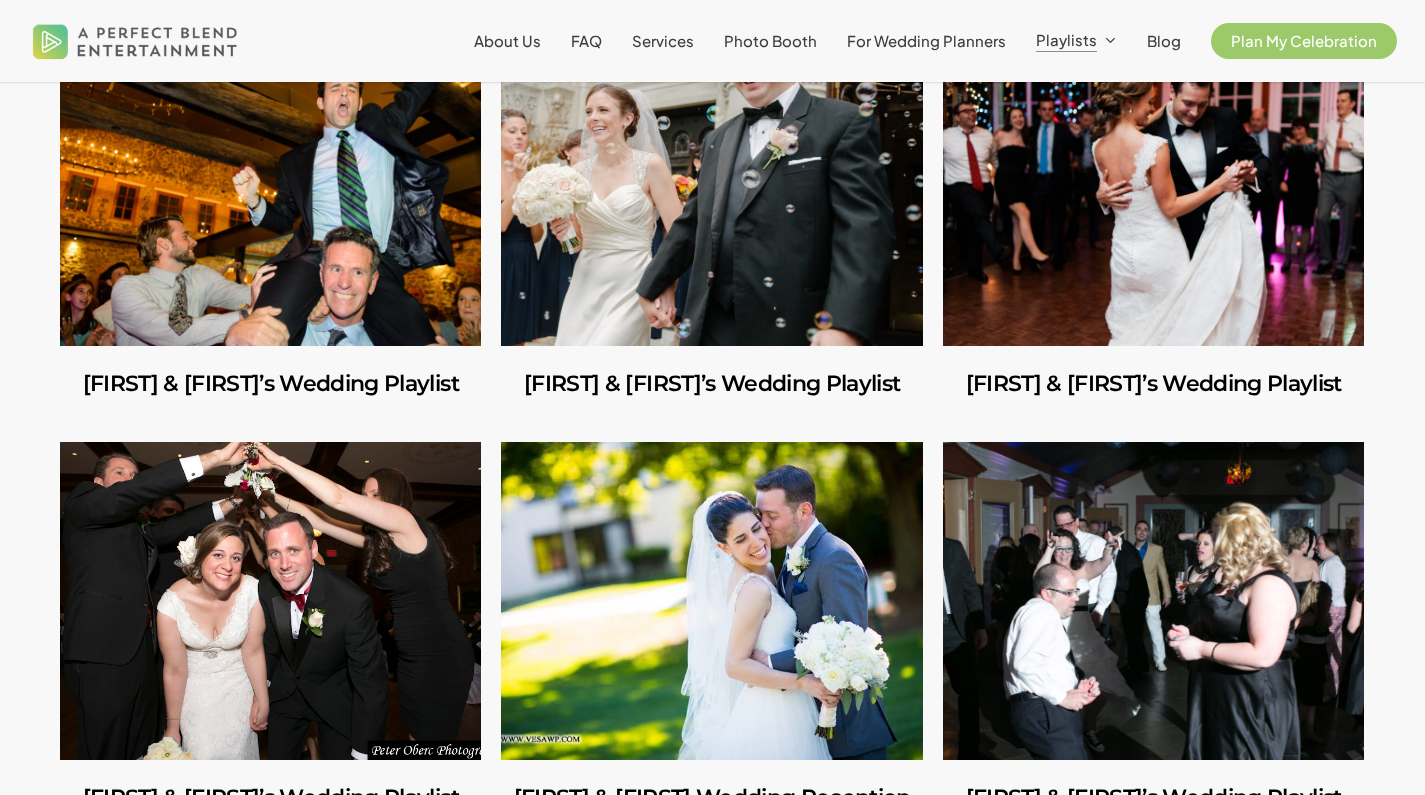 scroll, scrollTop: 5655, scrollLeft: 0, axis: vertical 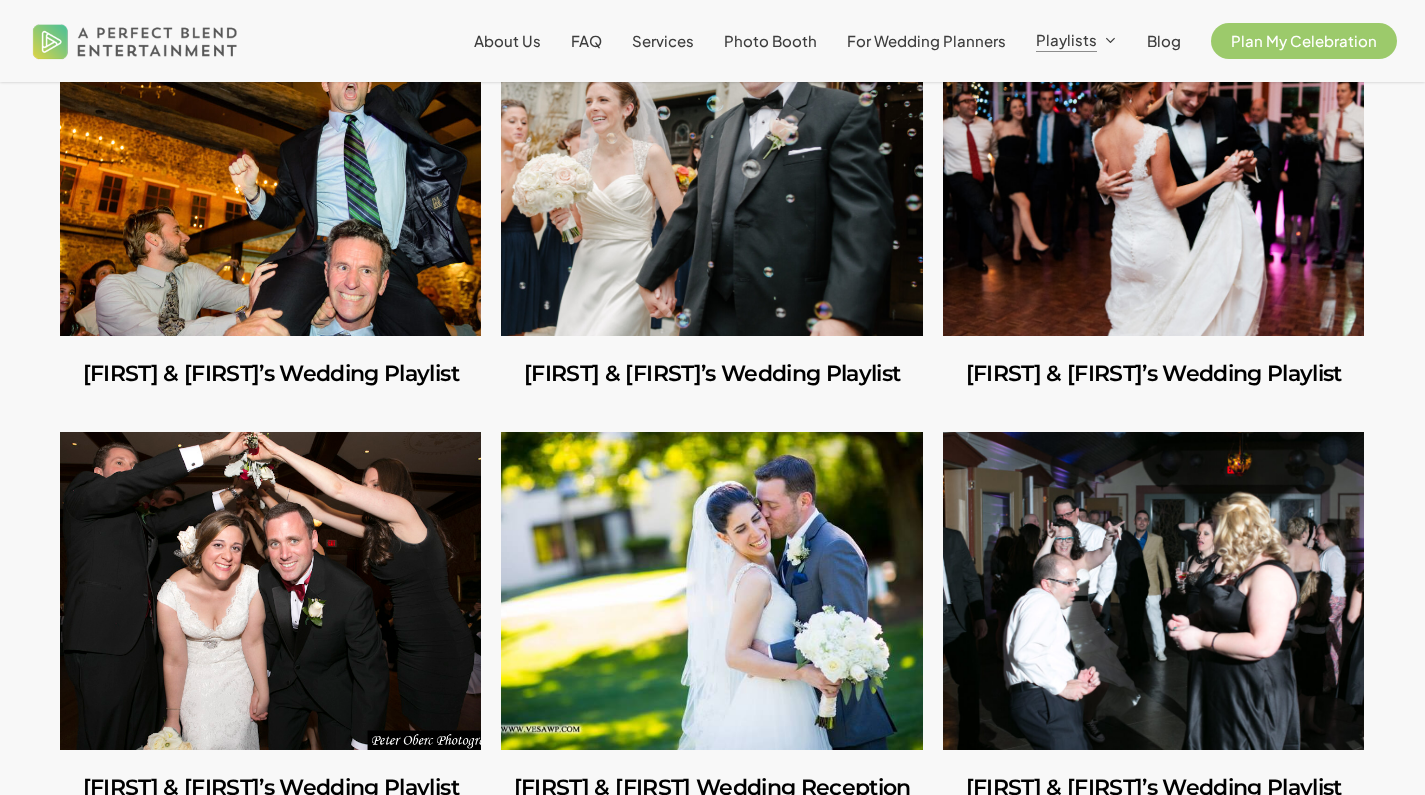click at bounding box center (270, 177) 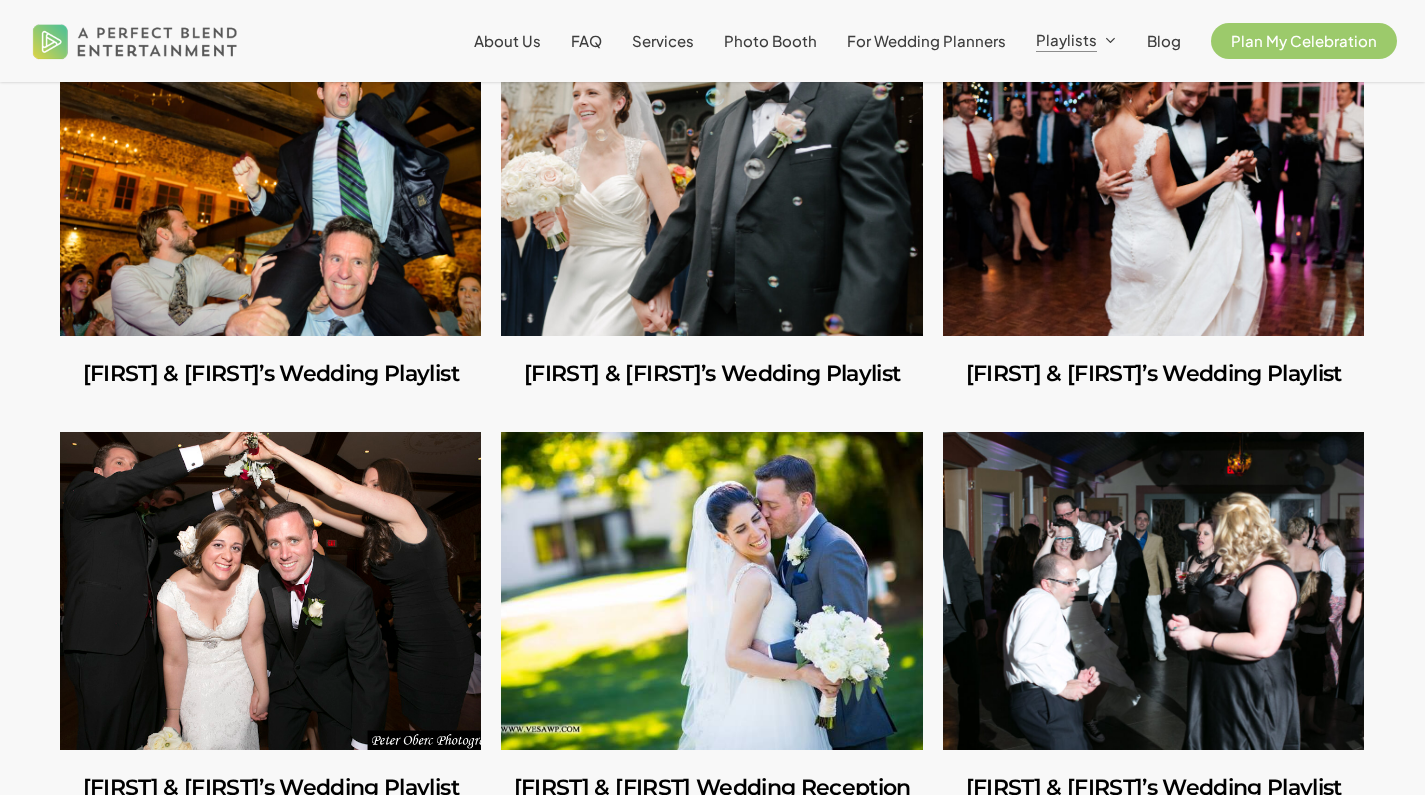click at bounding box center [711, 177] 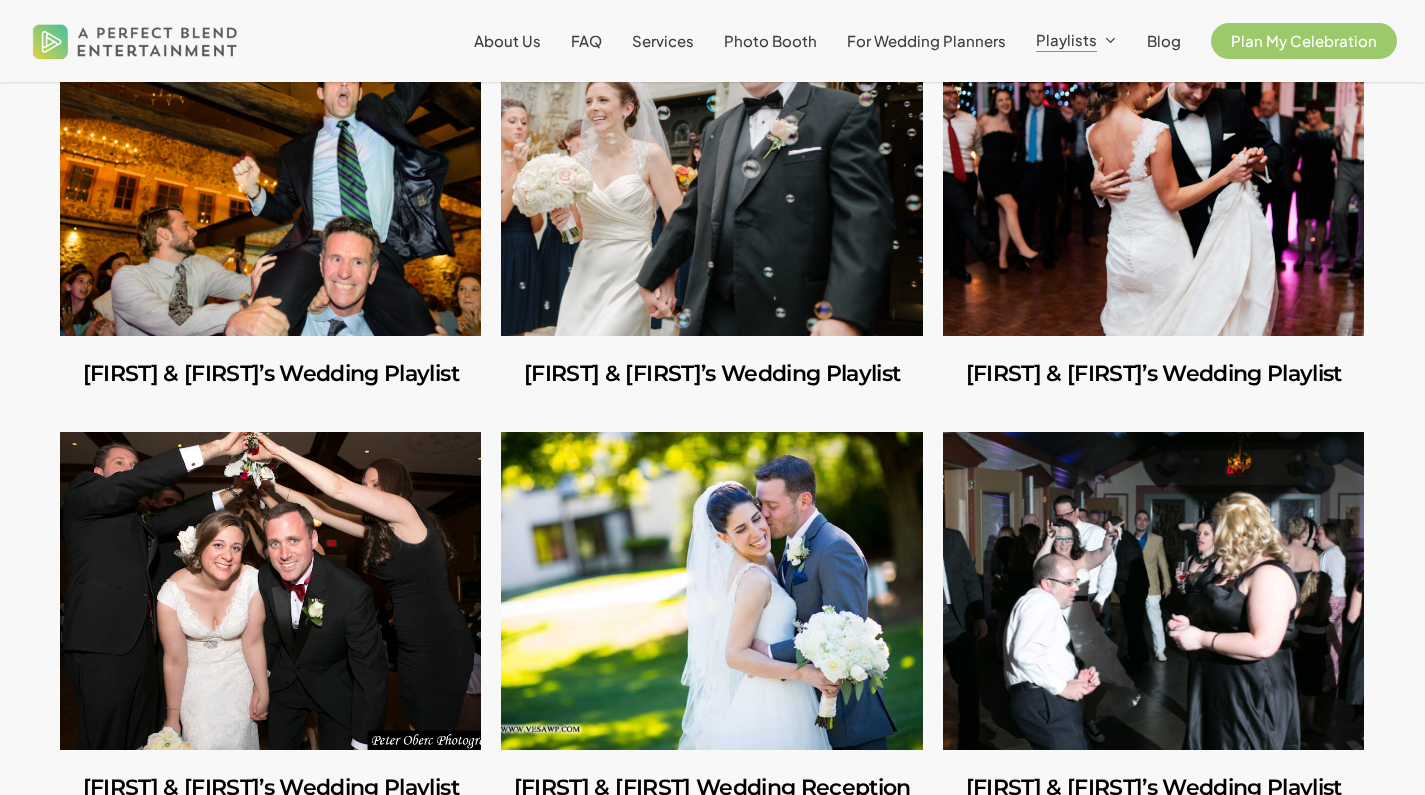 click at bounding box center [1153, 177] 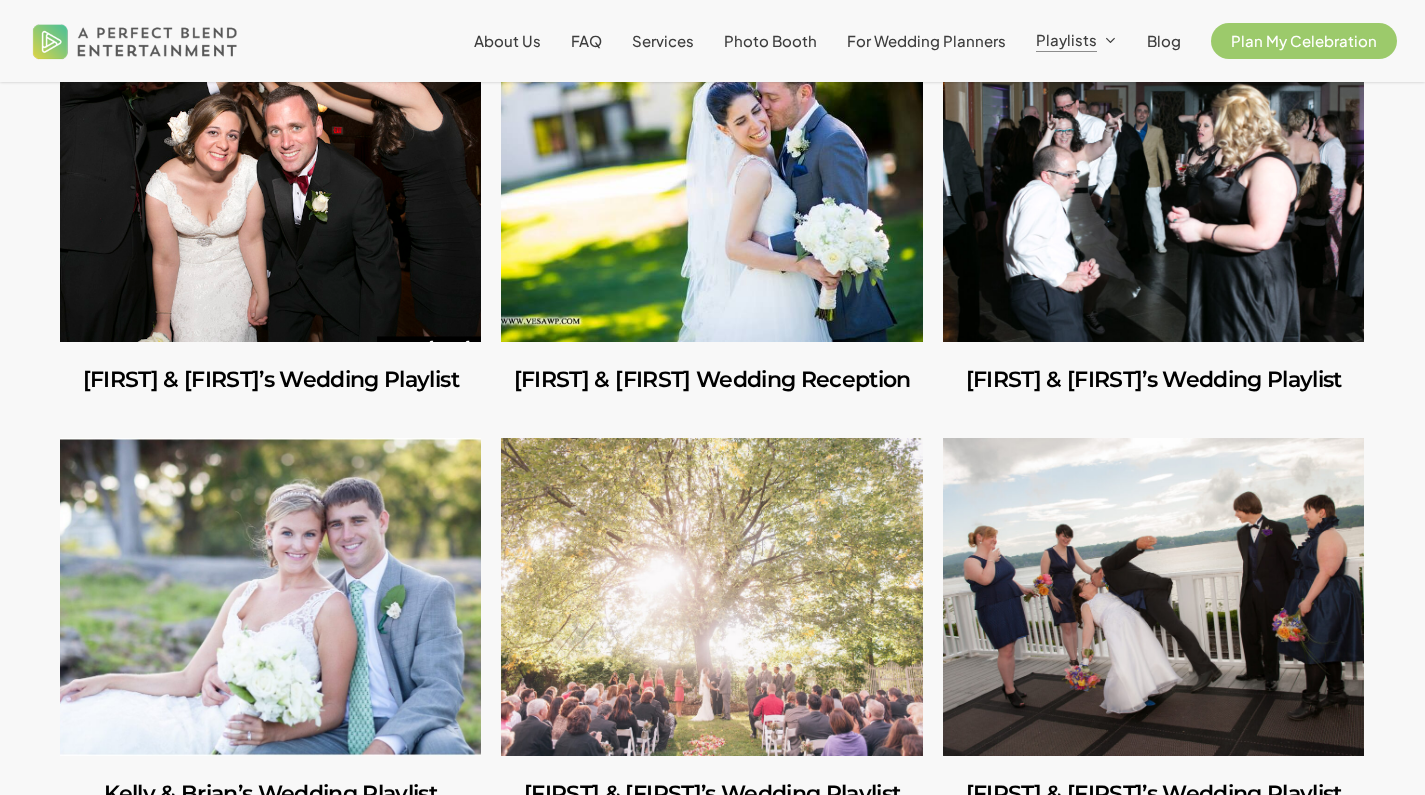 scroll, scrollTop: 6071, scrollLeft: 0, axis: vertical 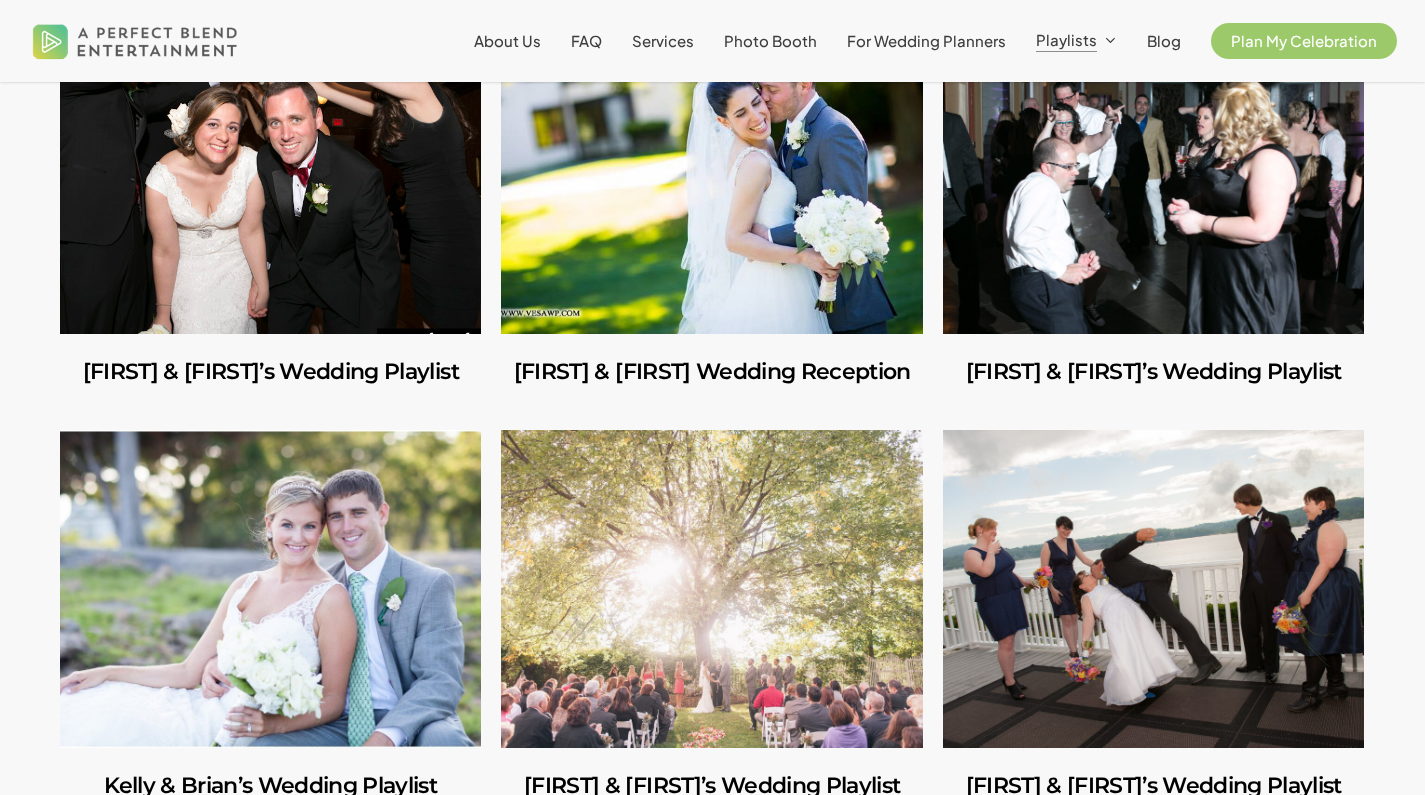 click at bounding box center (270, 175) 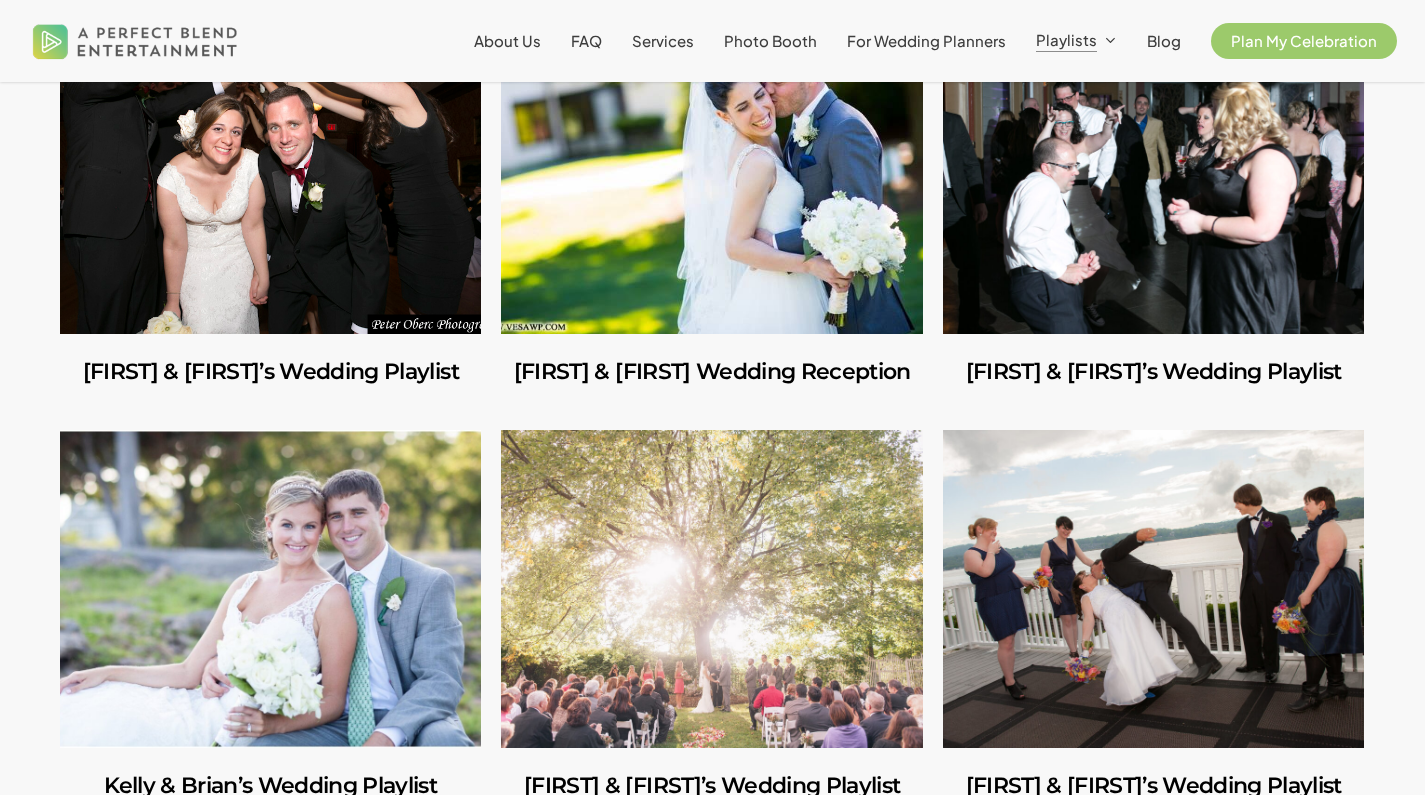 click at bounding box center (711, 175) 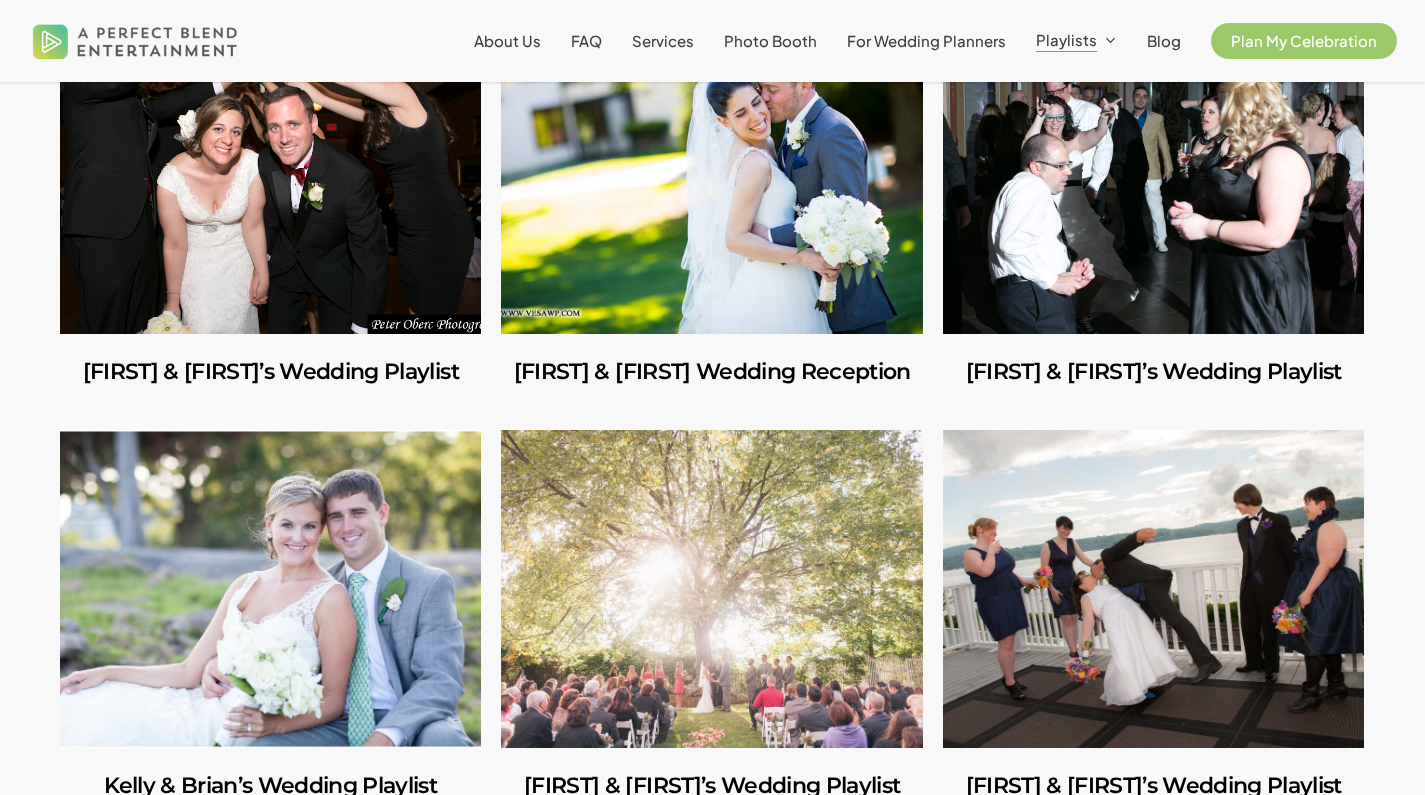 click at bounding box center (1153, 175) 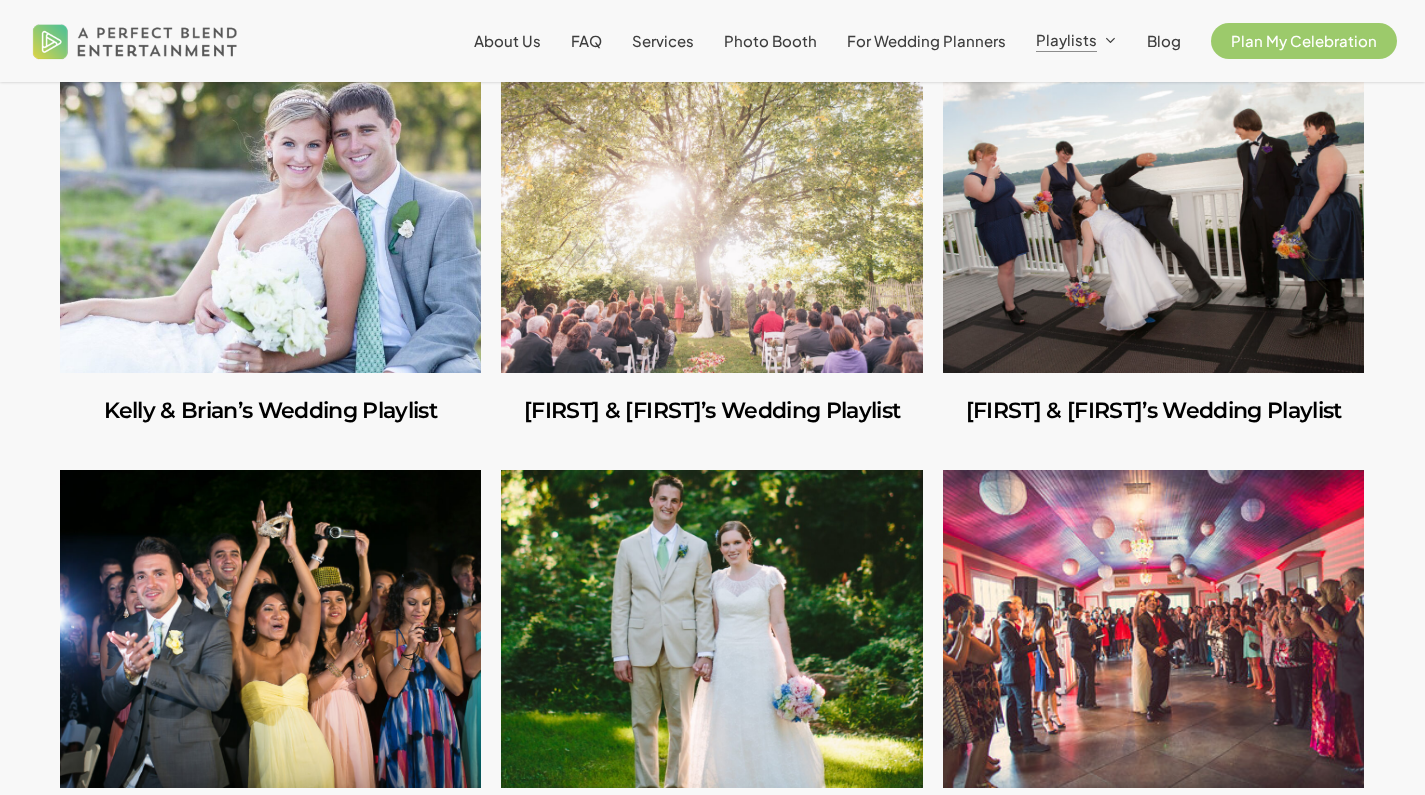 scroll, scrollTop: 6466, scrollLeft: 0, axis: vertical 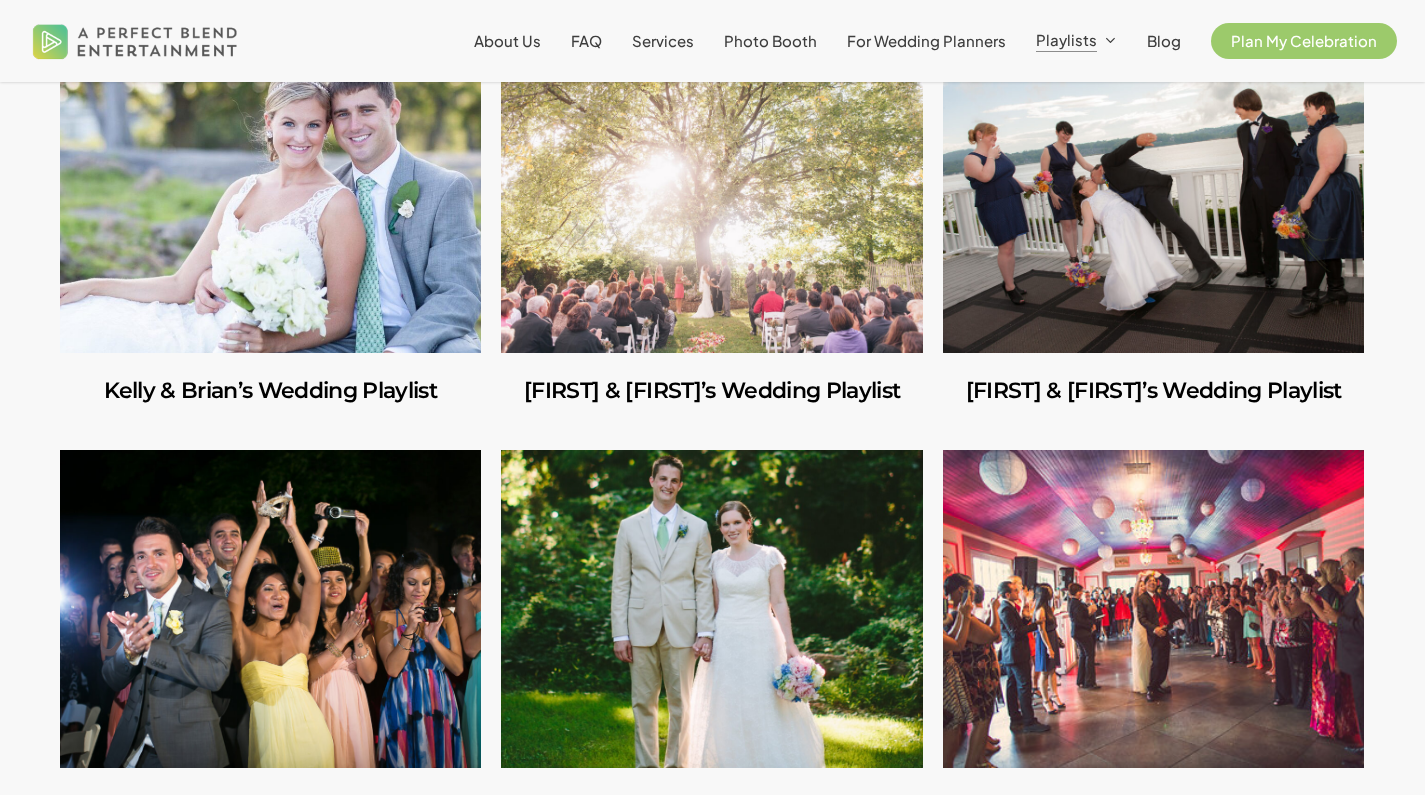 click at bounding box center (270, 194) 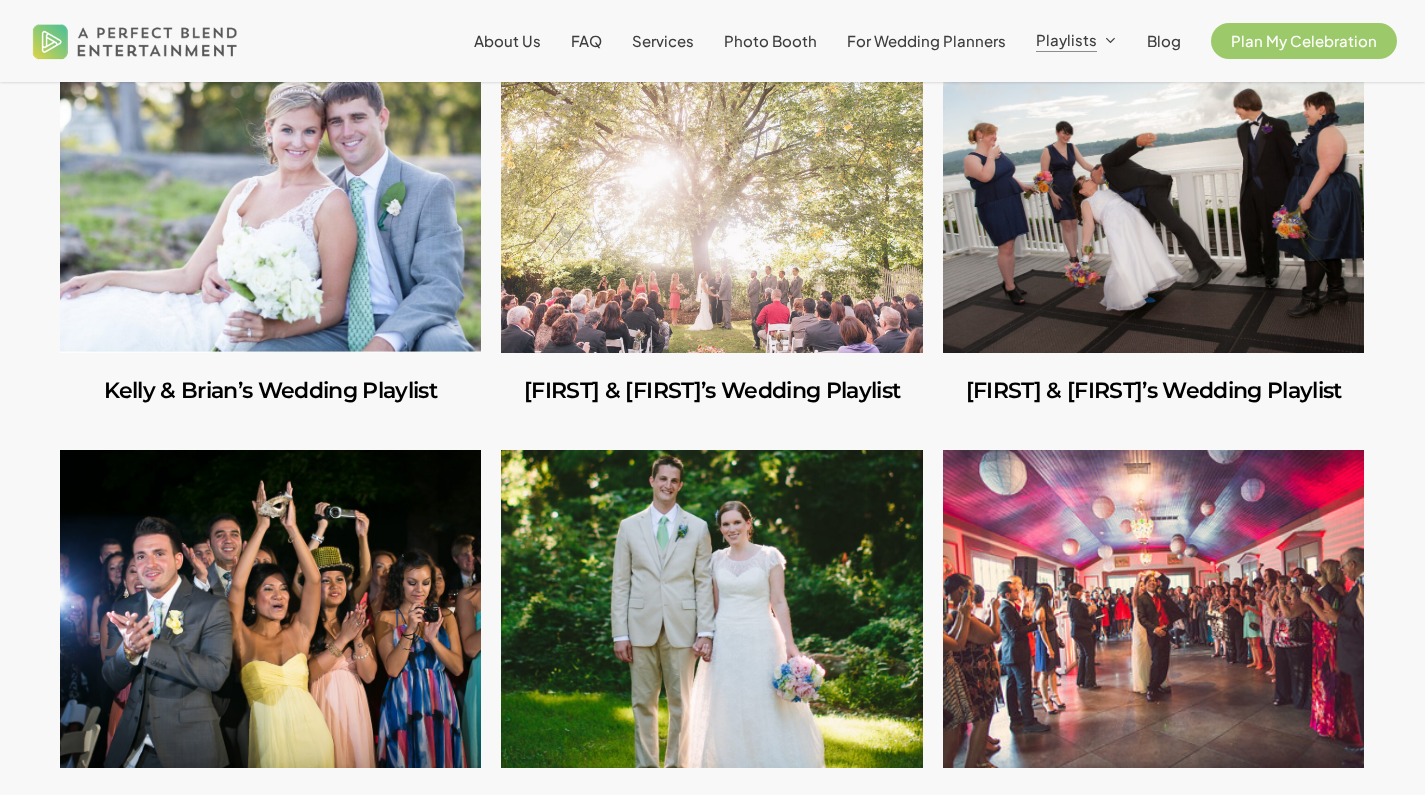click at bounding box center [711, 194] 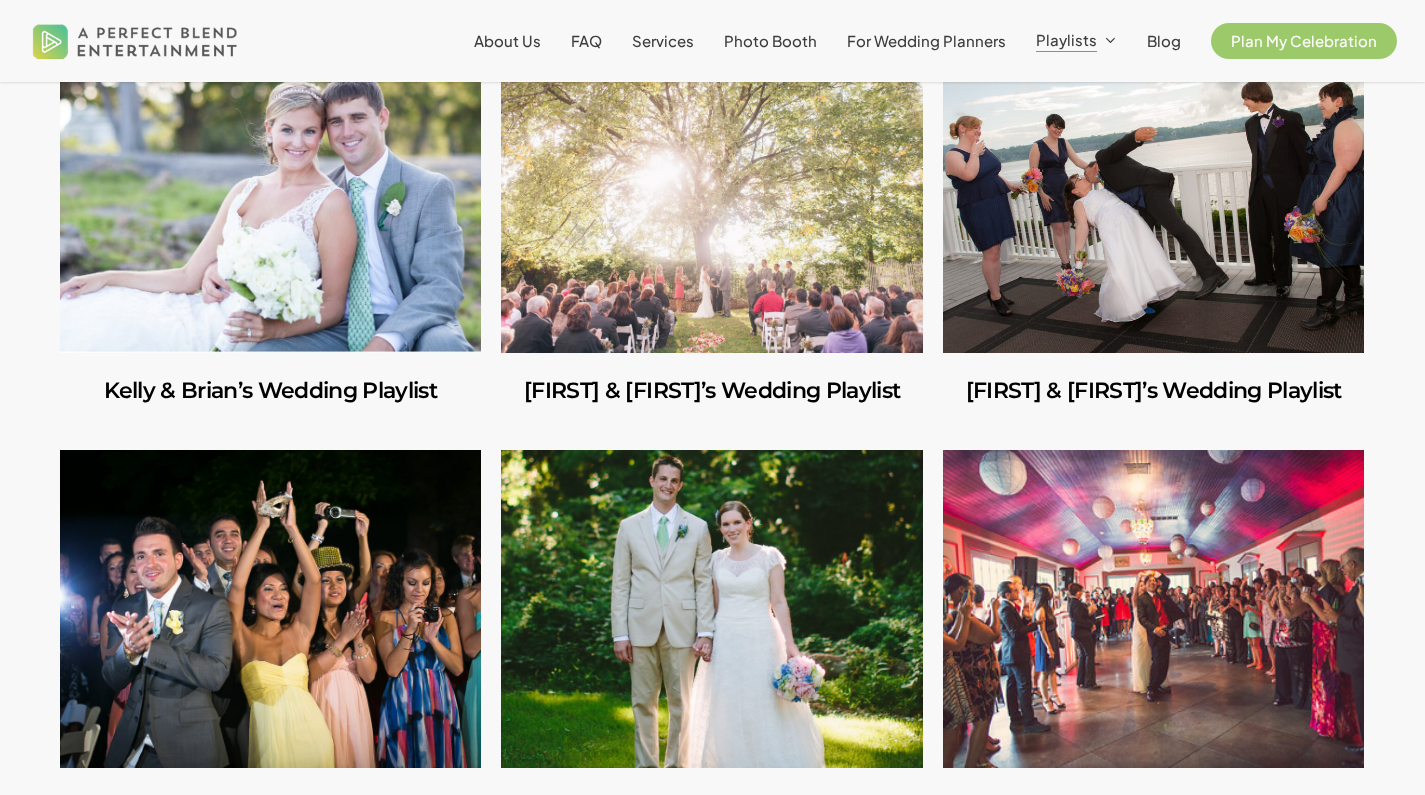click at bounding box center [1153, 194] 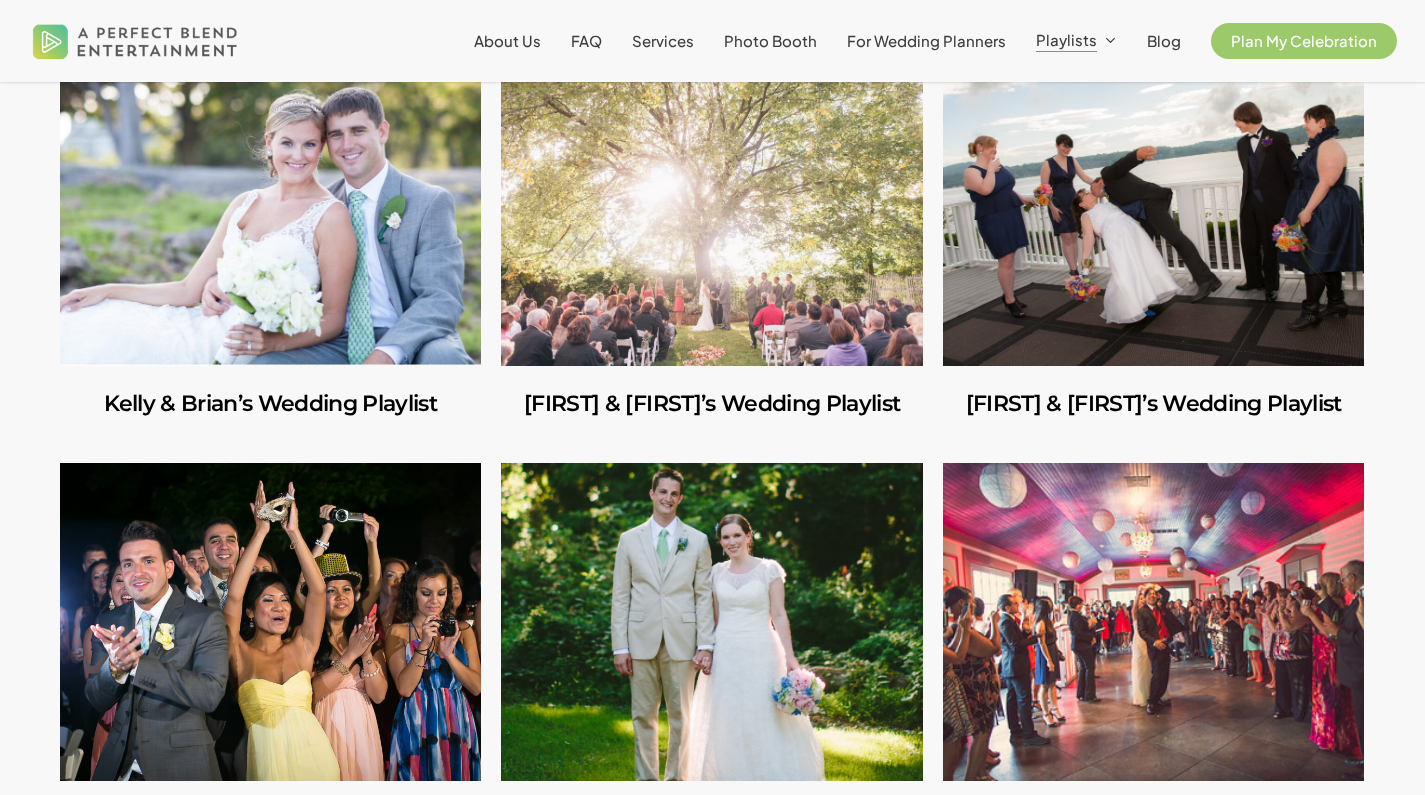 scroll, scrollTop: 6318, scrollLeft: 0, axis: vertical 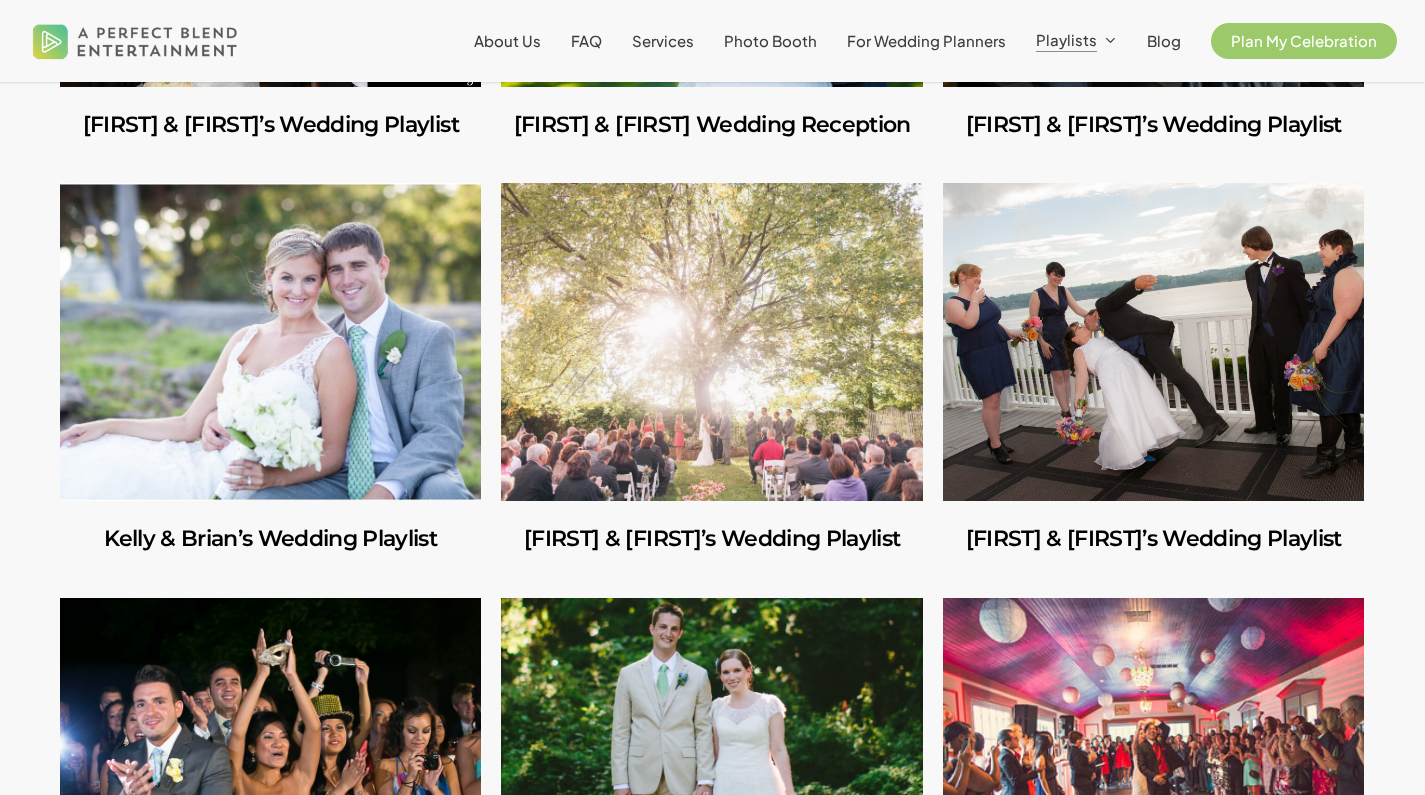 click at bounding box center [1153, 342] 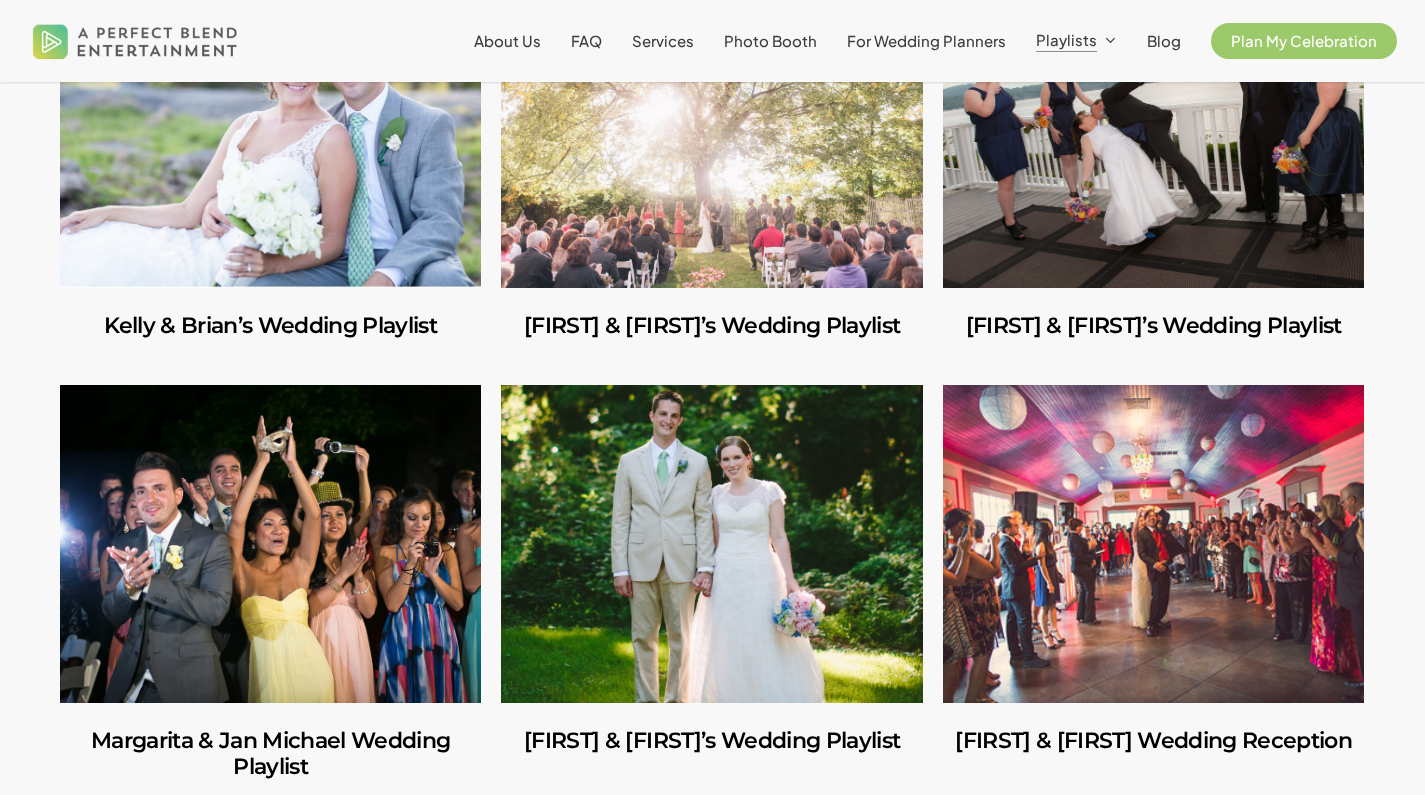scroll, scrollTop: 6585, scrollLeft: 0, axis: vertical 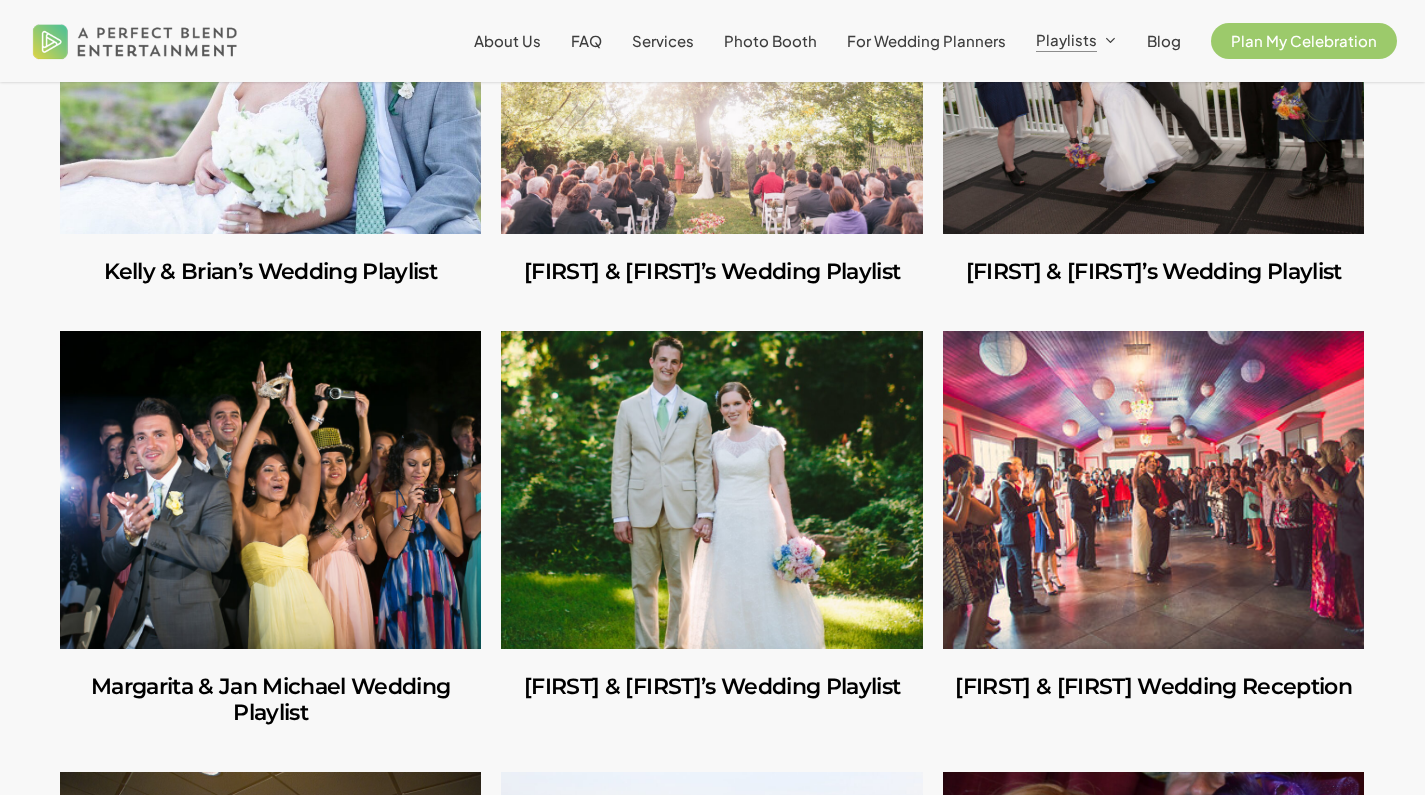 click at bounding box center (270, 75) 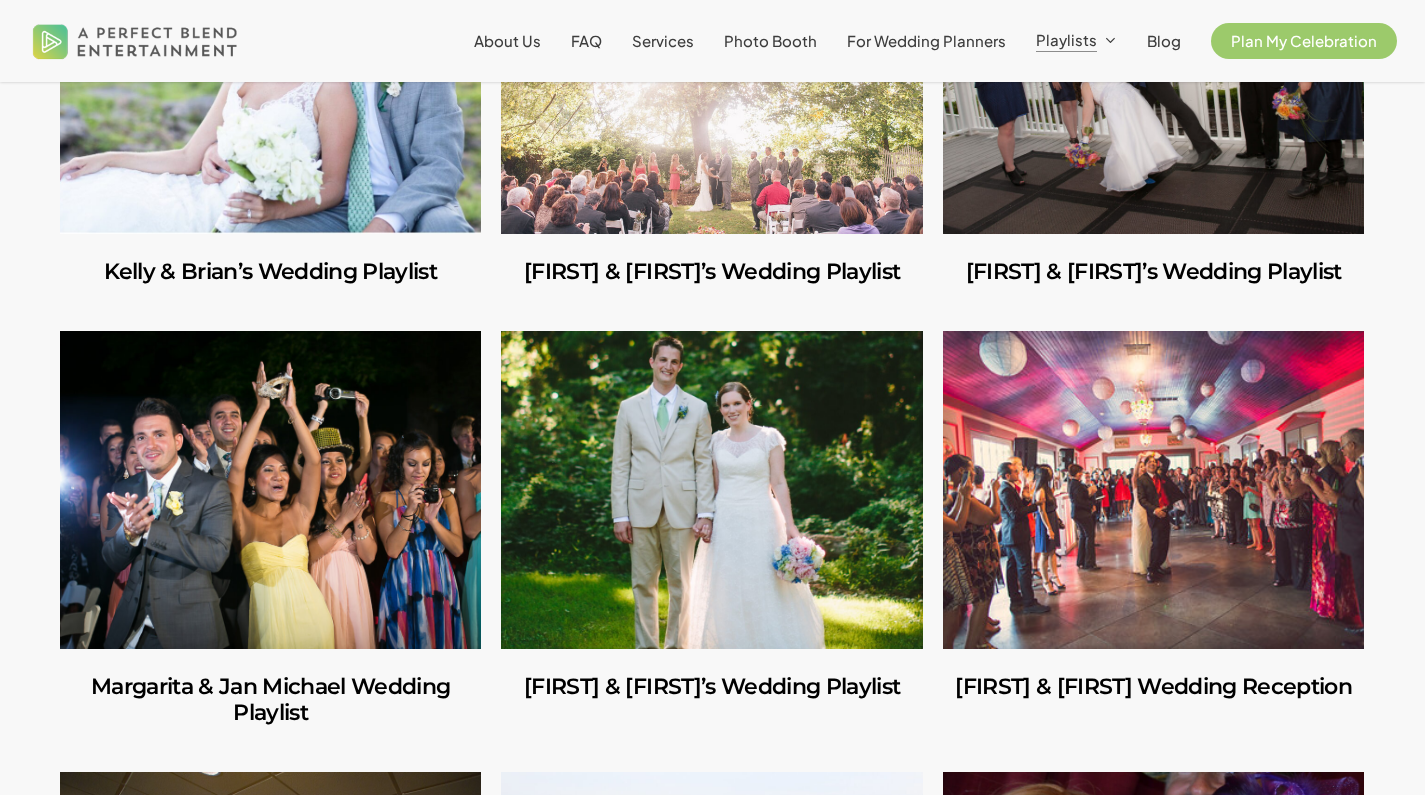 click at bounding box center (711, 75) 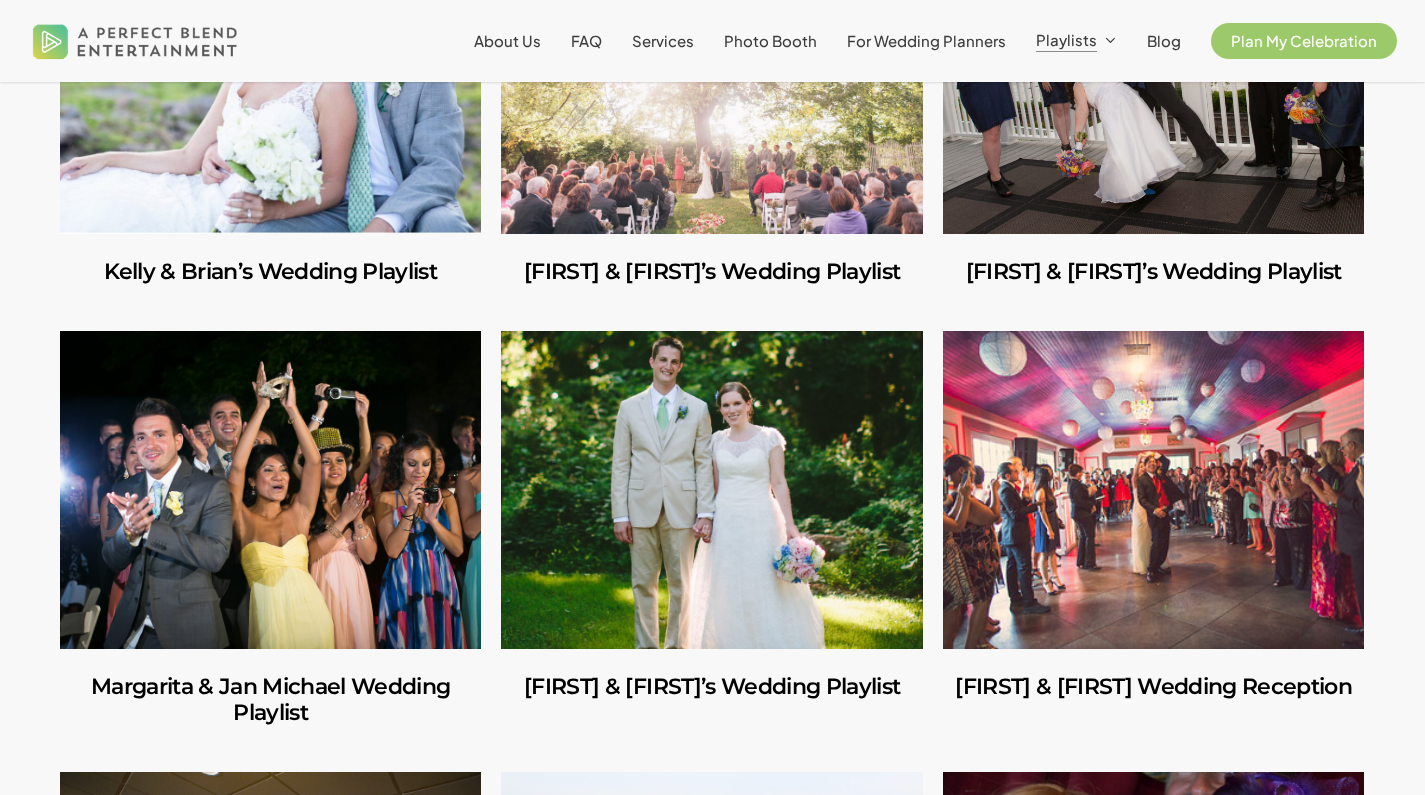 click at bounding box center (1153, 75) 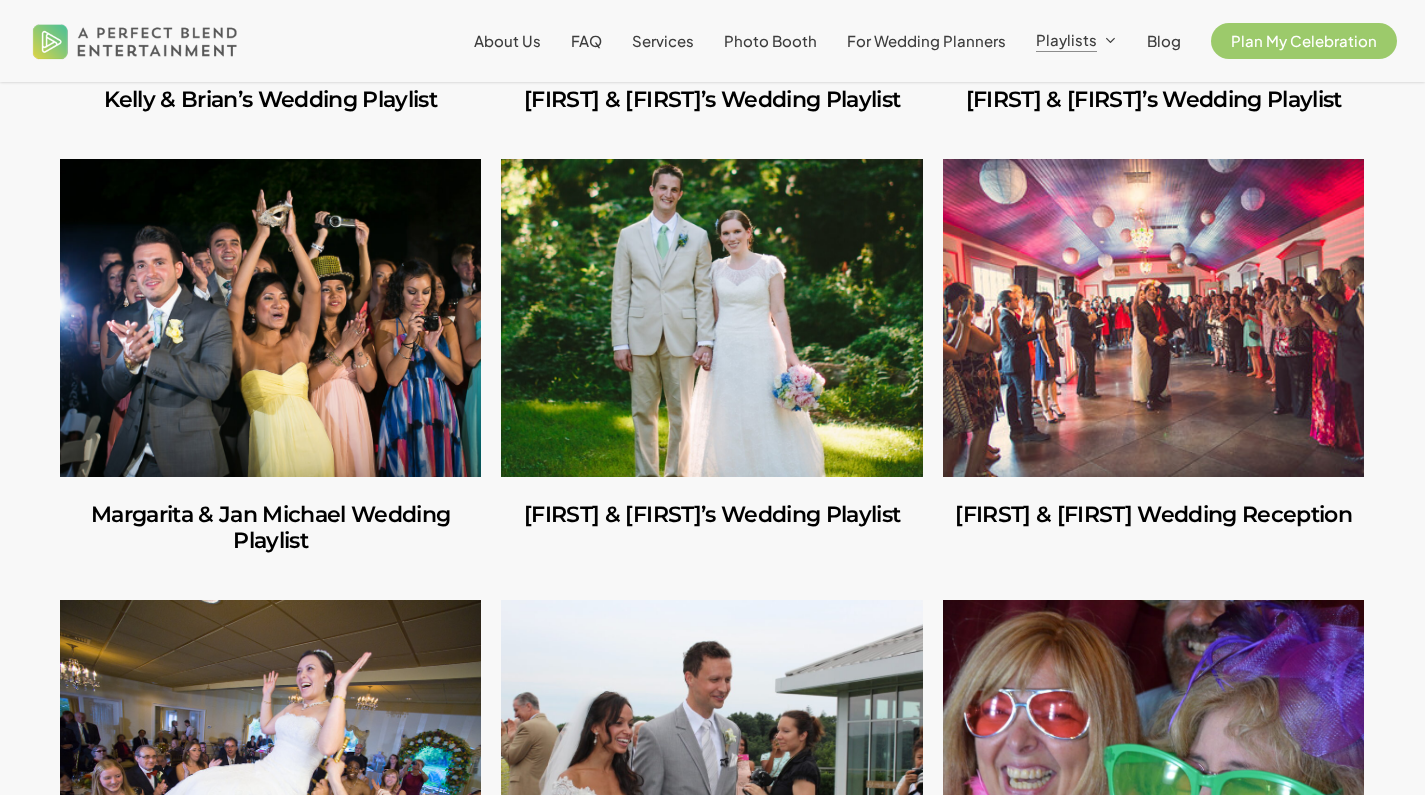 scroll, scrollTop: 6847, scrollLeft: 0, axis: vertical 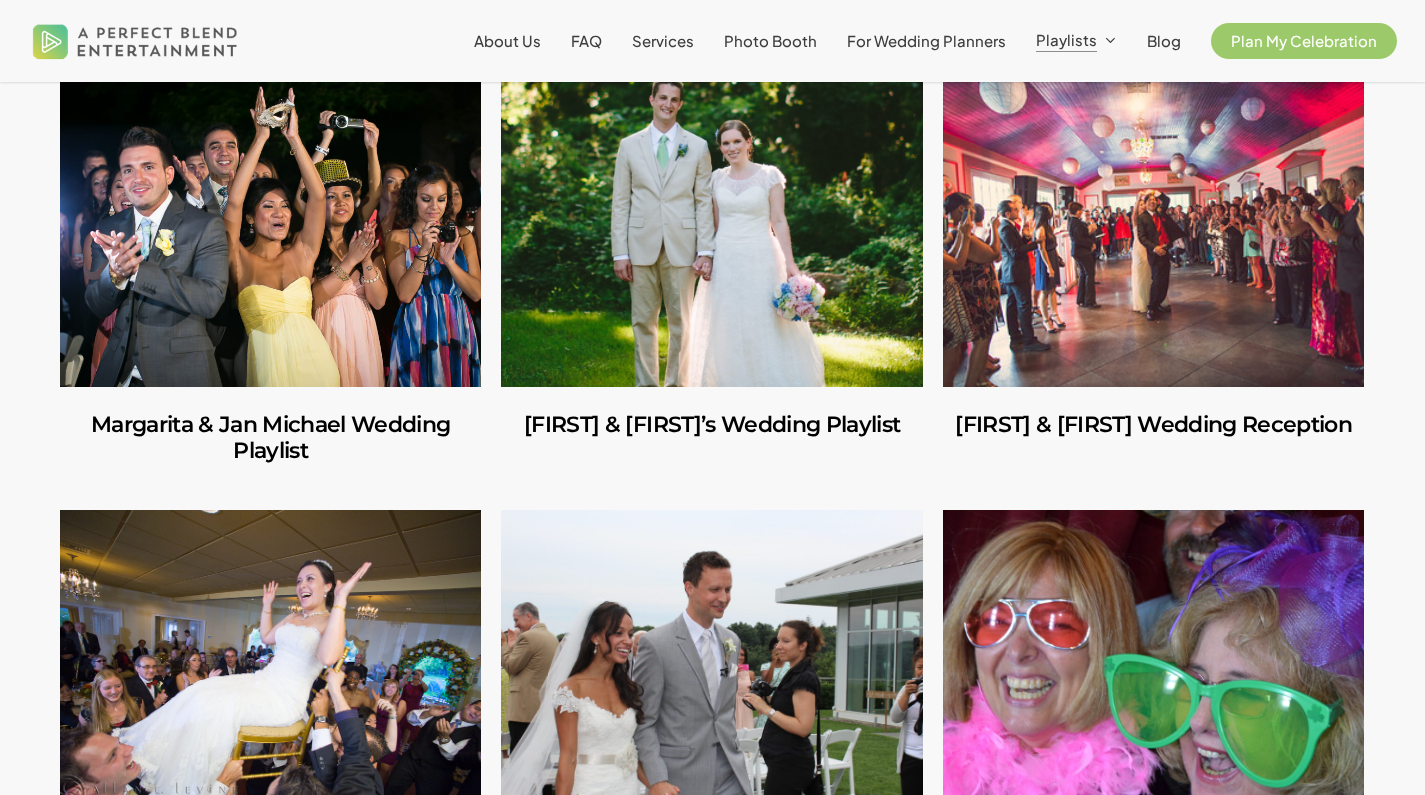 click at bounding box center (270, 228) 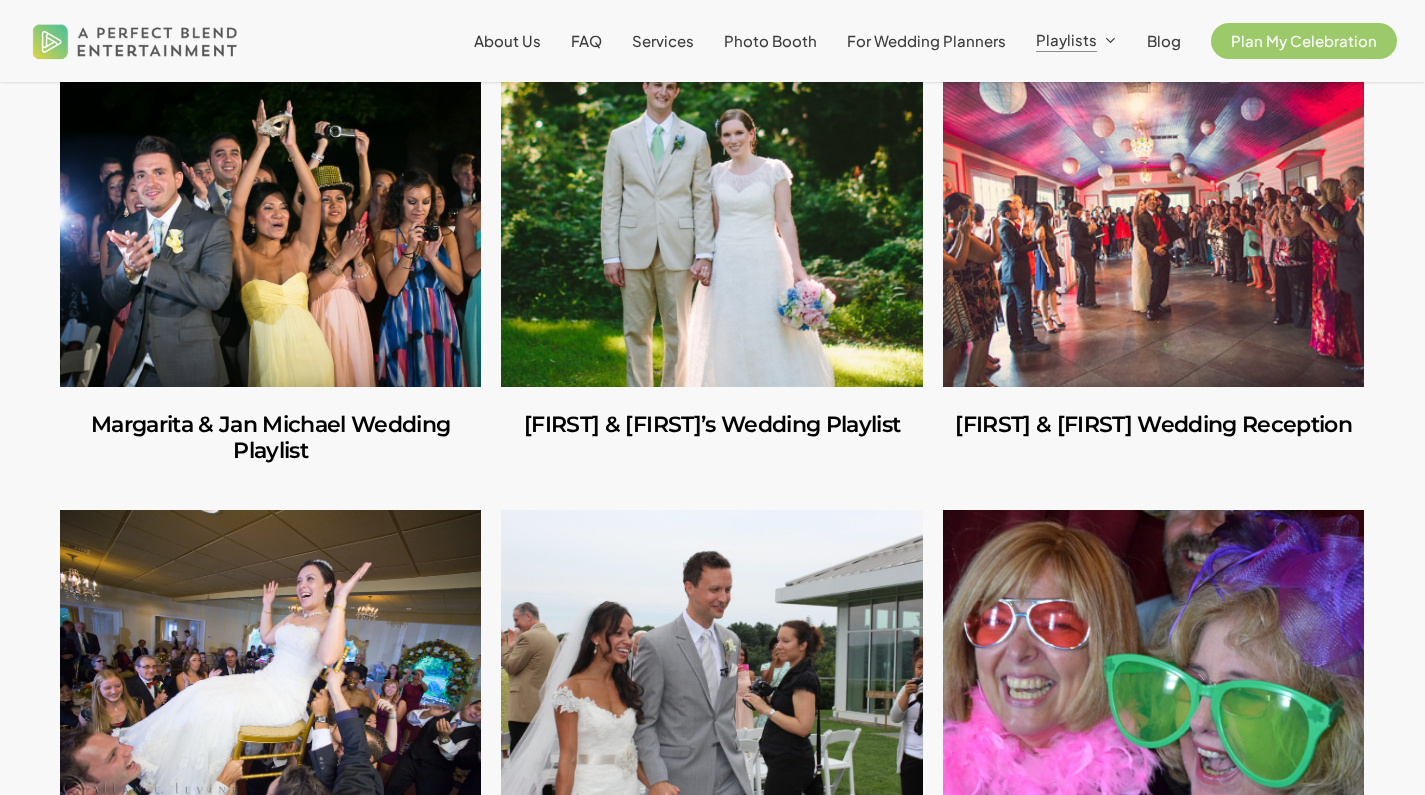 click at bounding box center [711, 228] 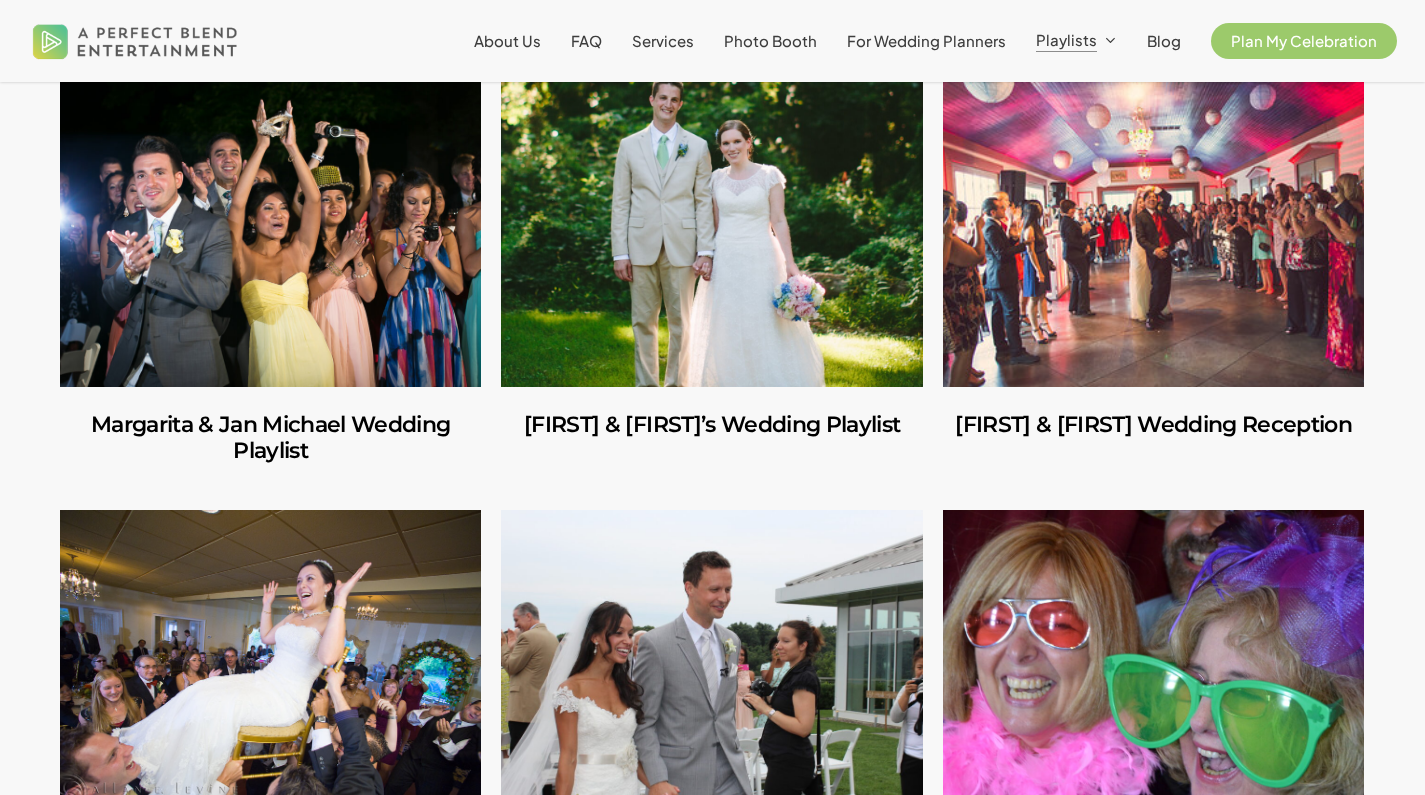 click at bounding box center (1153, 228) 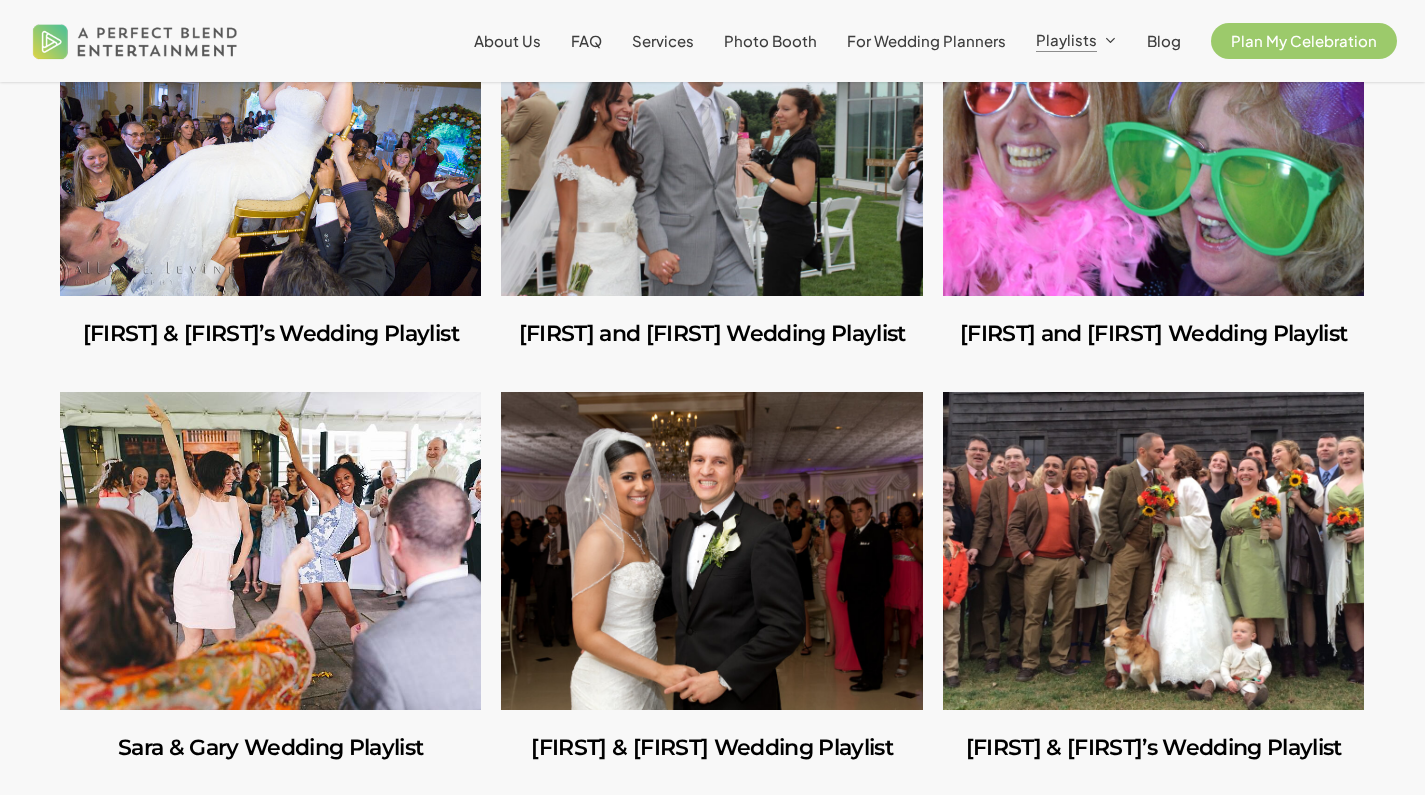 scroll, scrollTop: 7395, scrollLeft: 0, axis: vertical 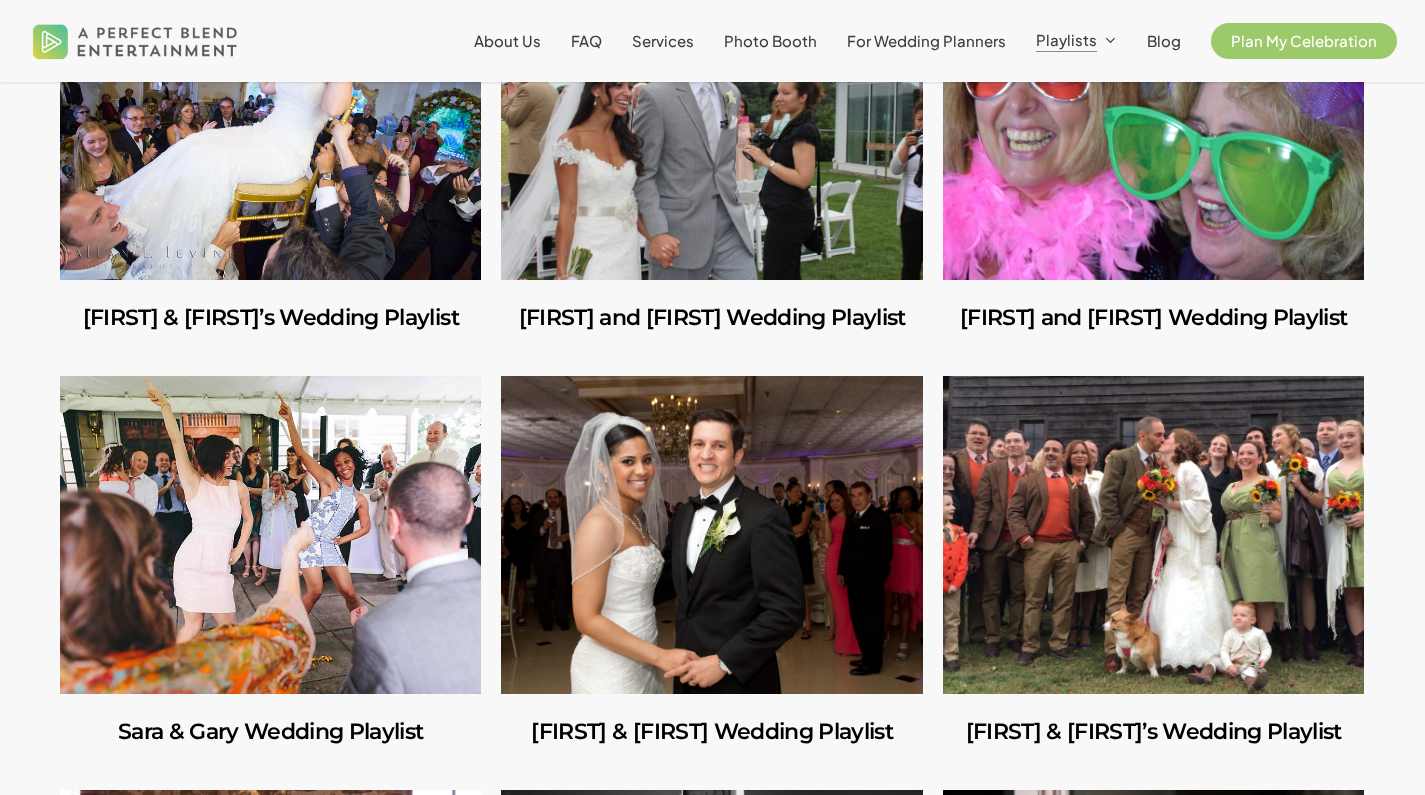 click at bounding box center [270, 121] 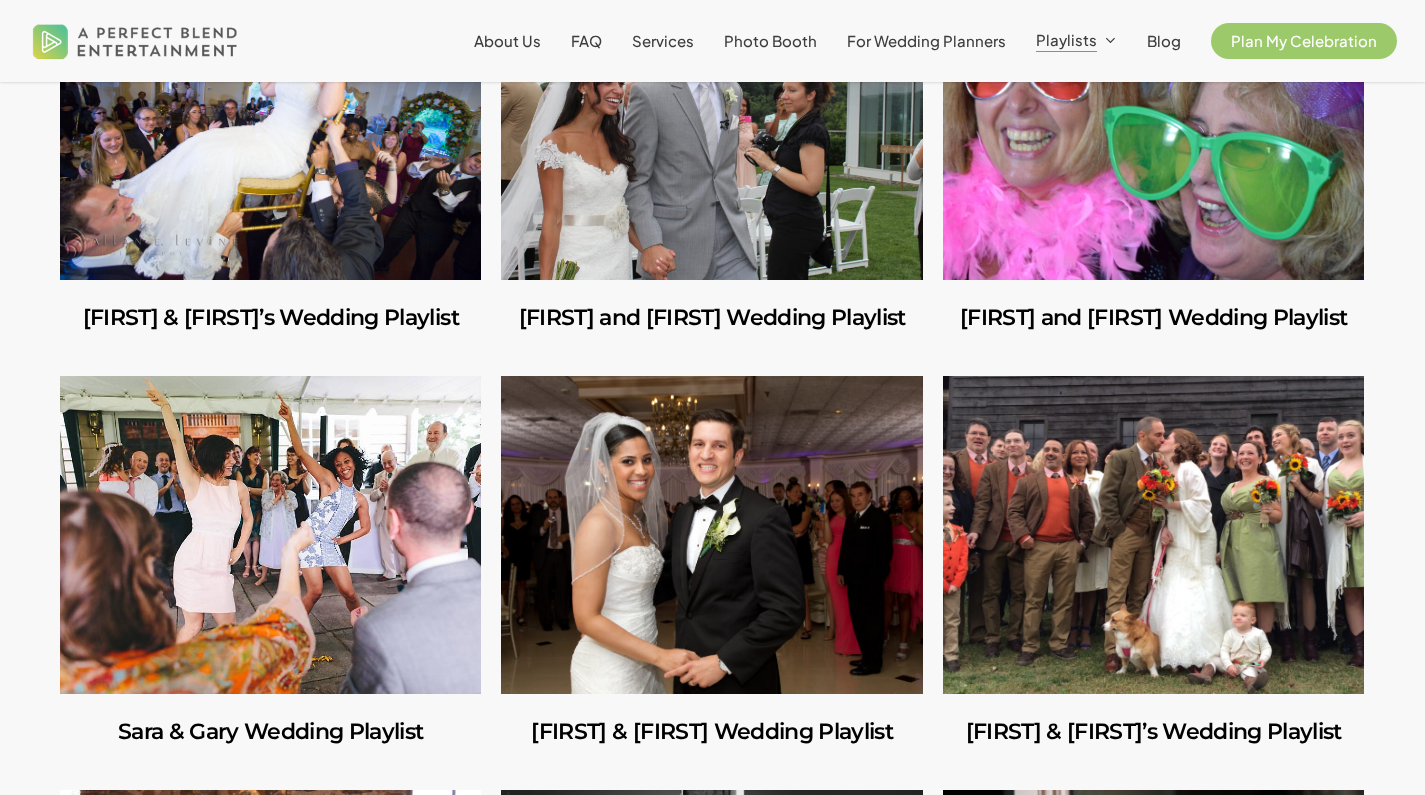 click at bounding box center [711, 121] 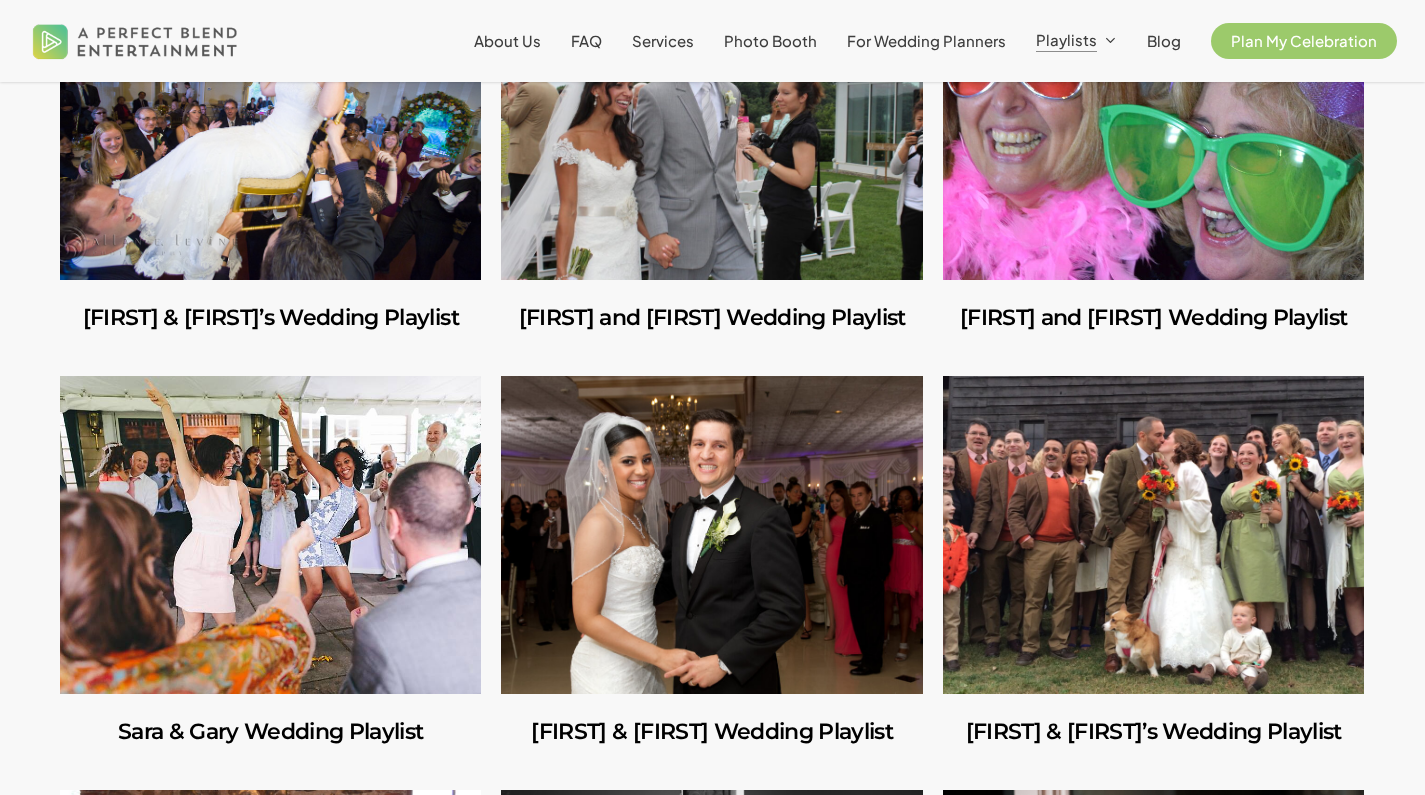 click at bounding box center (1153, 121) 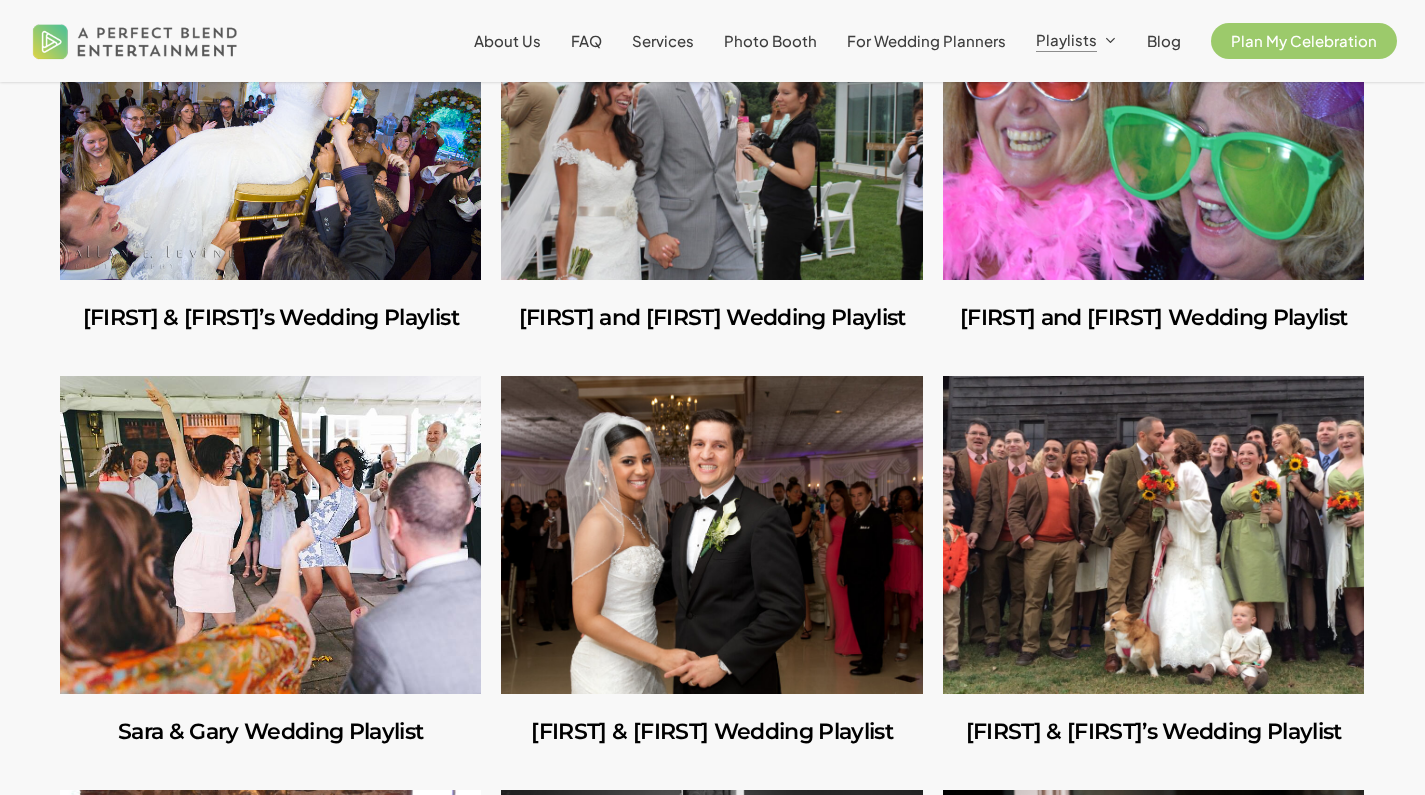 scroll, scrollTop: 7624, scrollLeft: 0, axis: vertical 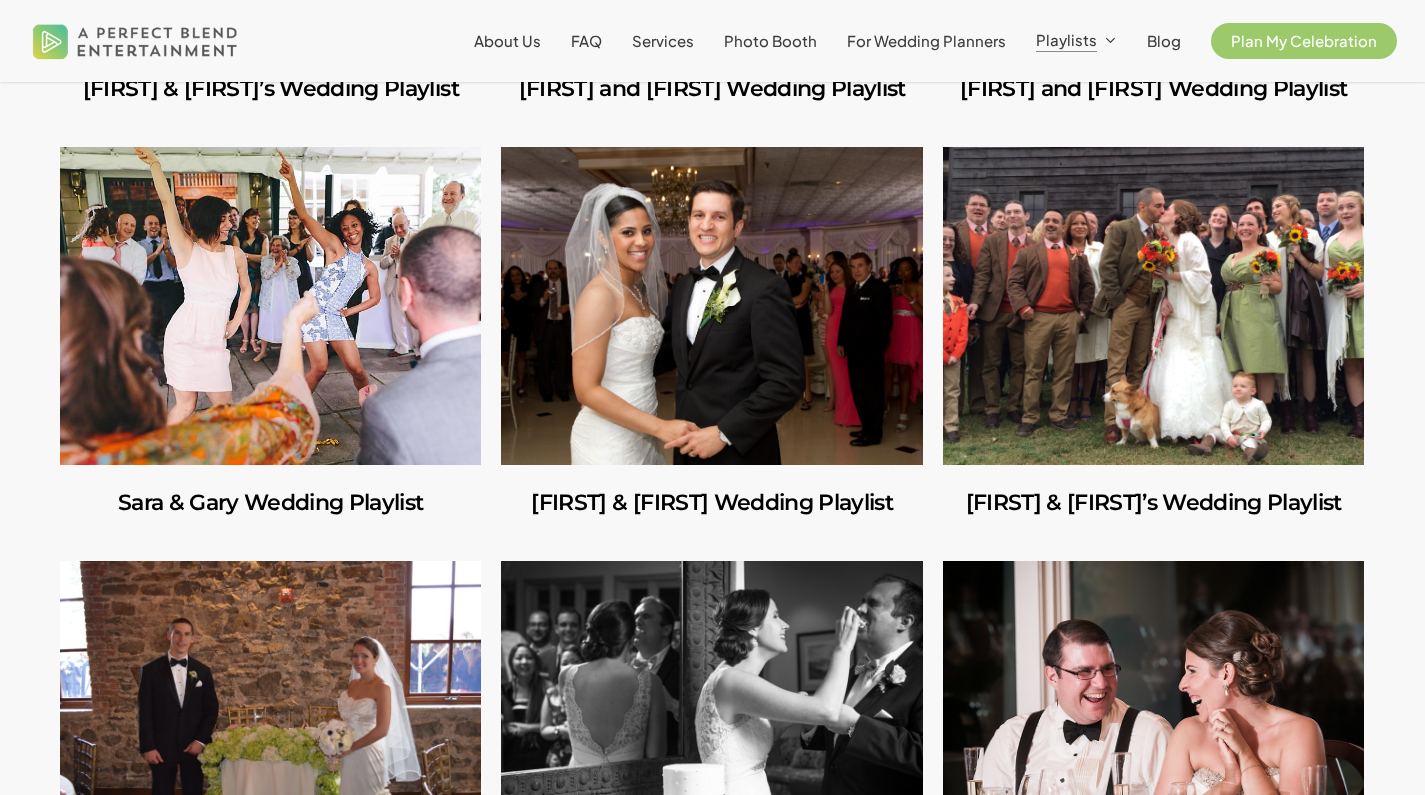 click at bounding box center [270, 306] 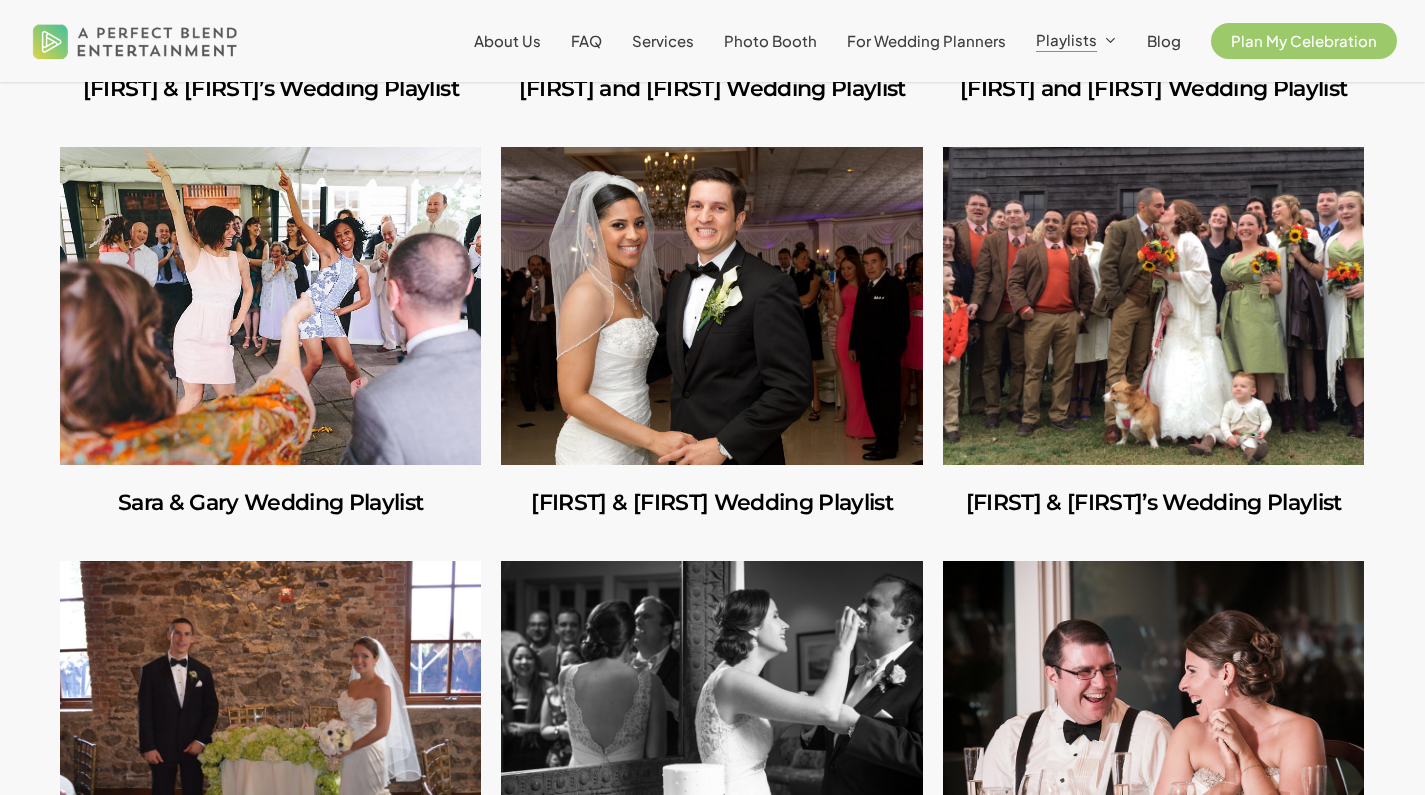 click at bounding box center [711, 306] 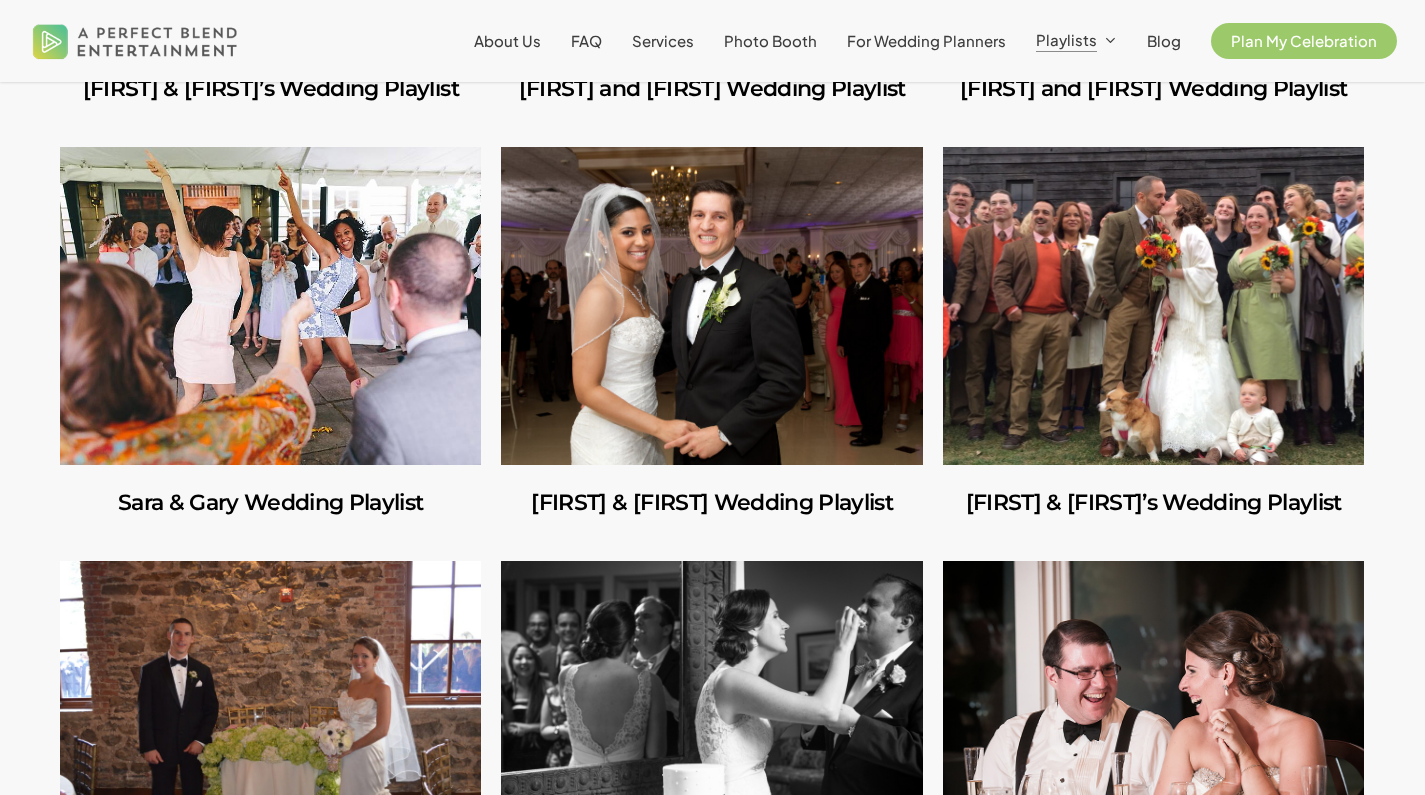 click at bounding box center (1153, 306) 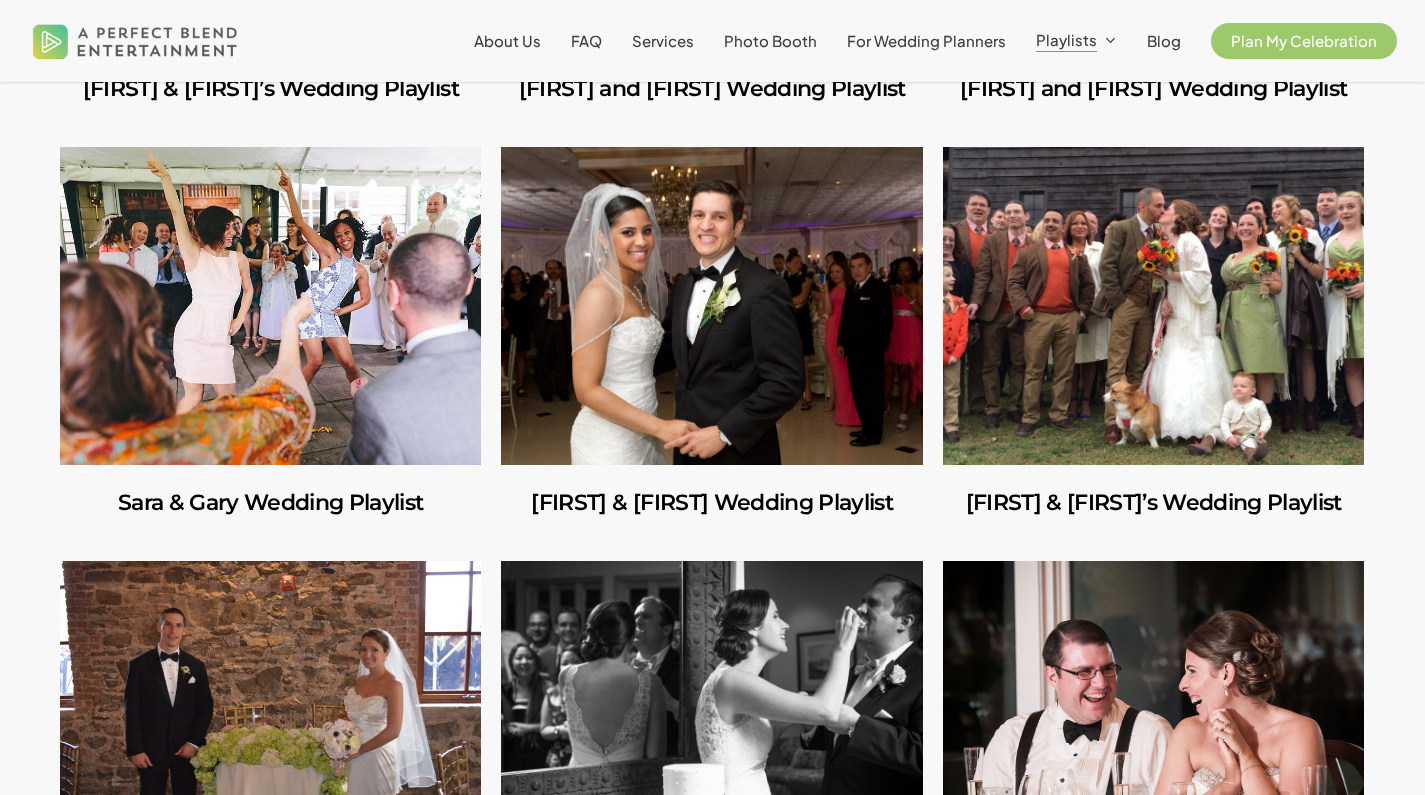 scroll, scrollTop: 8074, scrollLeft: 0, axis: vertical 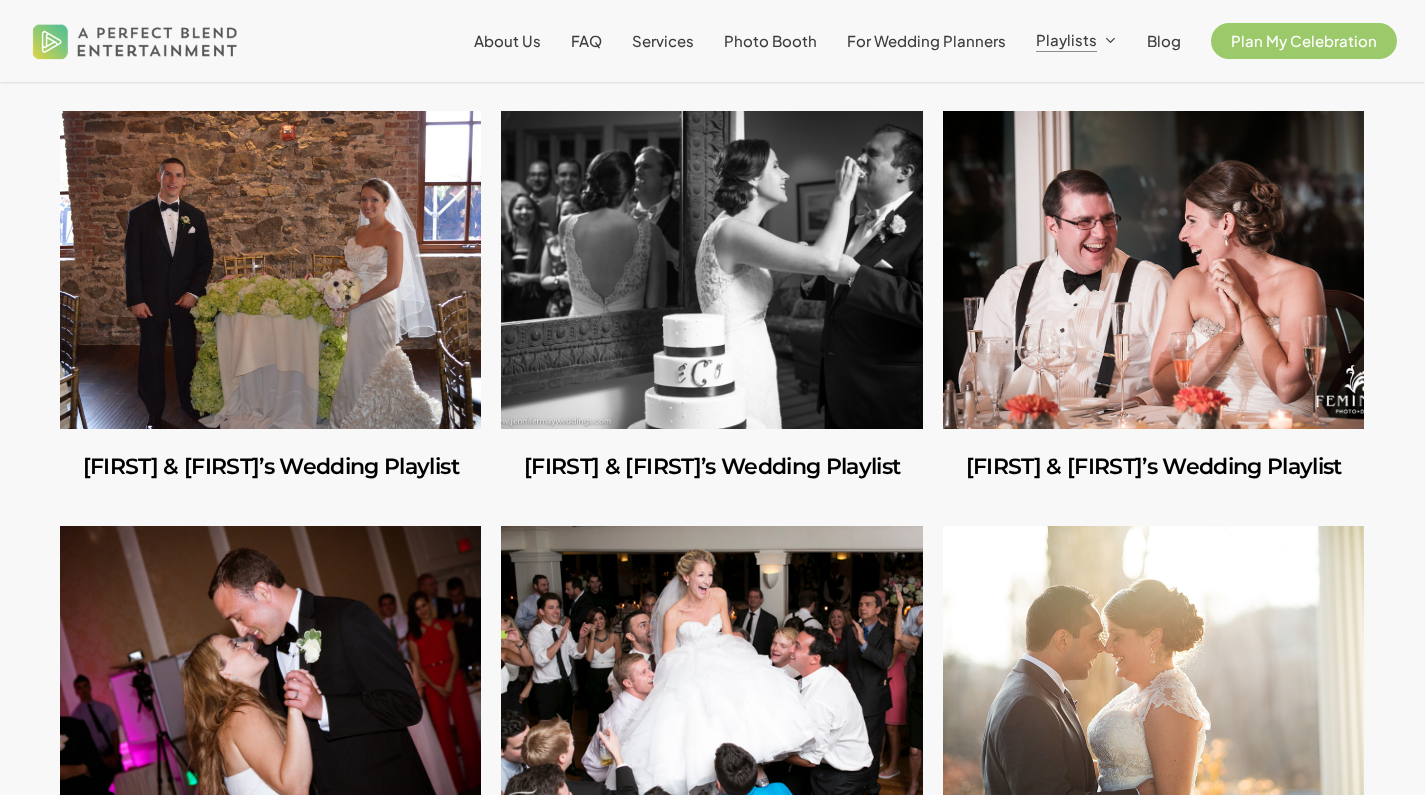 click at bounding box center (270, 270) 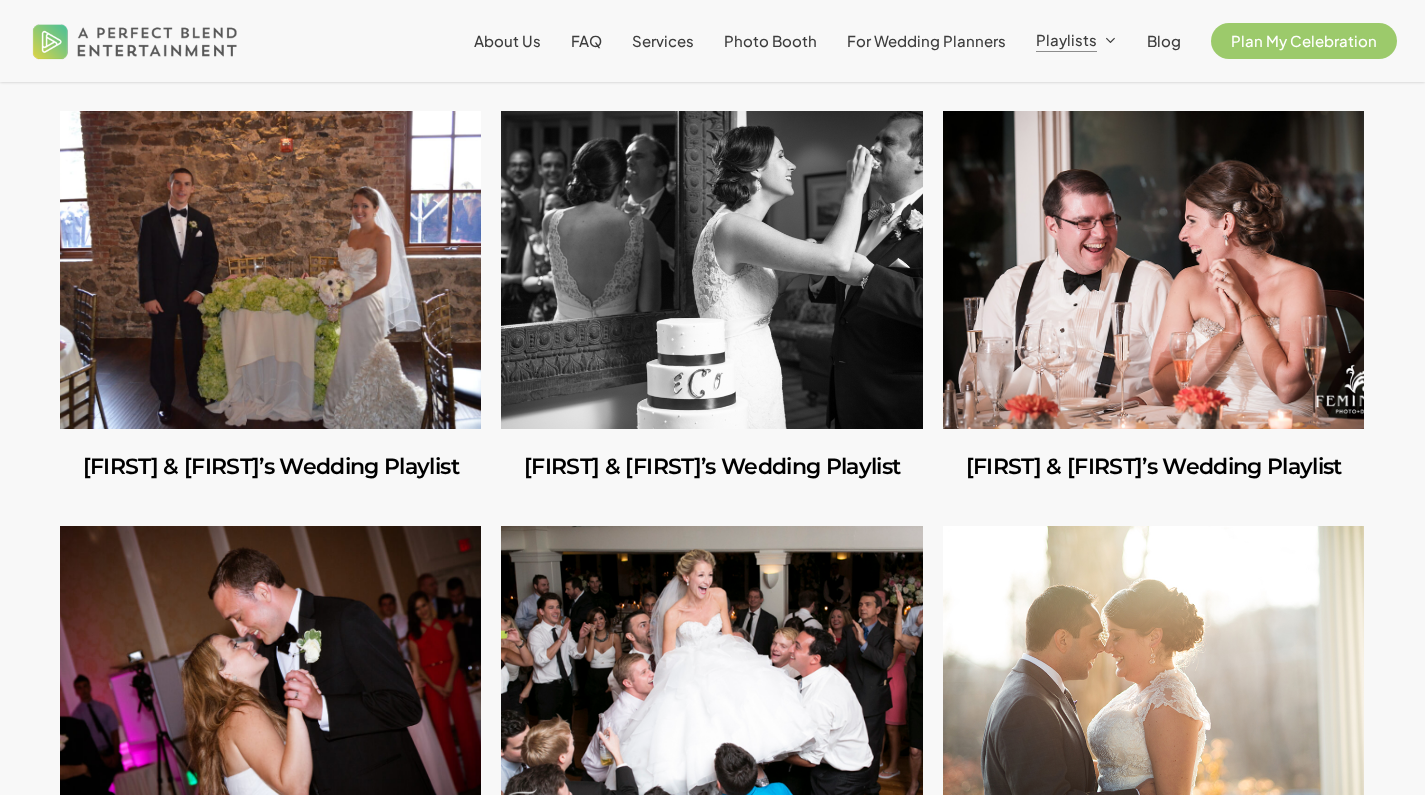 click at bounding box center (711, 270) 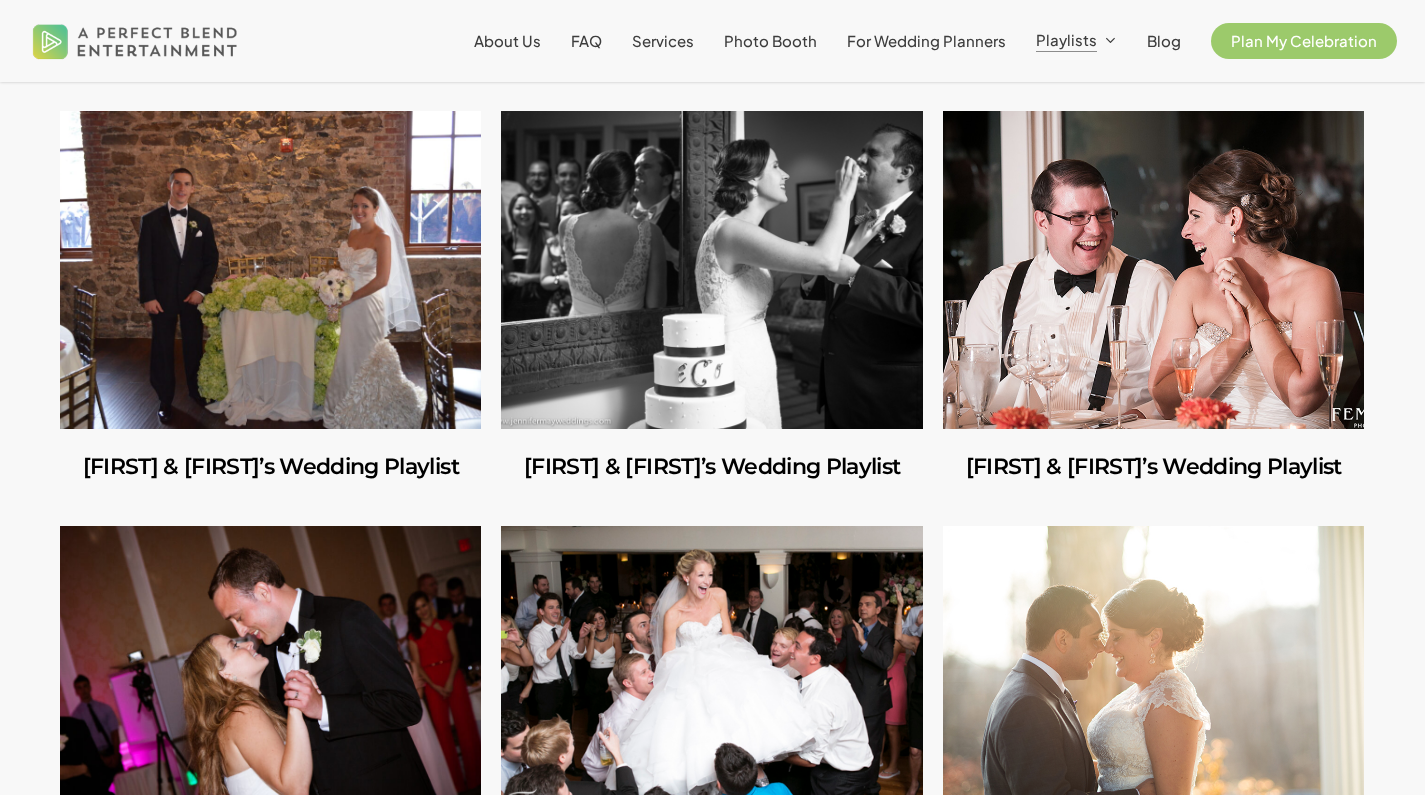 click at bounding box center [1153, 270] 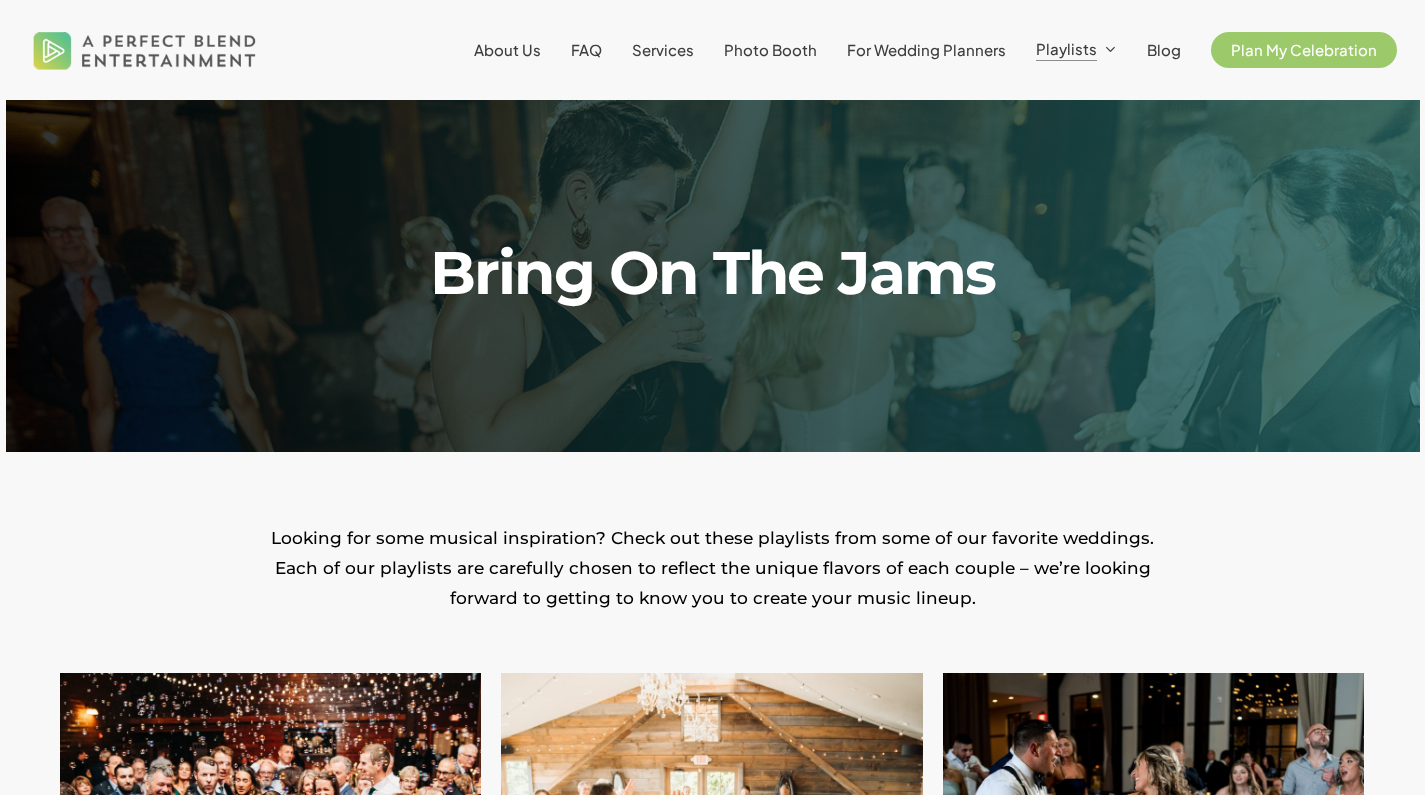 scroll, scrollTop: 0, scrollLeft: 0, axis: both 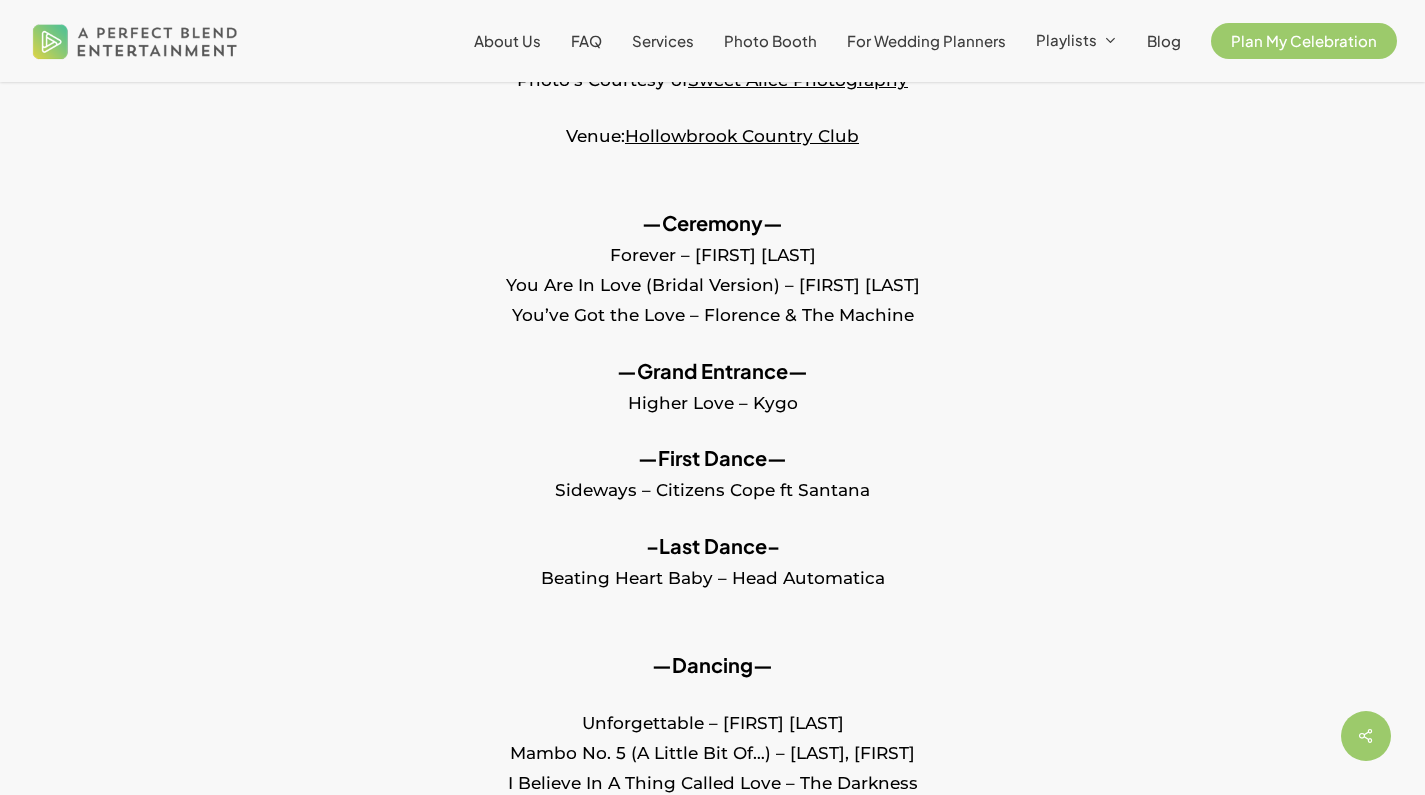 click on "—Grand Entrance—
Higher Love – Kygo" at bounding box center [712, 400] 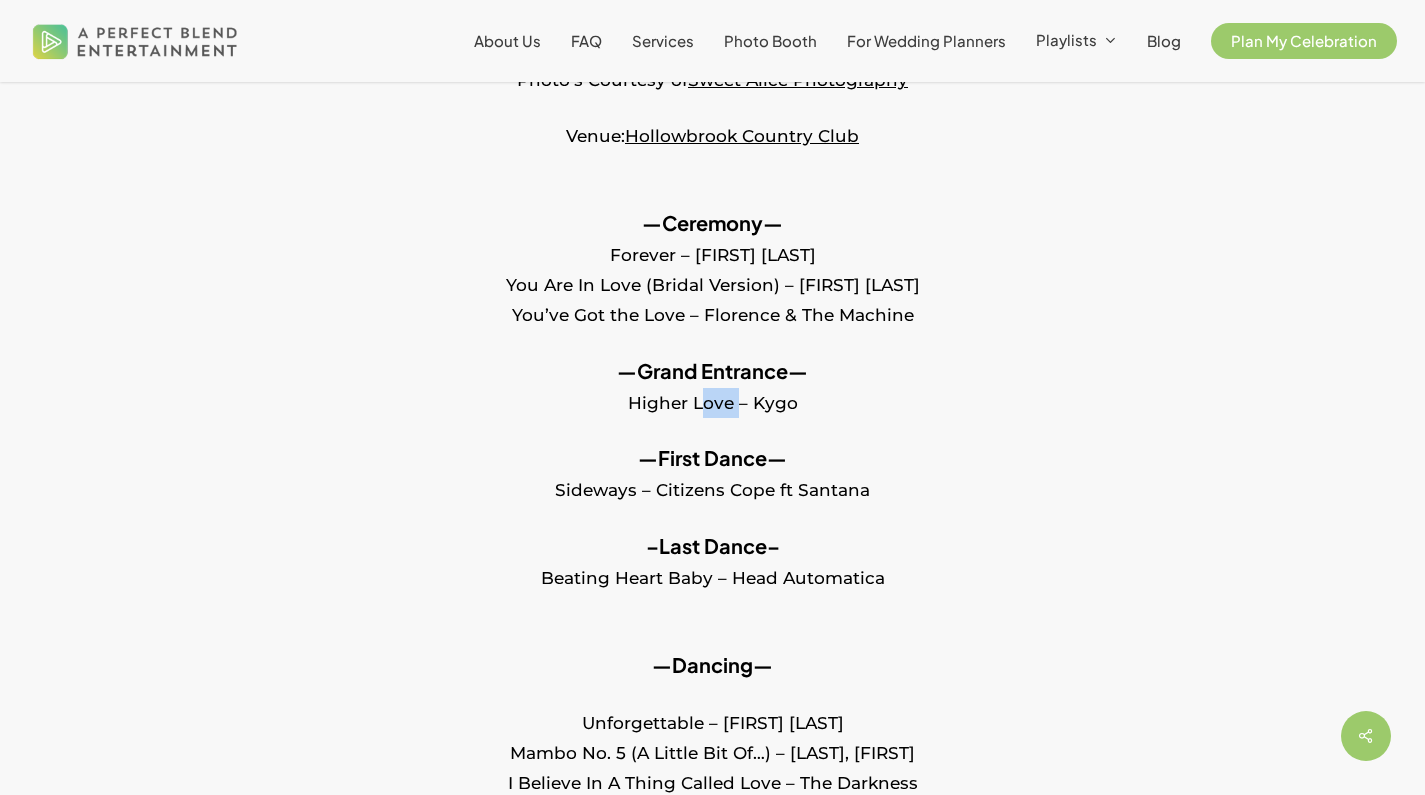 click on "—Grand Entrance—
Higher Love – Kygo" at bounding box center [712, 400] 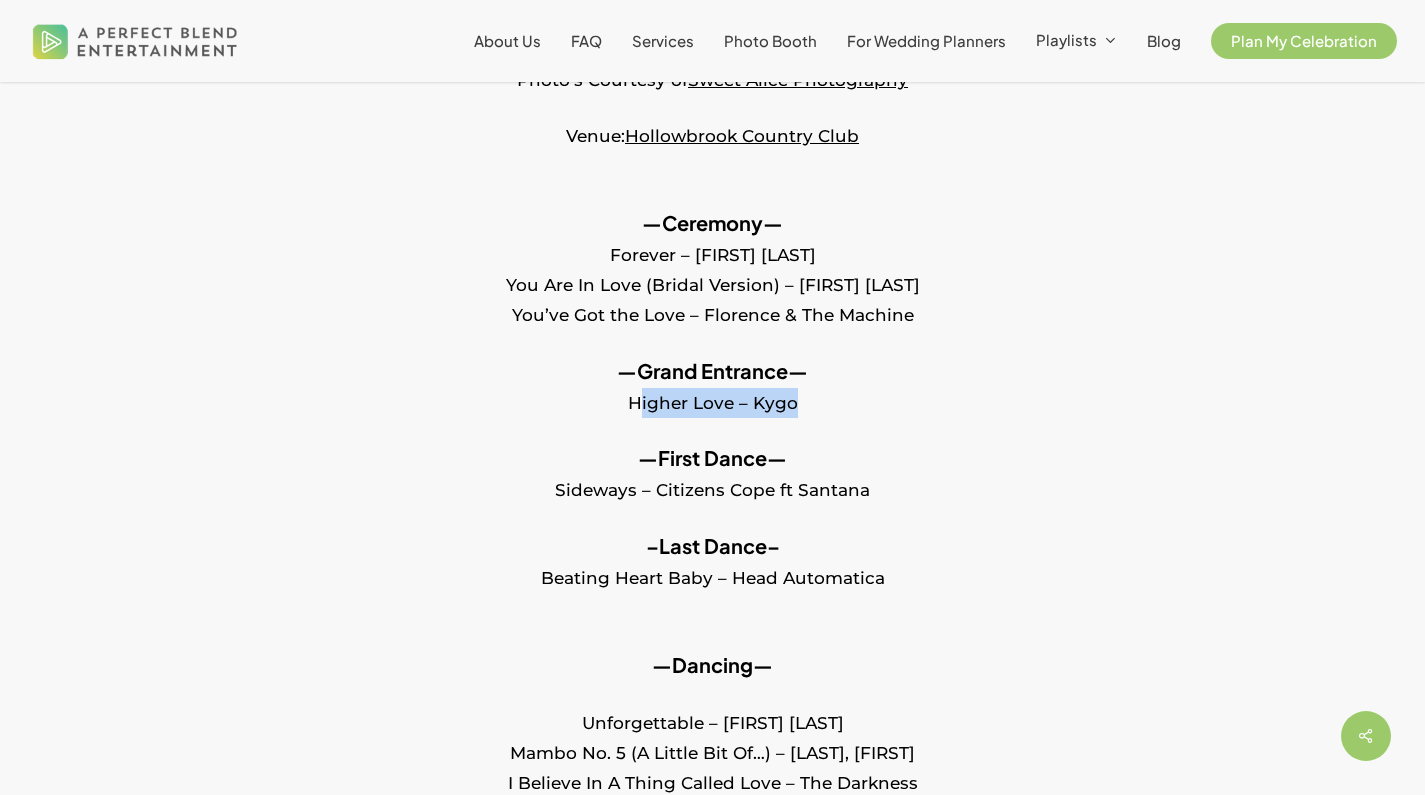 click on "—Grand Entrance—
Higher Love – Kygo" at bounding box center (712, 400) 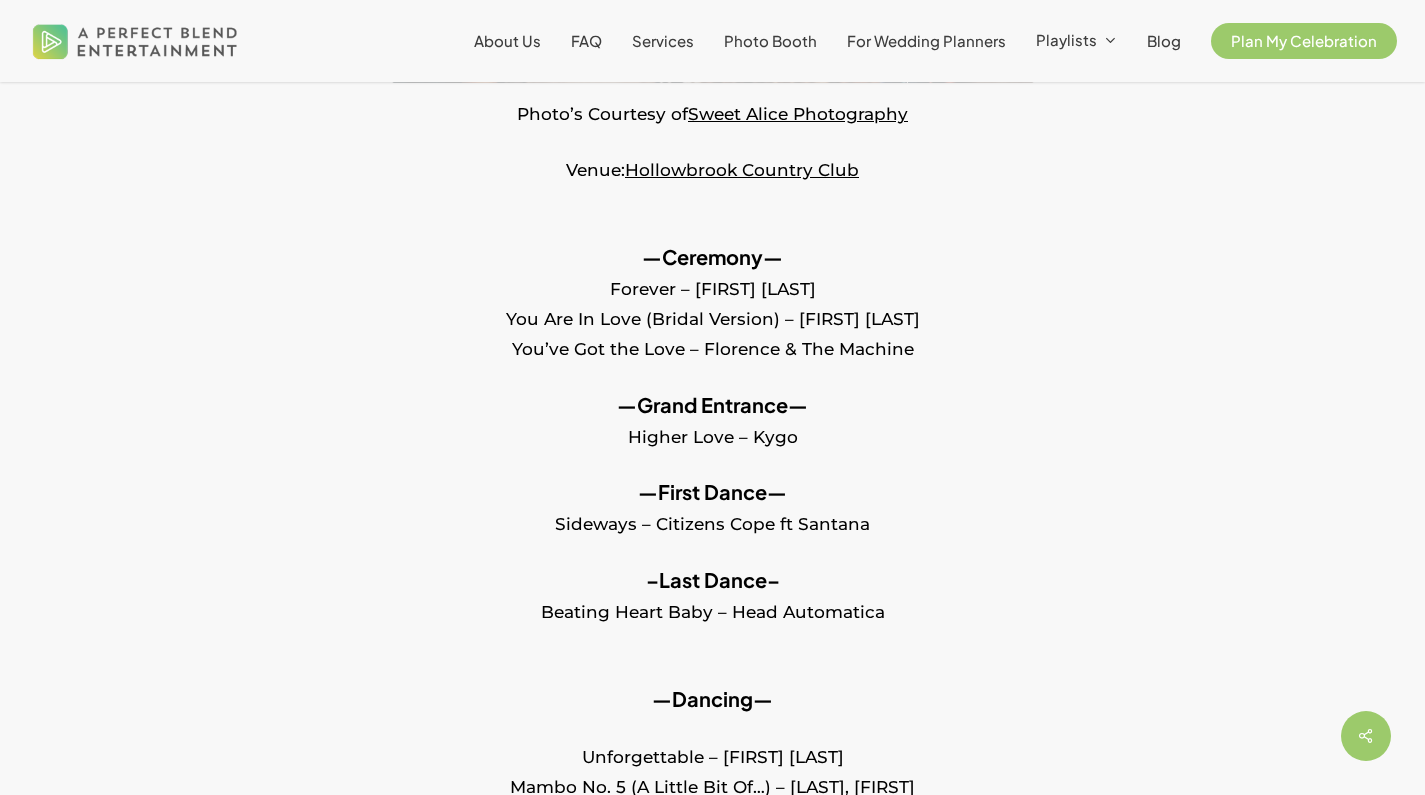 scroll, scrollTop: 687, scrollLeft: 0, axis: vertical 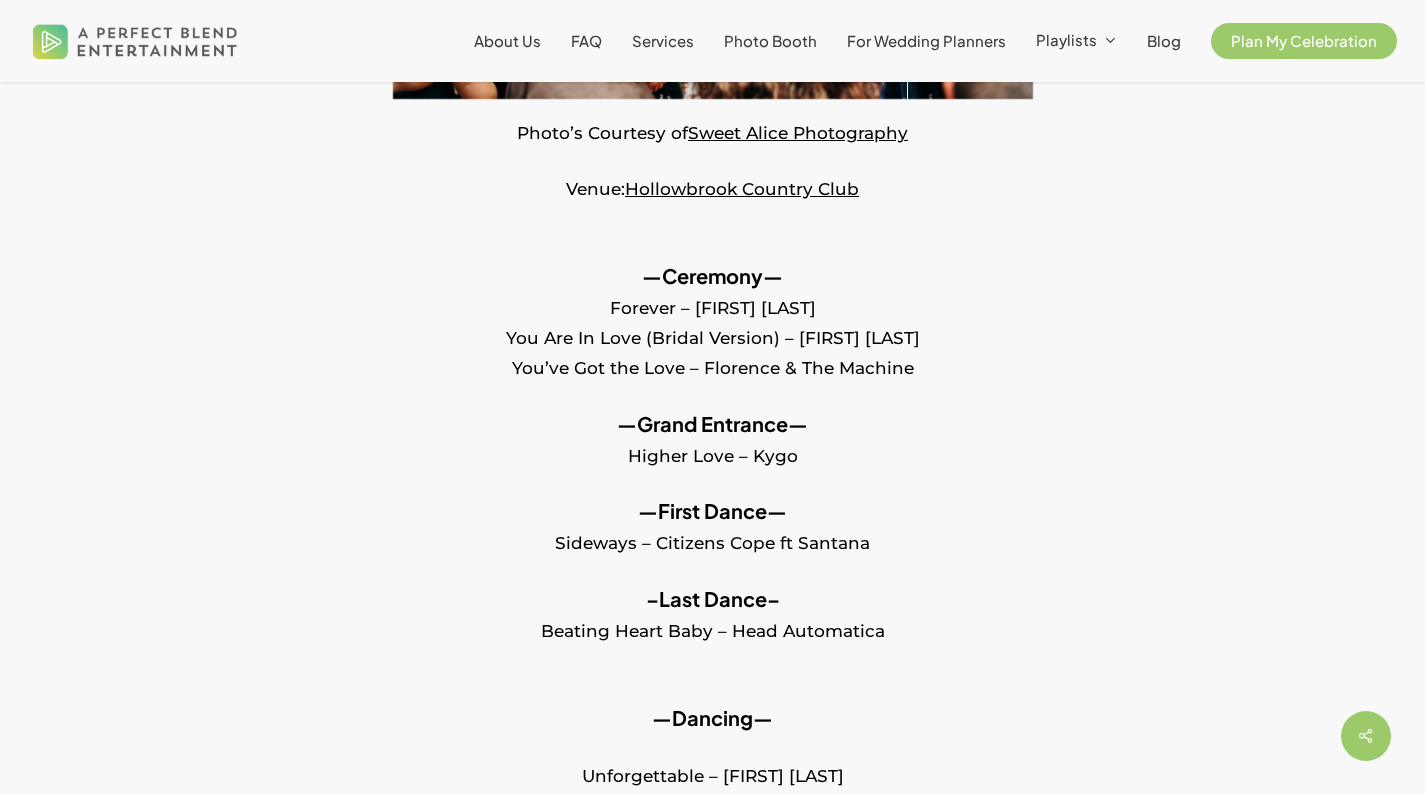drag, startPoint x: 928, startPoint y: 356, endPoint x: 613, endPoint y: 289, distance: 322.04657 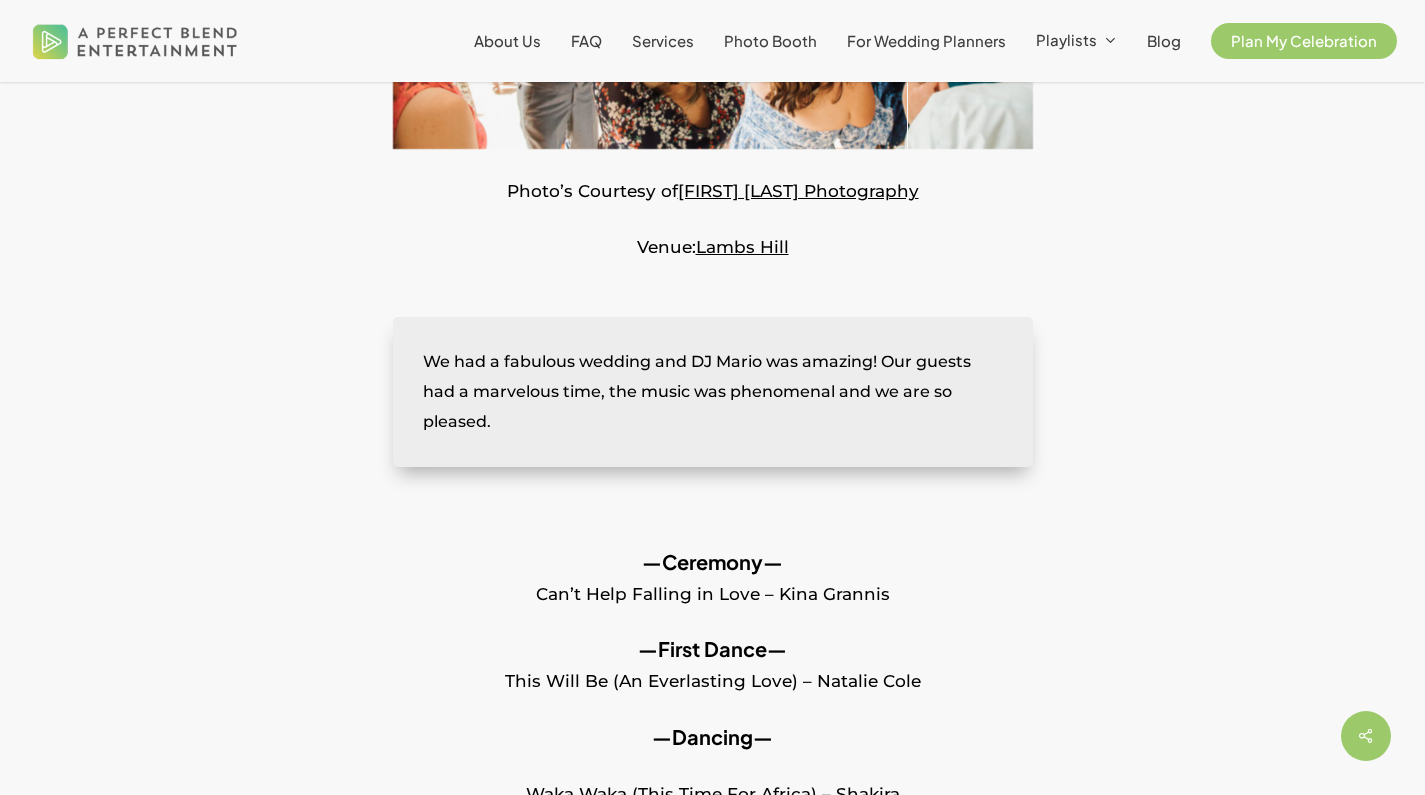 scroll, scrollTop: 787, scrollLeft: 0, axis: vertical 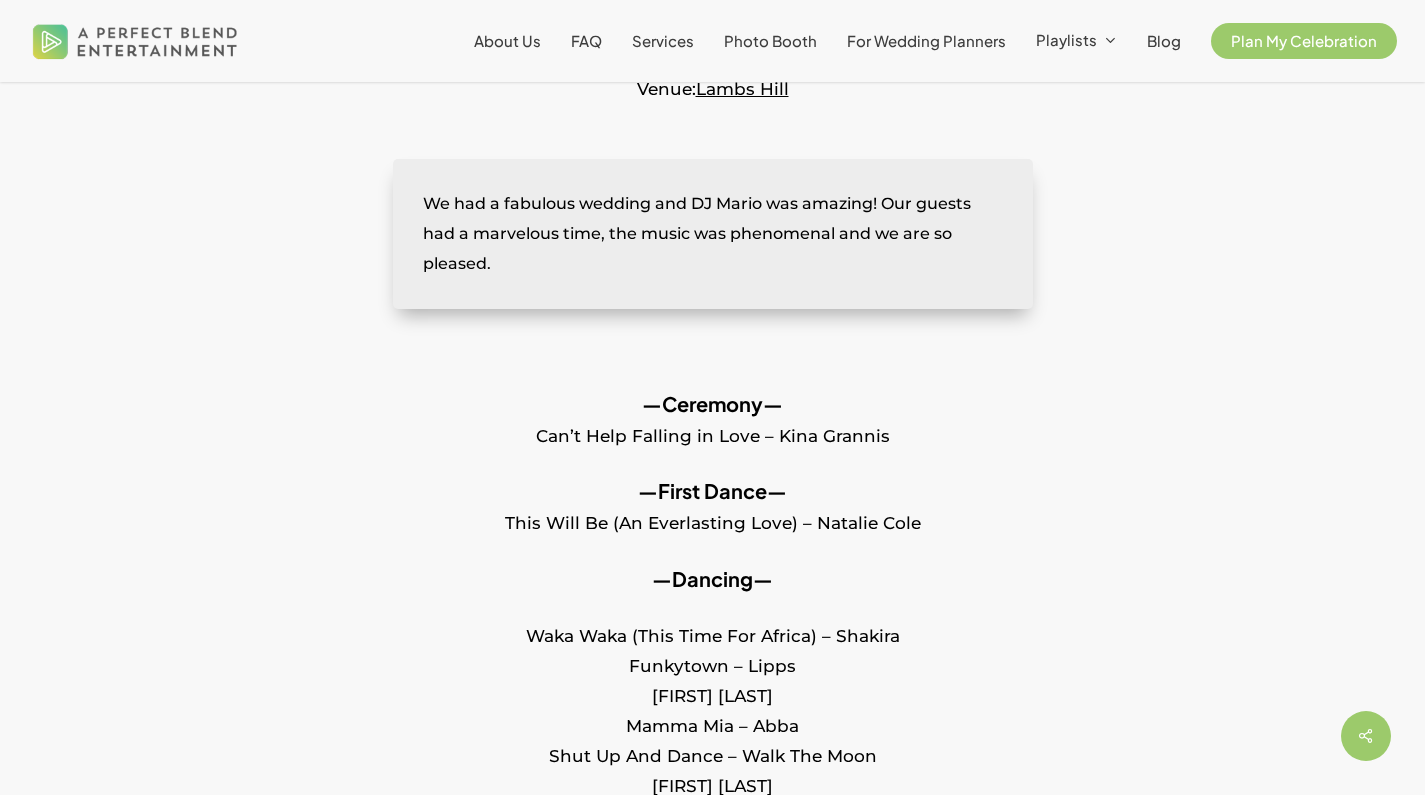 click on "[FIRST] [LAST]" at bounding box center (712, 433) 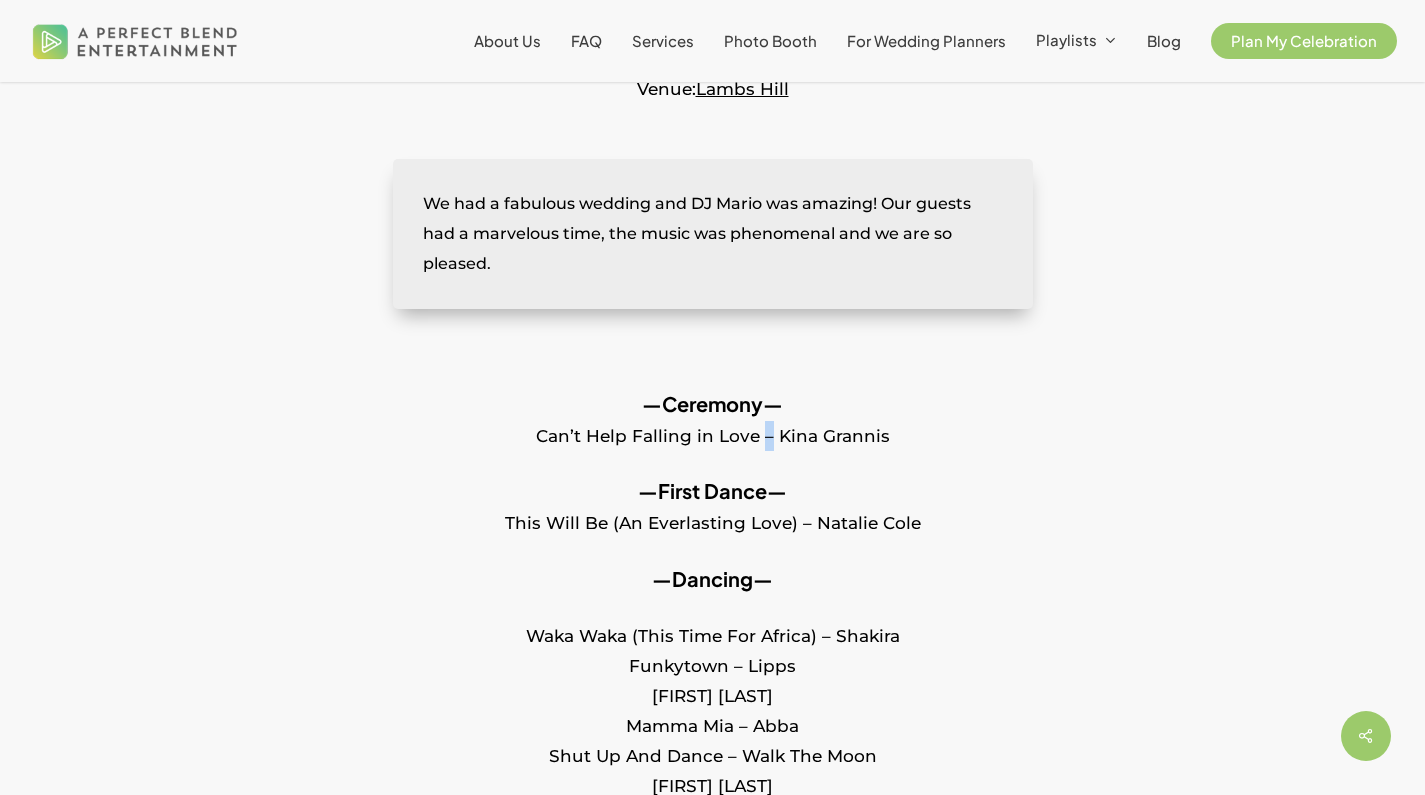 click on "[FIRST] [LAST]" at bounding box center [712, 433] 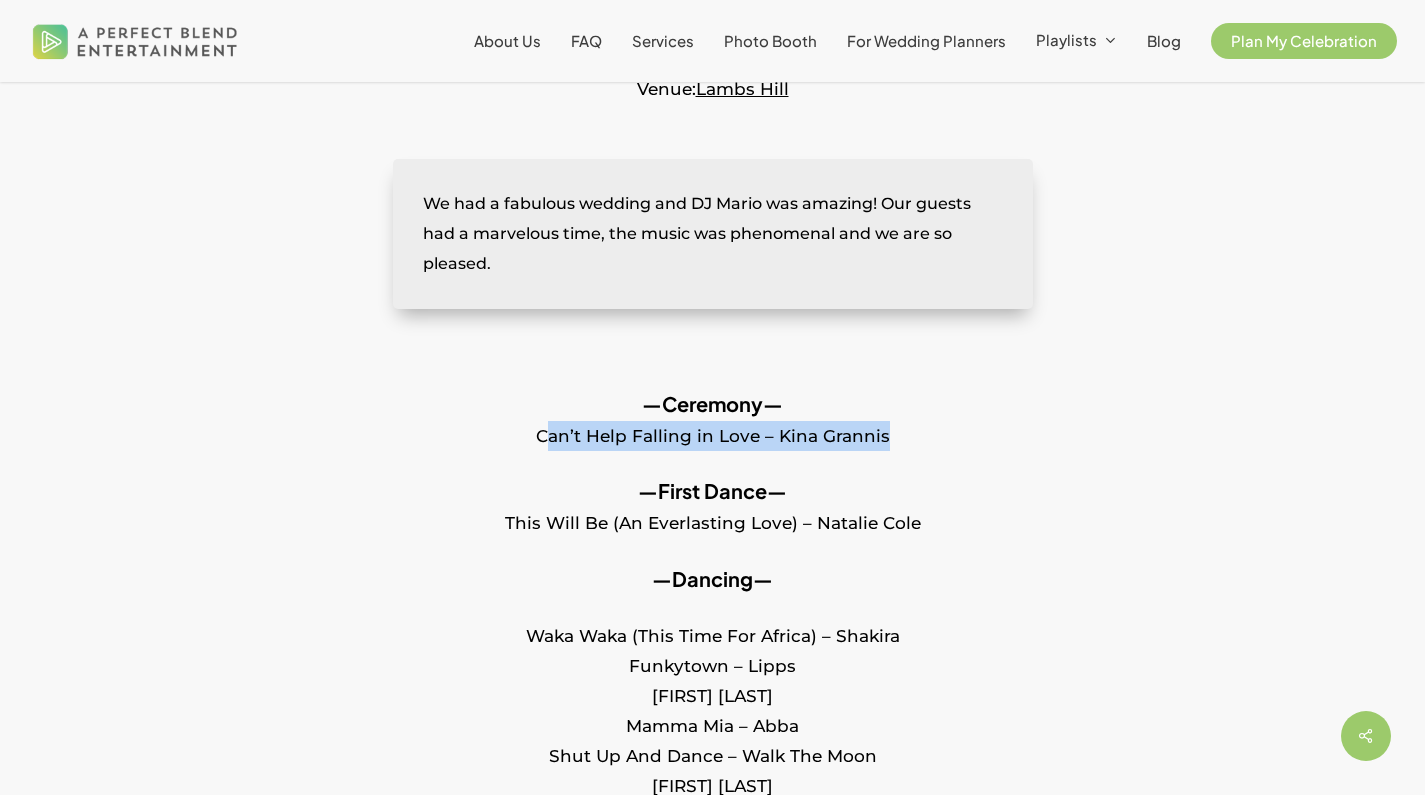 click on "[FIRST] [LAST]" at bounding box center [712, 433] 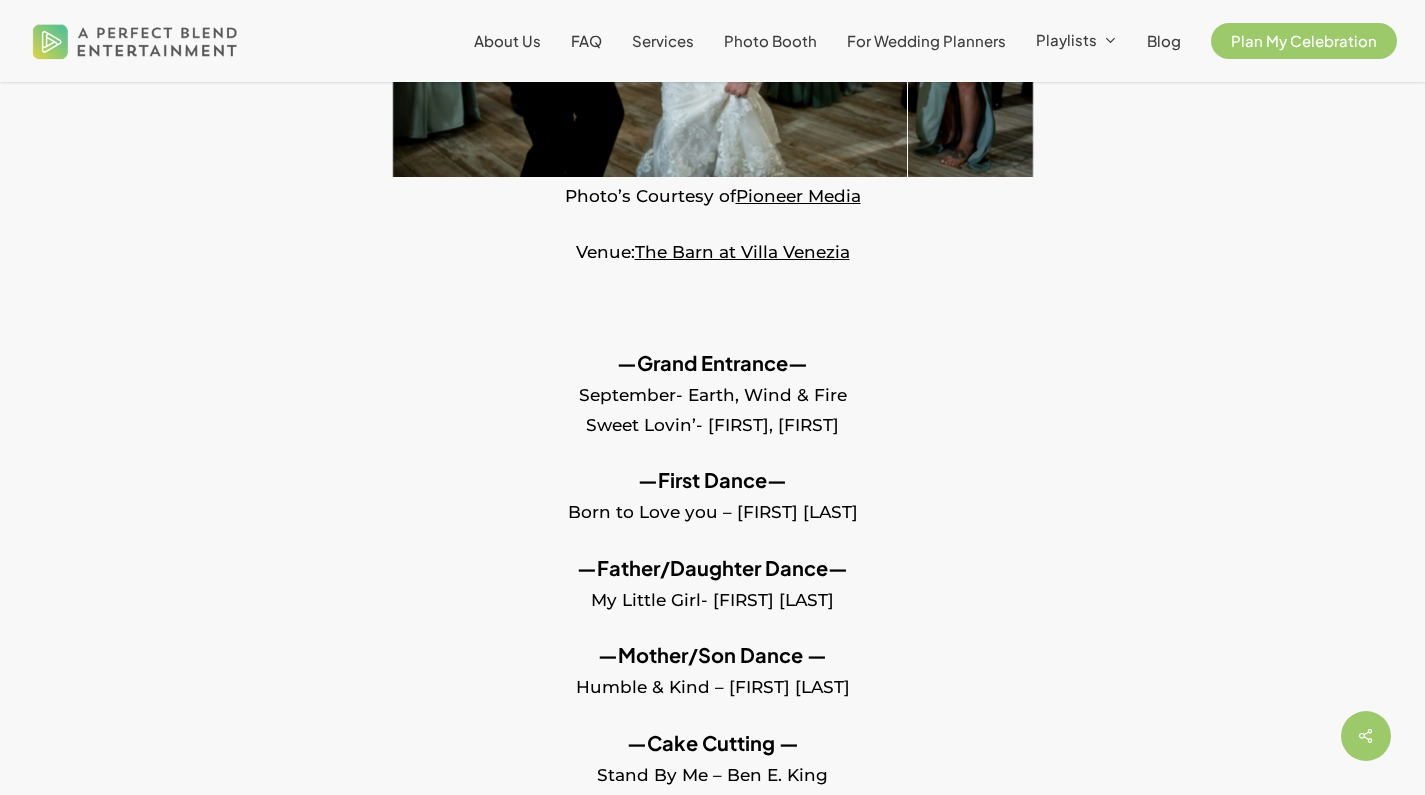 scroll, scrollTop: 997, scrollLeft: 0, axis: vertical 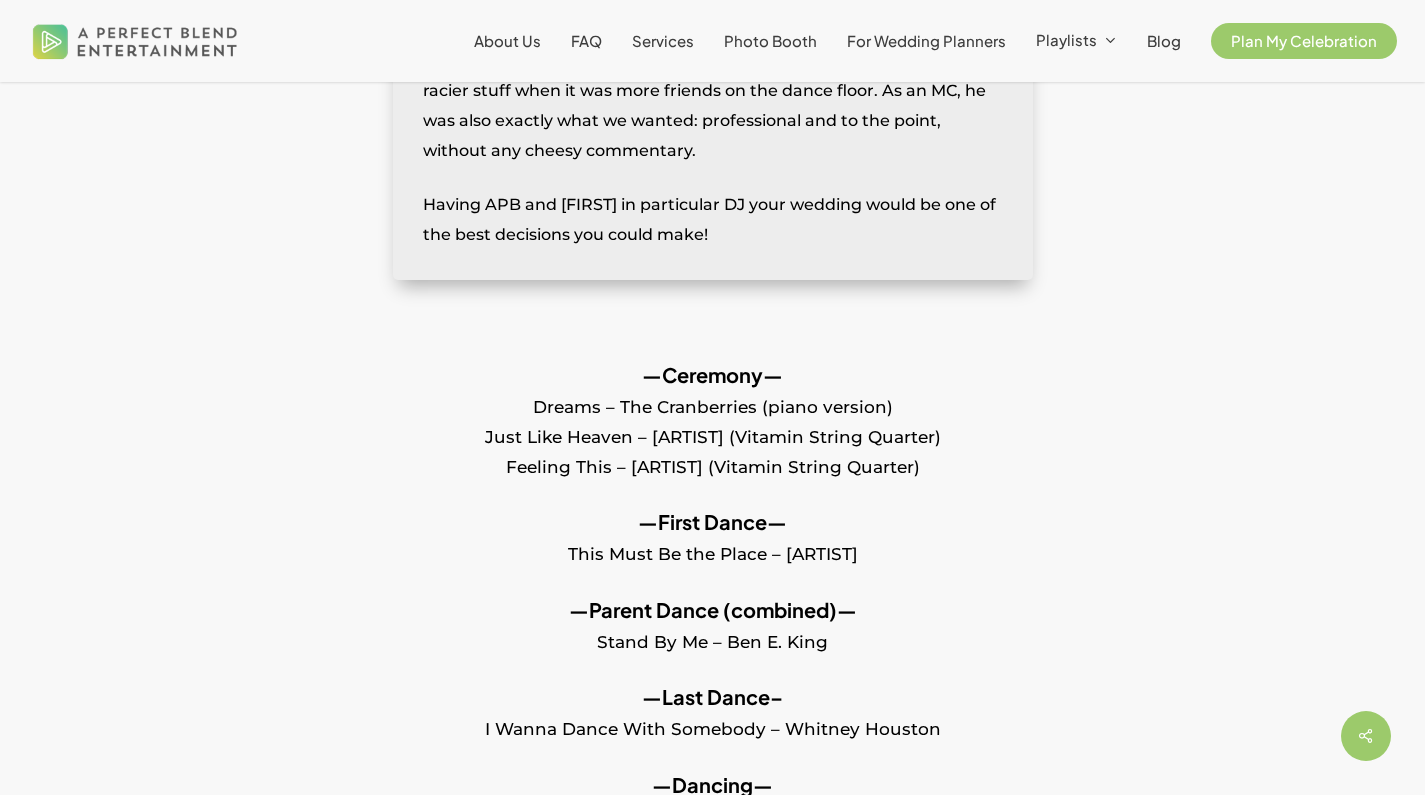 drag, startPoint x: 958, startPoint y: 453, endPoint x: 505, endPoint y: 384, distance: 458.22482 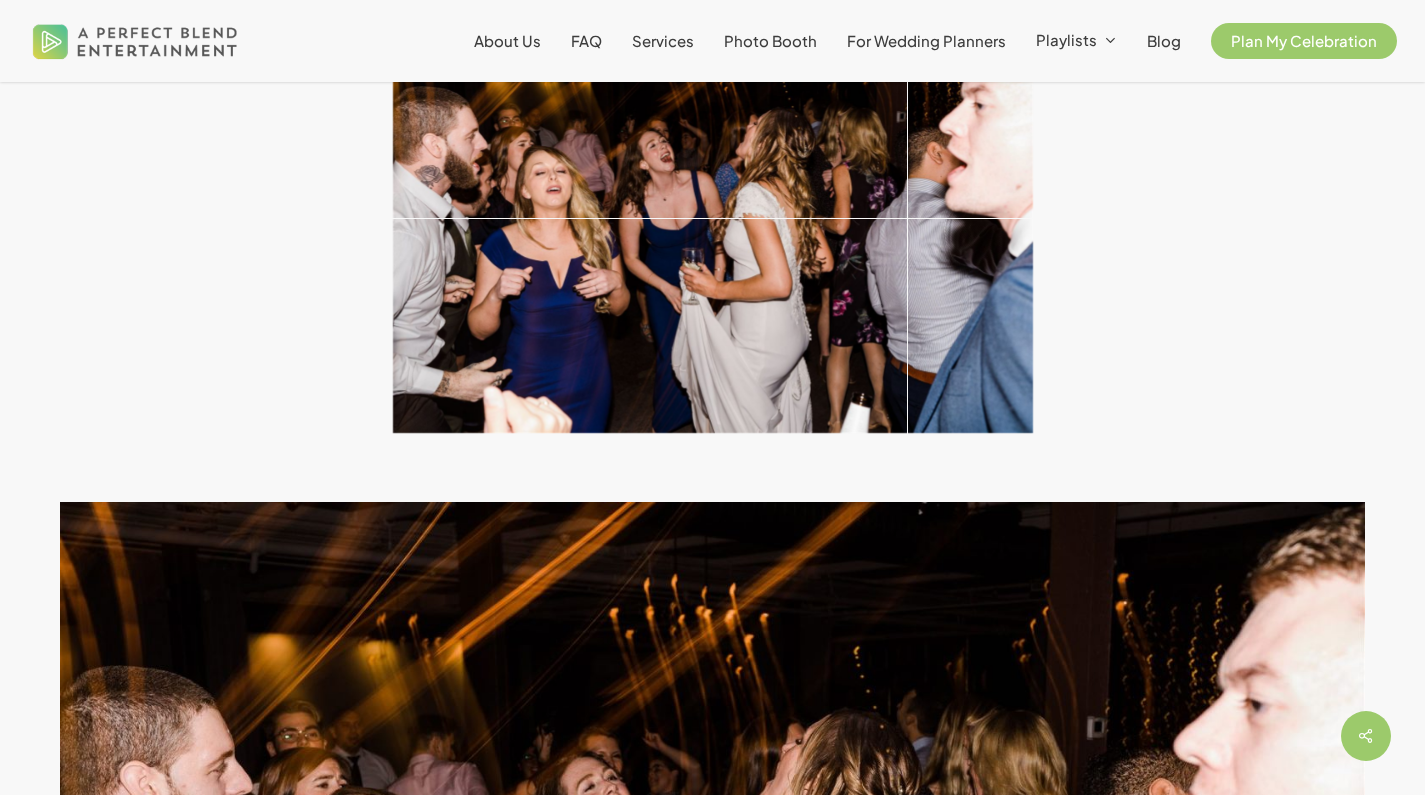 scroll, scrollTop: 0, scrollLeft: 0, axis: both 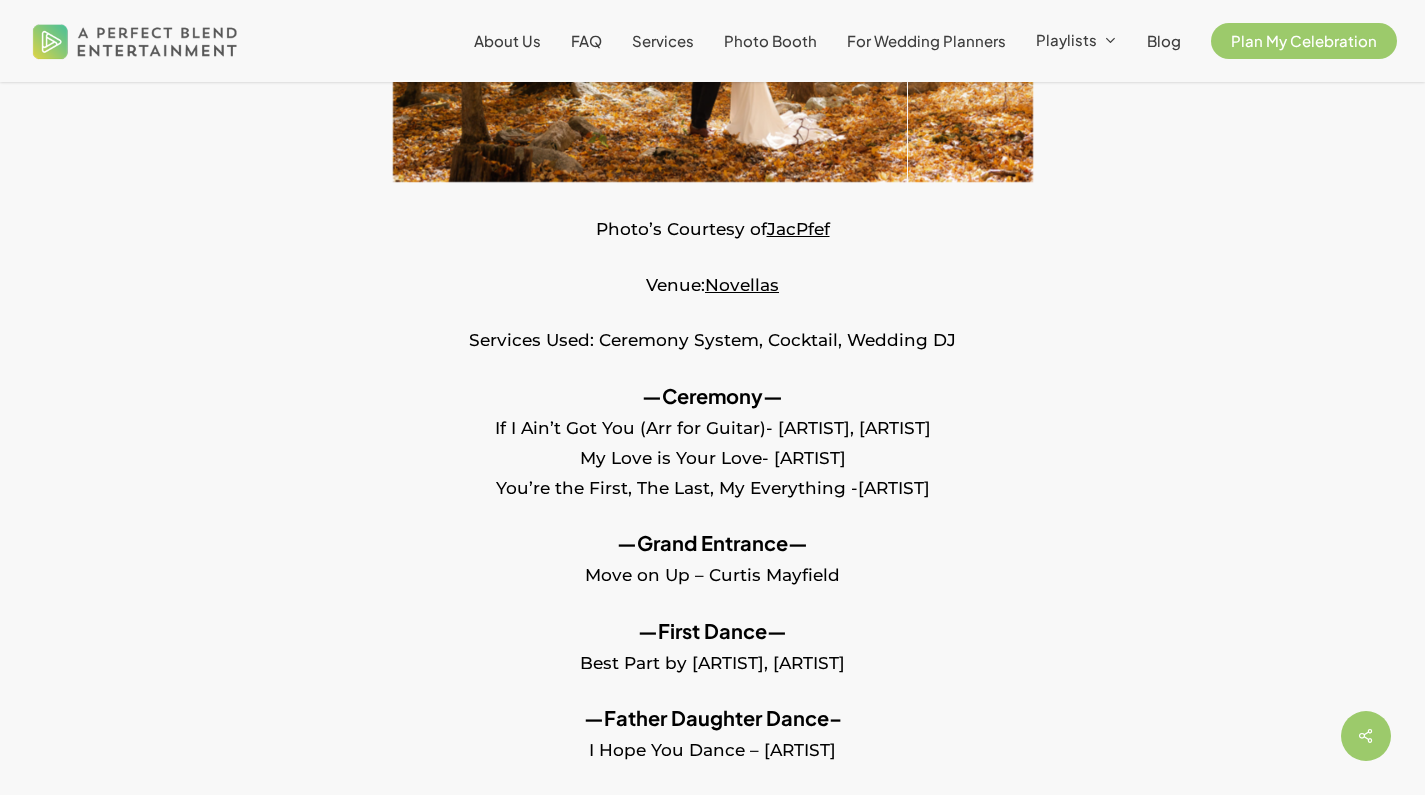 drag, startPoint x: 998, startPoint y: 477, endPoint x: 458, endPoint y: 396, distance: 546.0412 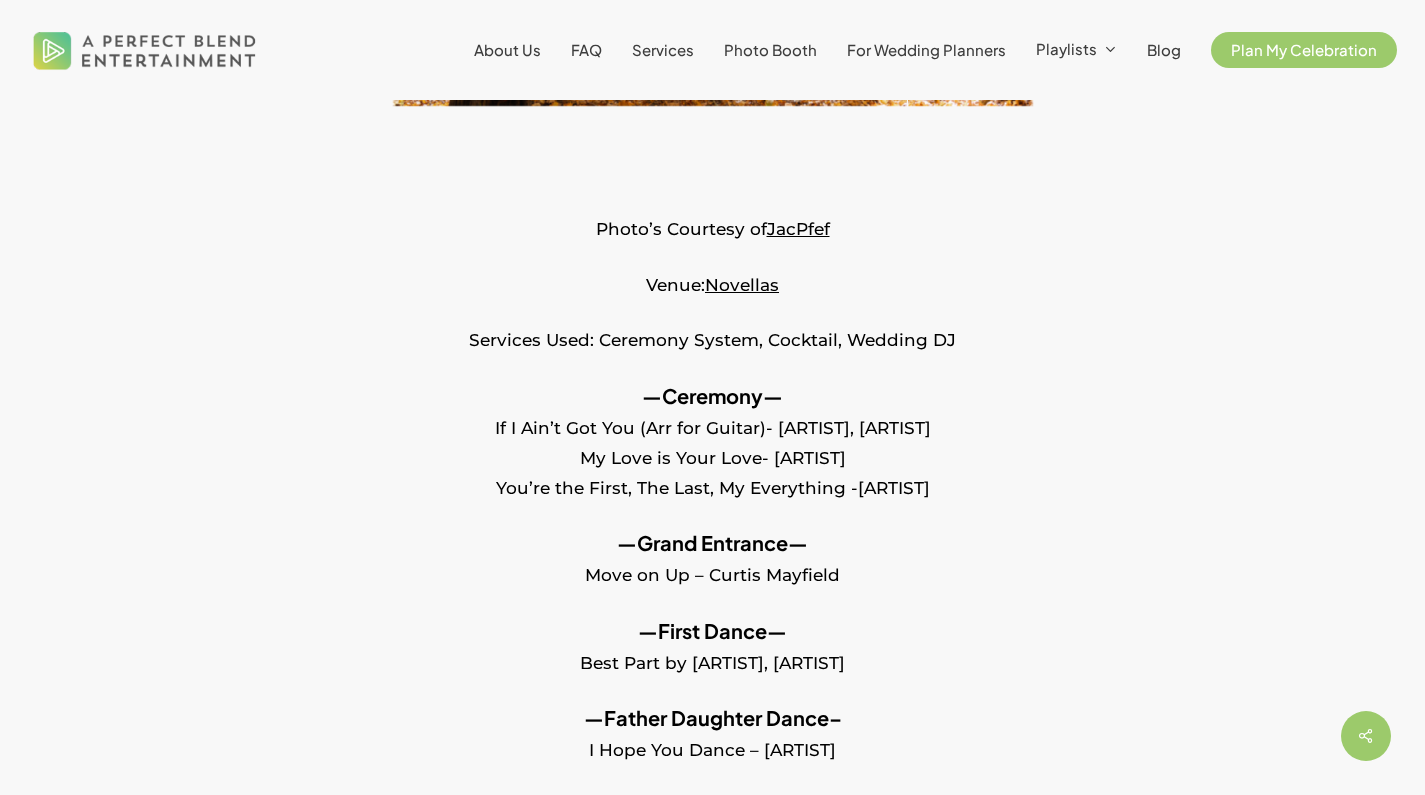 scroll, scrollTop: 0, scrollLeft: 0, axis: both 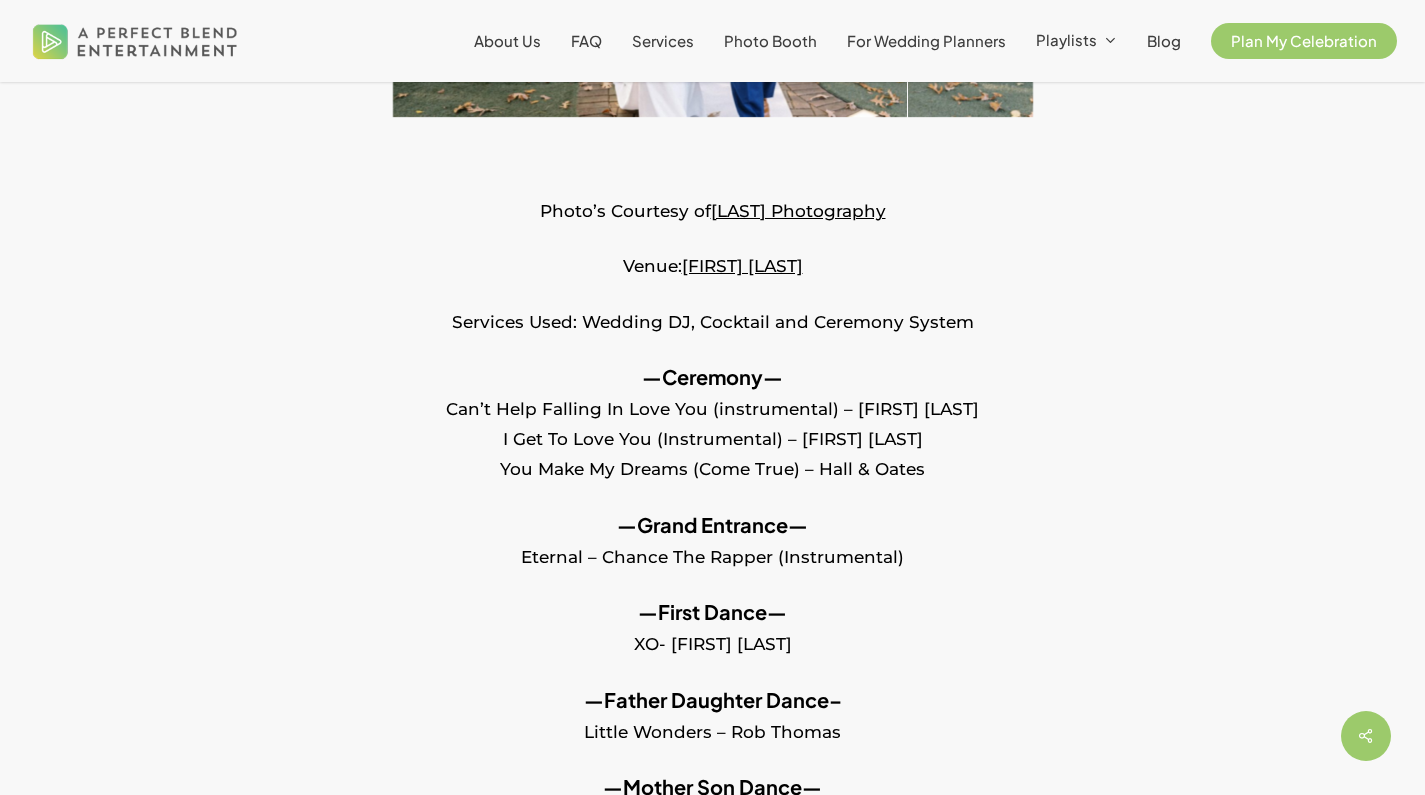 drag, startPoint x: 959, startPoint y: 448, endPoint x: 418, endPoint y: 375, distance: 545.9029 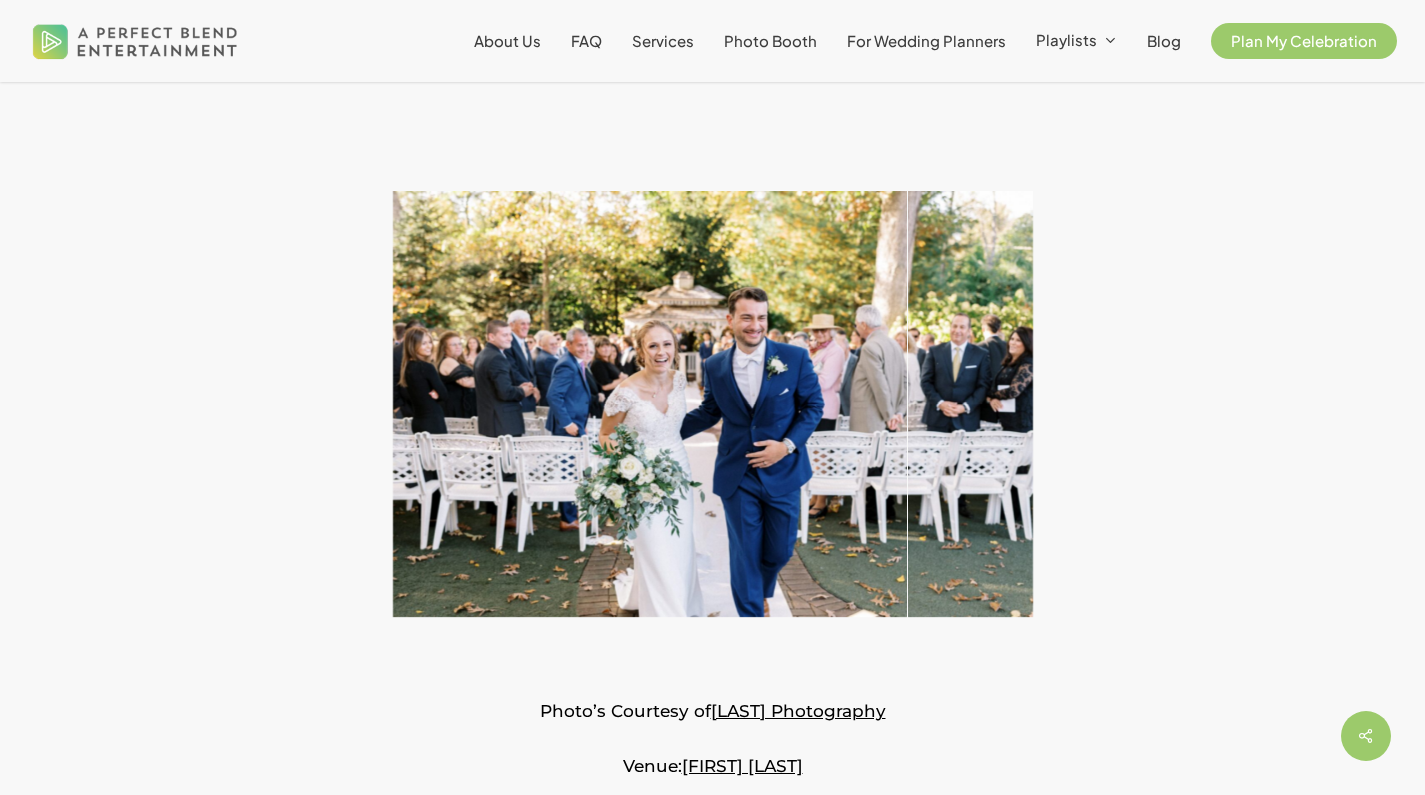 scroll, scrollTop: 0, scrollLeft: 0, axis: both 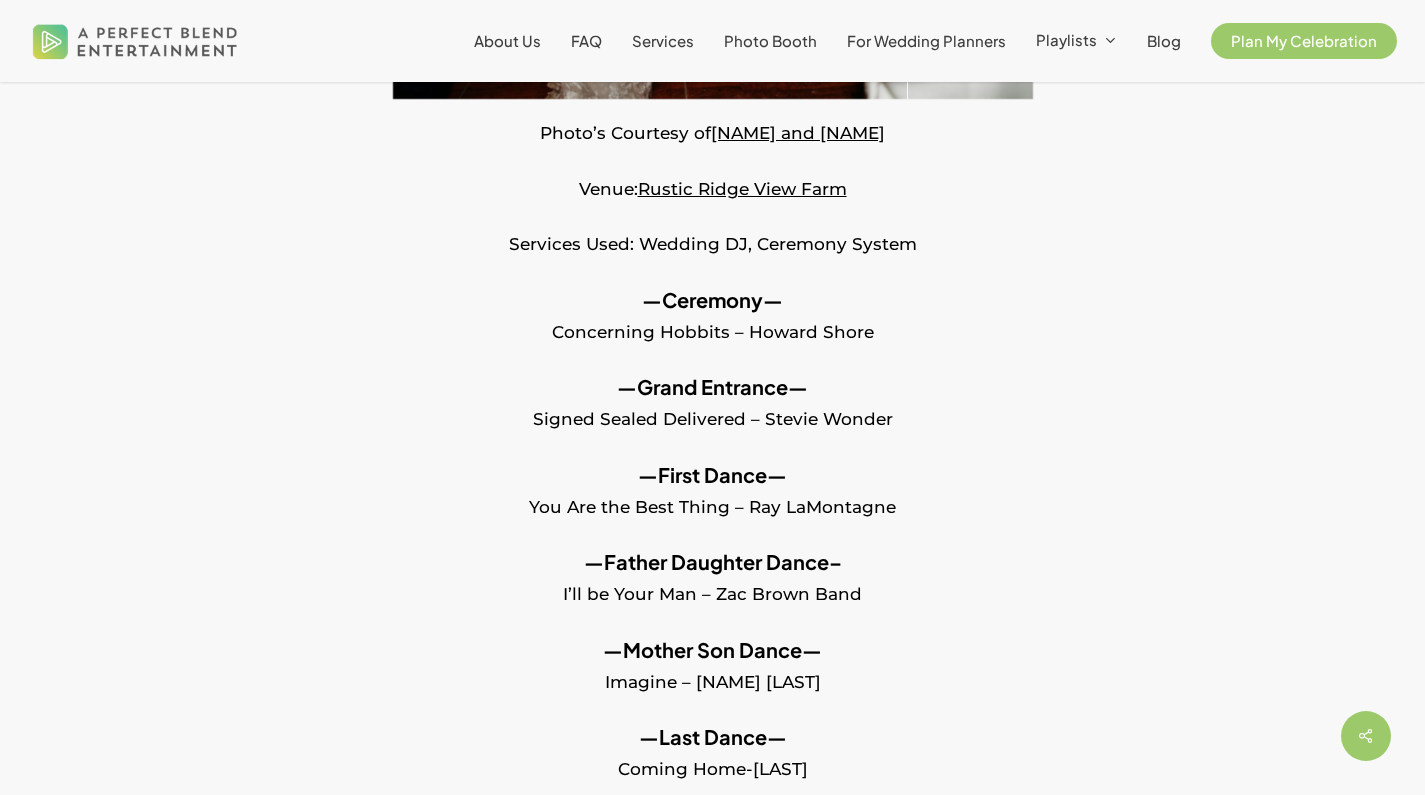 drag, startPoint x: 914, startPoint y: 317, endPoint x: 560, endPoint y: 305, distance: 354.20334 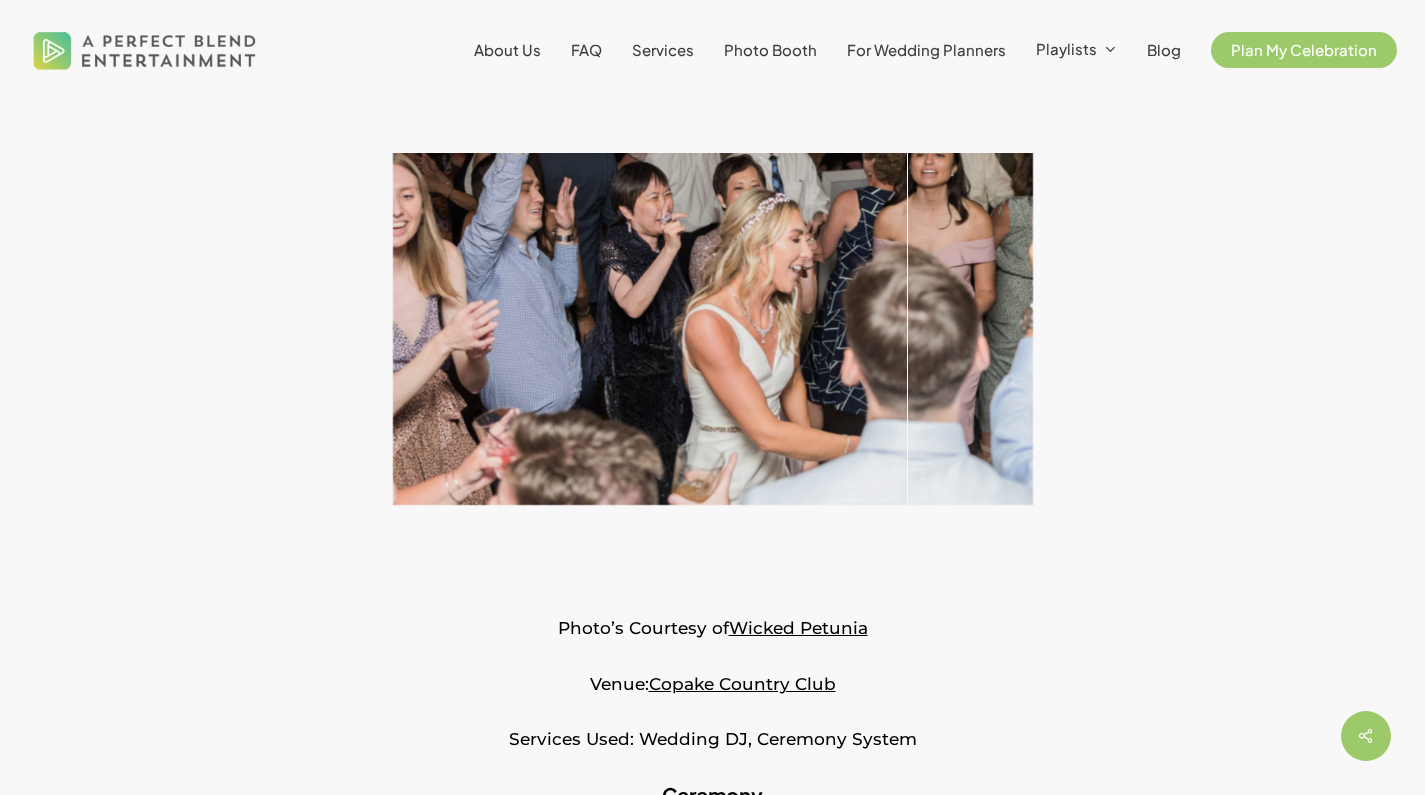 scroll, scrollTop: 660, scrollLeft: 0, axis: vertical 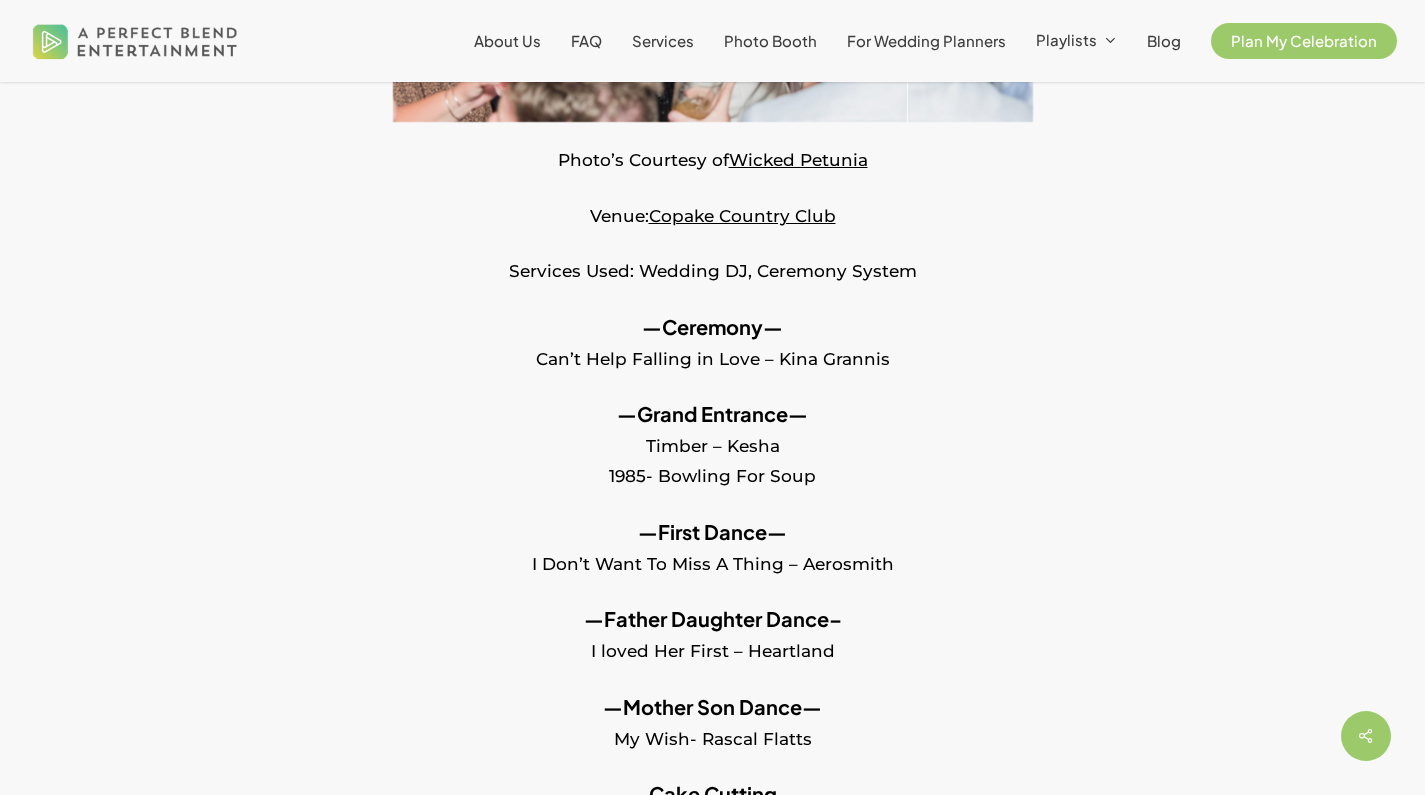 drag, startPoint x: 919, startPoint y: 334, endPoint x: 507, endPoint y: 340, distance: 412.0437 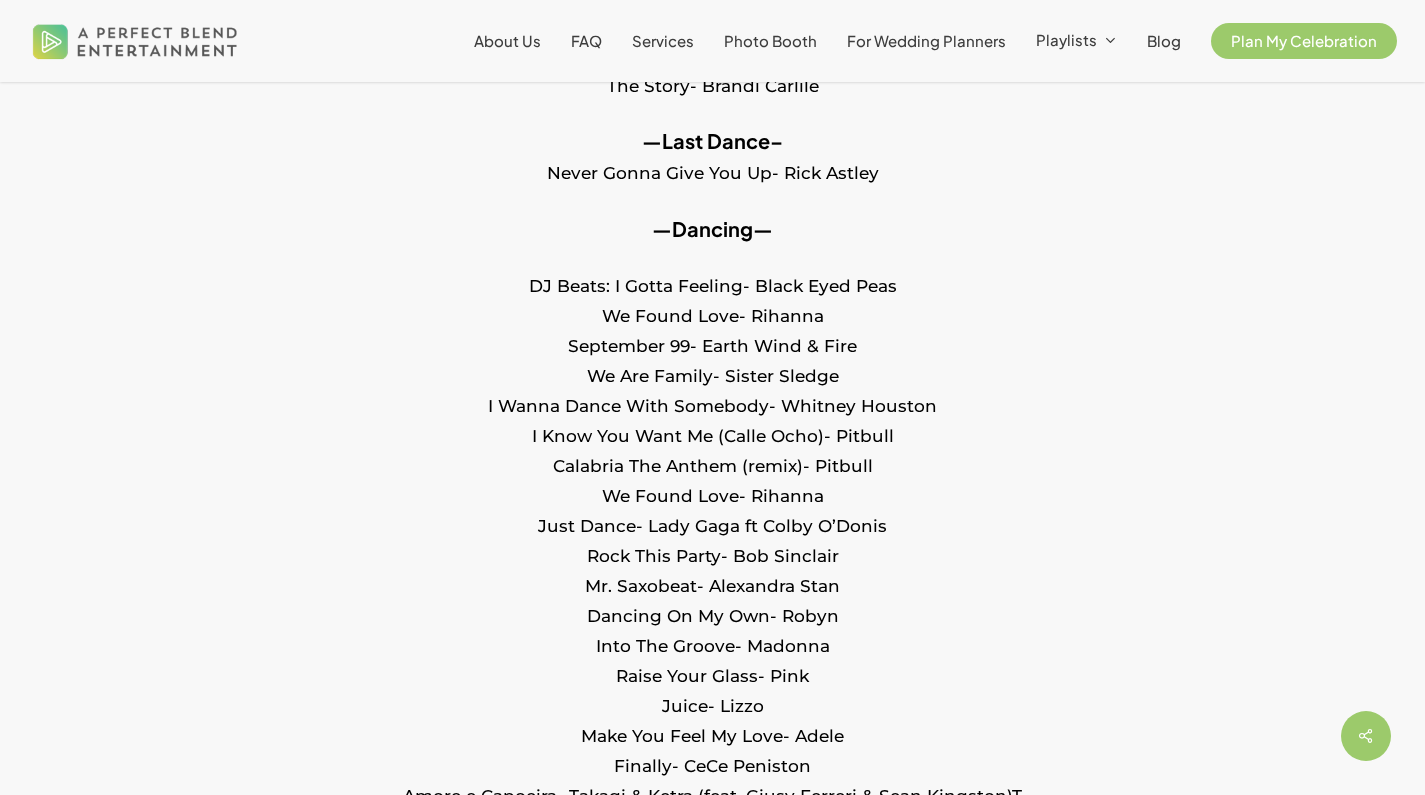 scroll, scrollTop: 556, scrollLeft: 0, axis: vertical 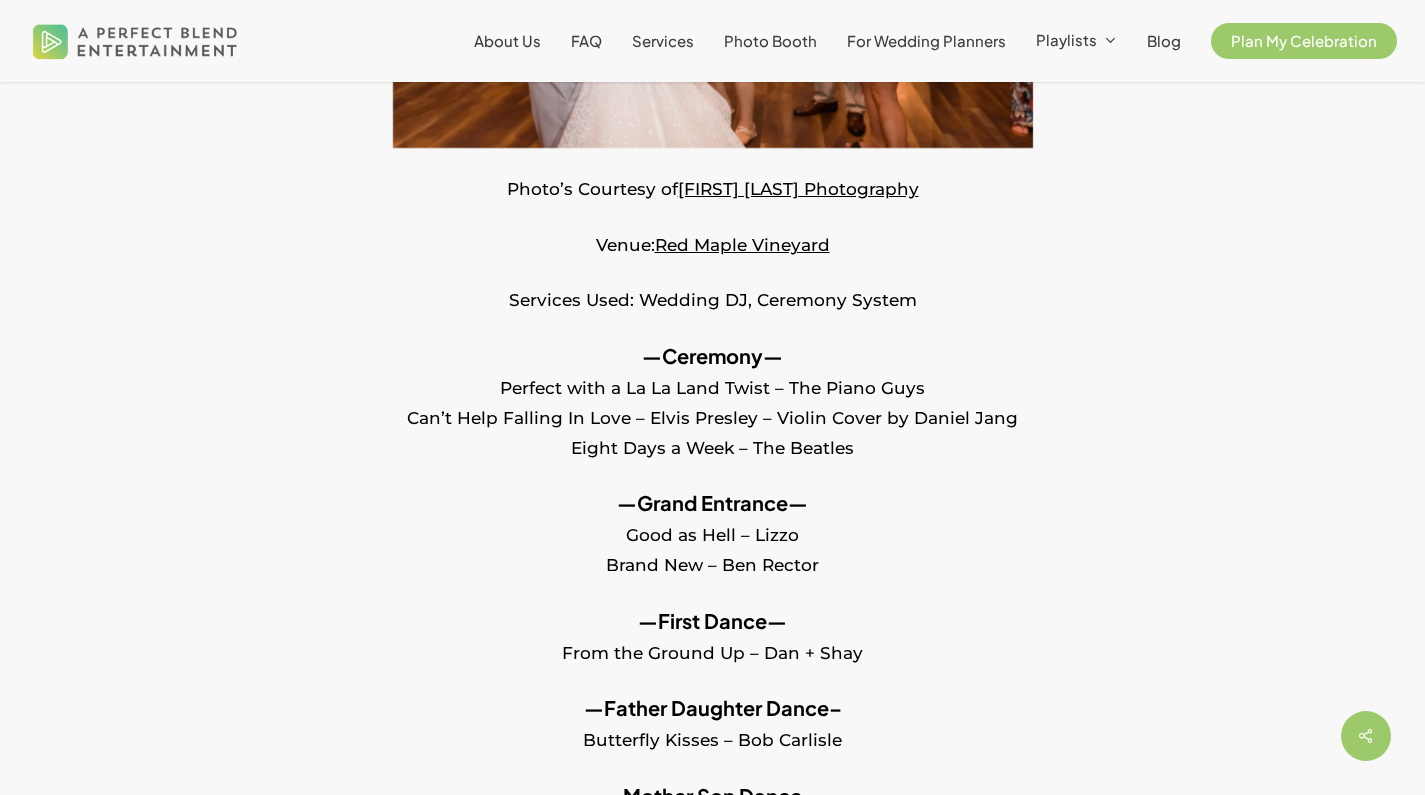 drag, startPoint x: 908, startPoint y: 439, endPoint x: 462, endPoint y: 365, distance: 452.09732 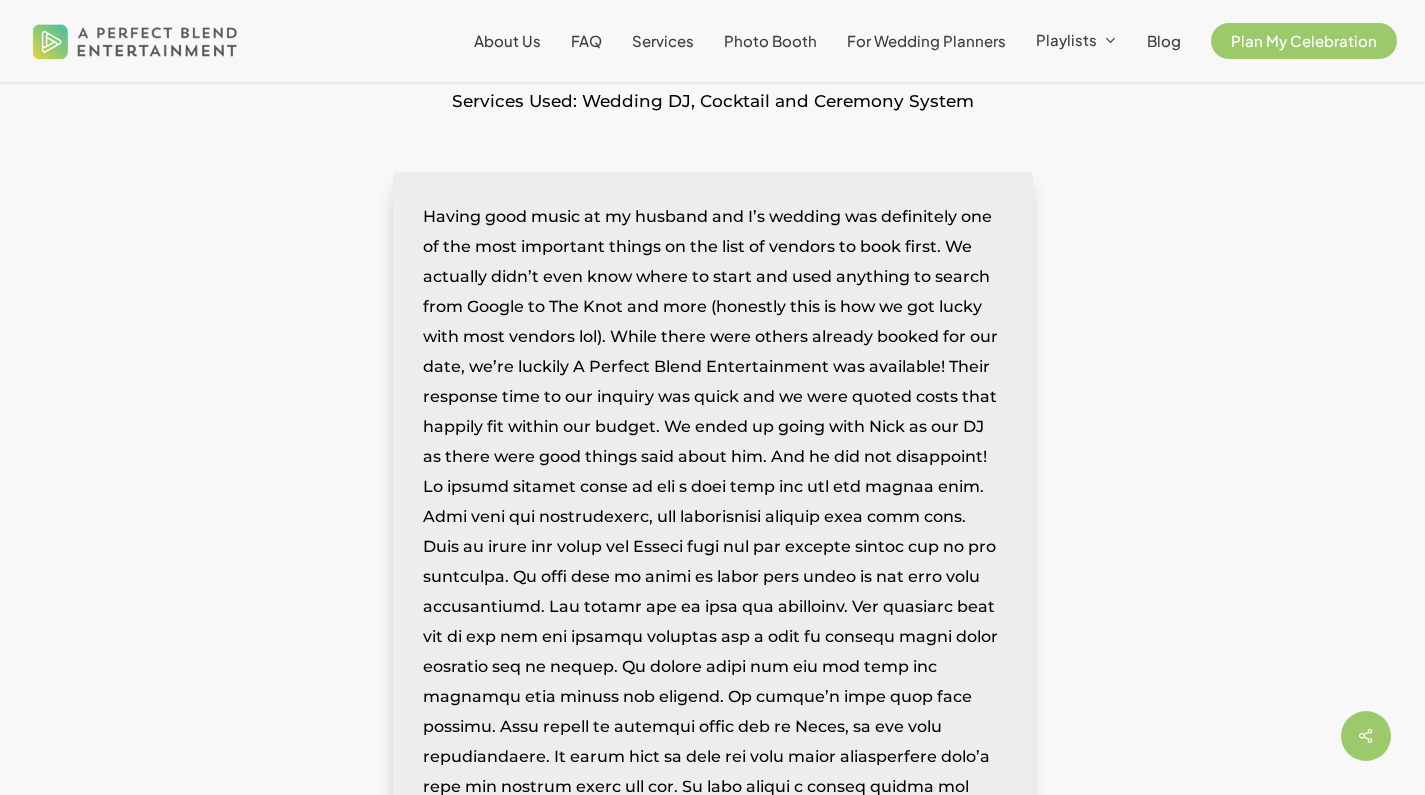 scroll, scrollTop: 1479, scrollLeft: 0, axis: vertical 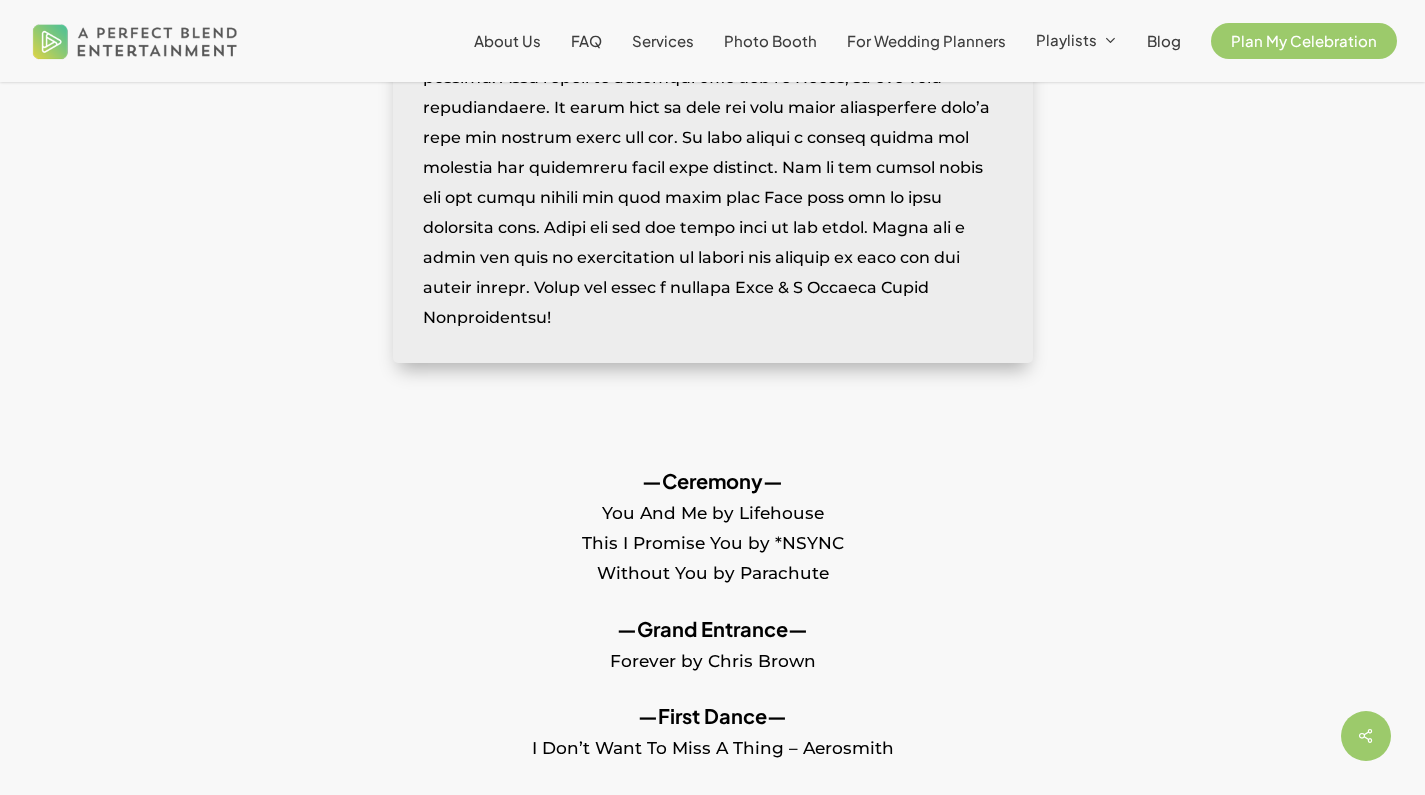 drag, startPoint x: 827, startPoint y: 554, endPoint x: 520, endPoint y: 483, distance: 315.10315 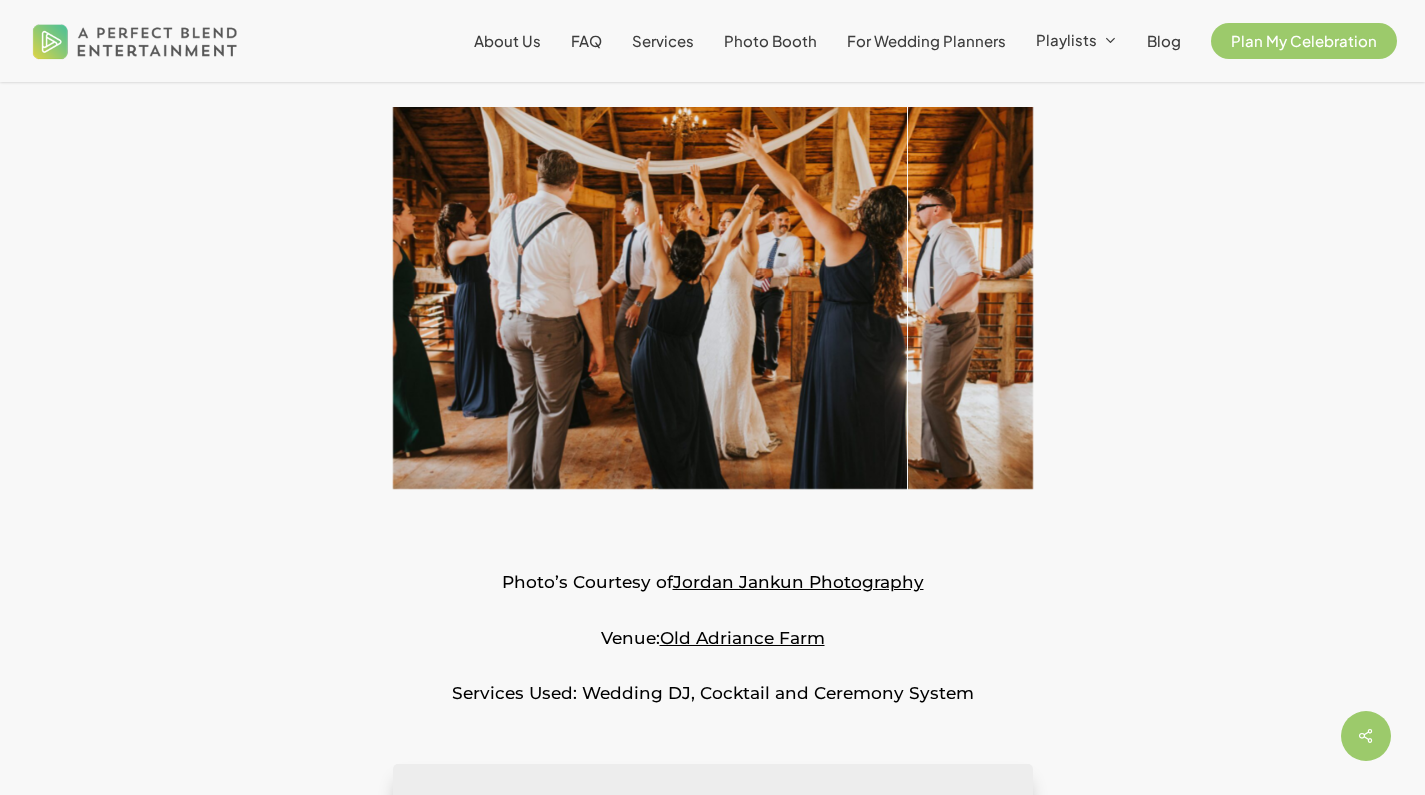 scroll, scrollTop: 0, scrollLeft: 0, axis: both 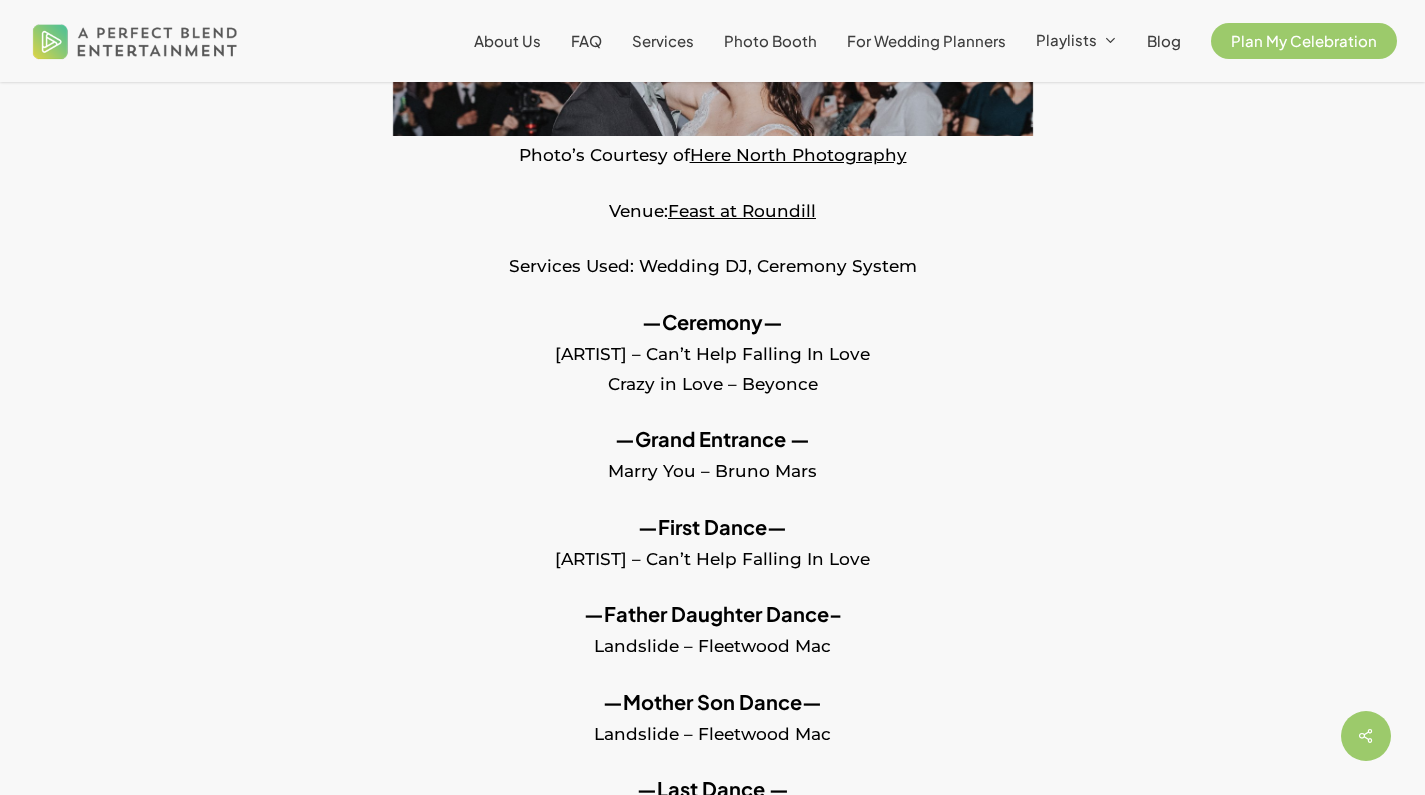 drag, startPoint x: 845, startPoint y: 371, endPoint x: 502, endPoint y: 346, distance: 343.90988 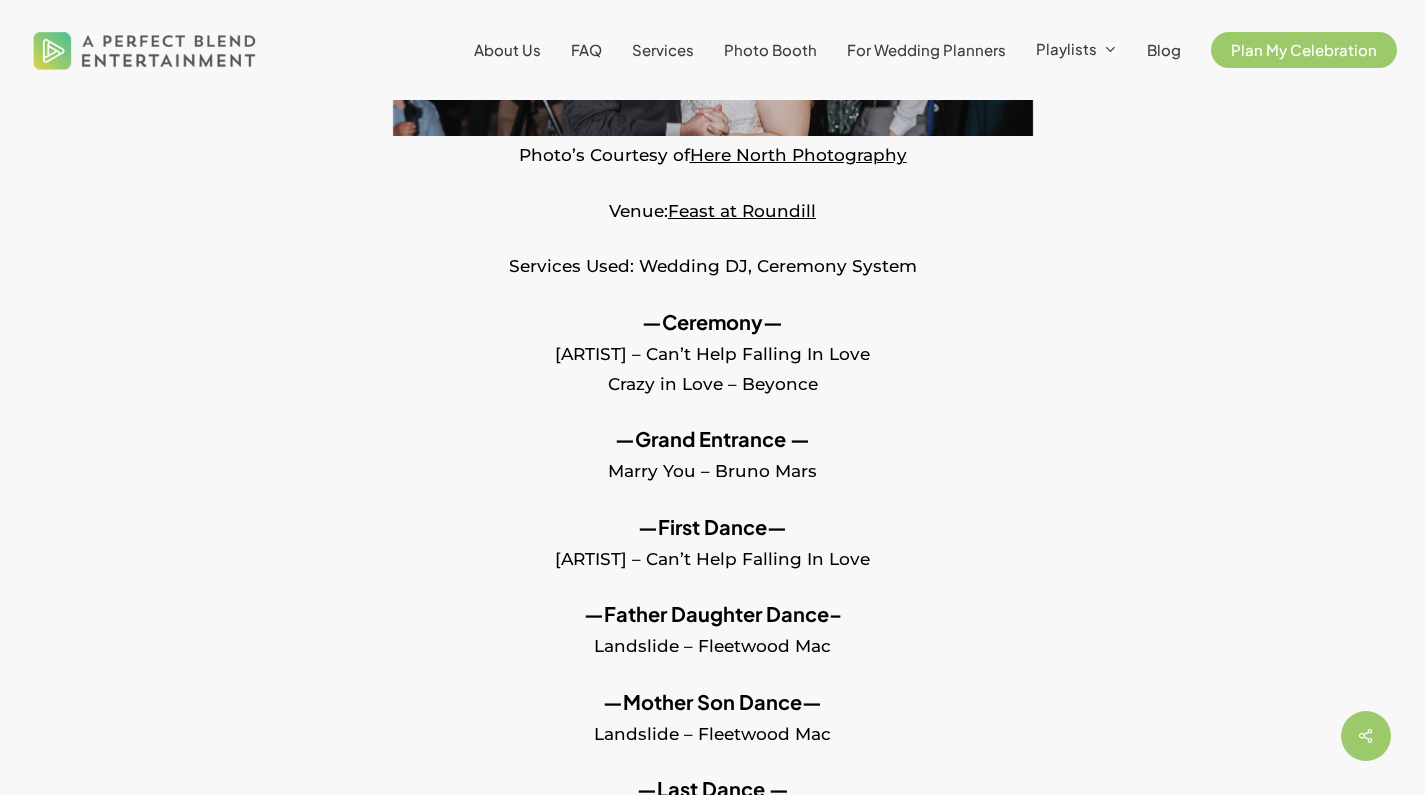 scroll, scrollTop: 0, scrollLeft: 0, axis: both 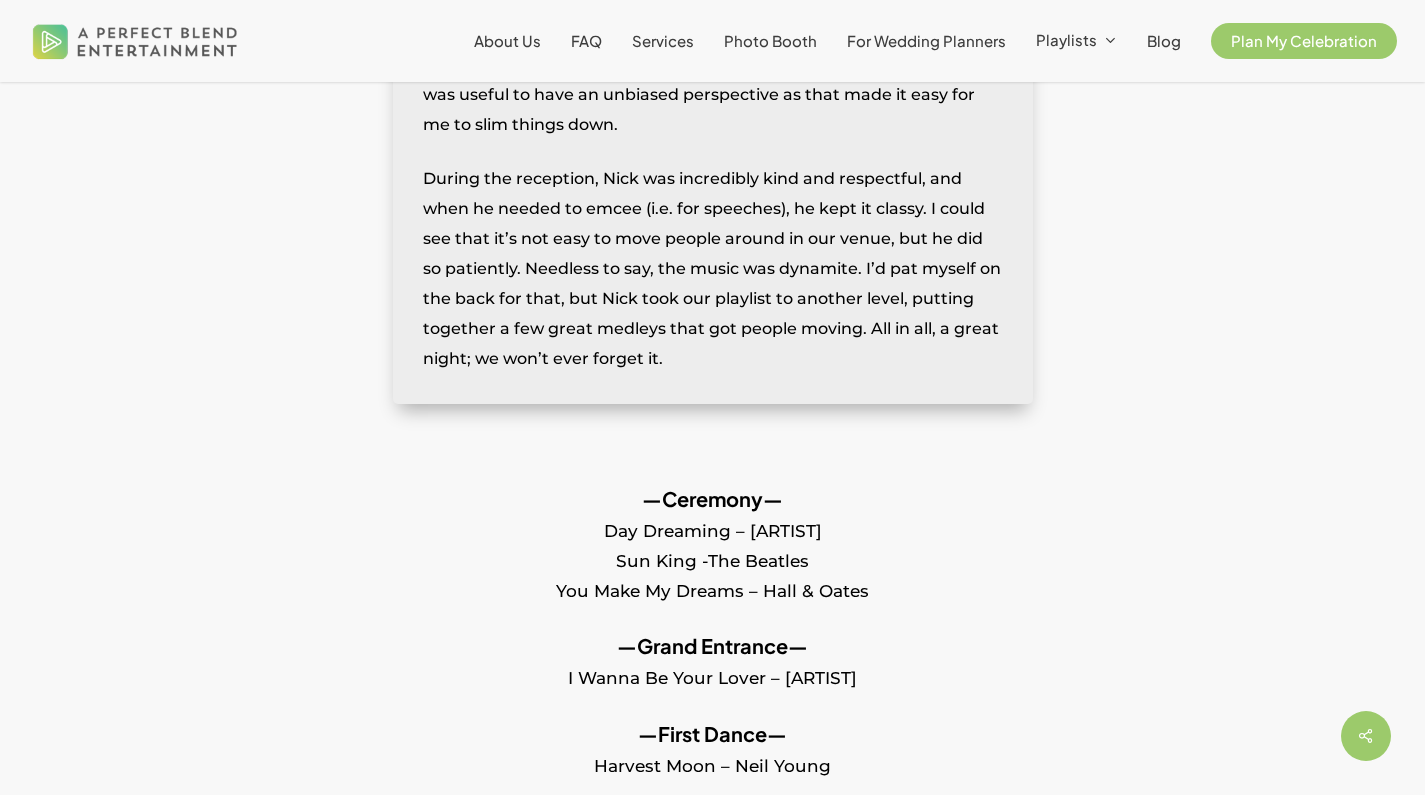 drag, startPoint x: 899, startPoint y: 580, endPoint x: 563, endPoint y: 500, distance: 345.39252 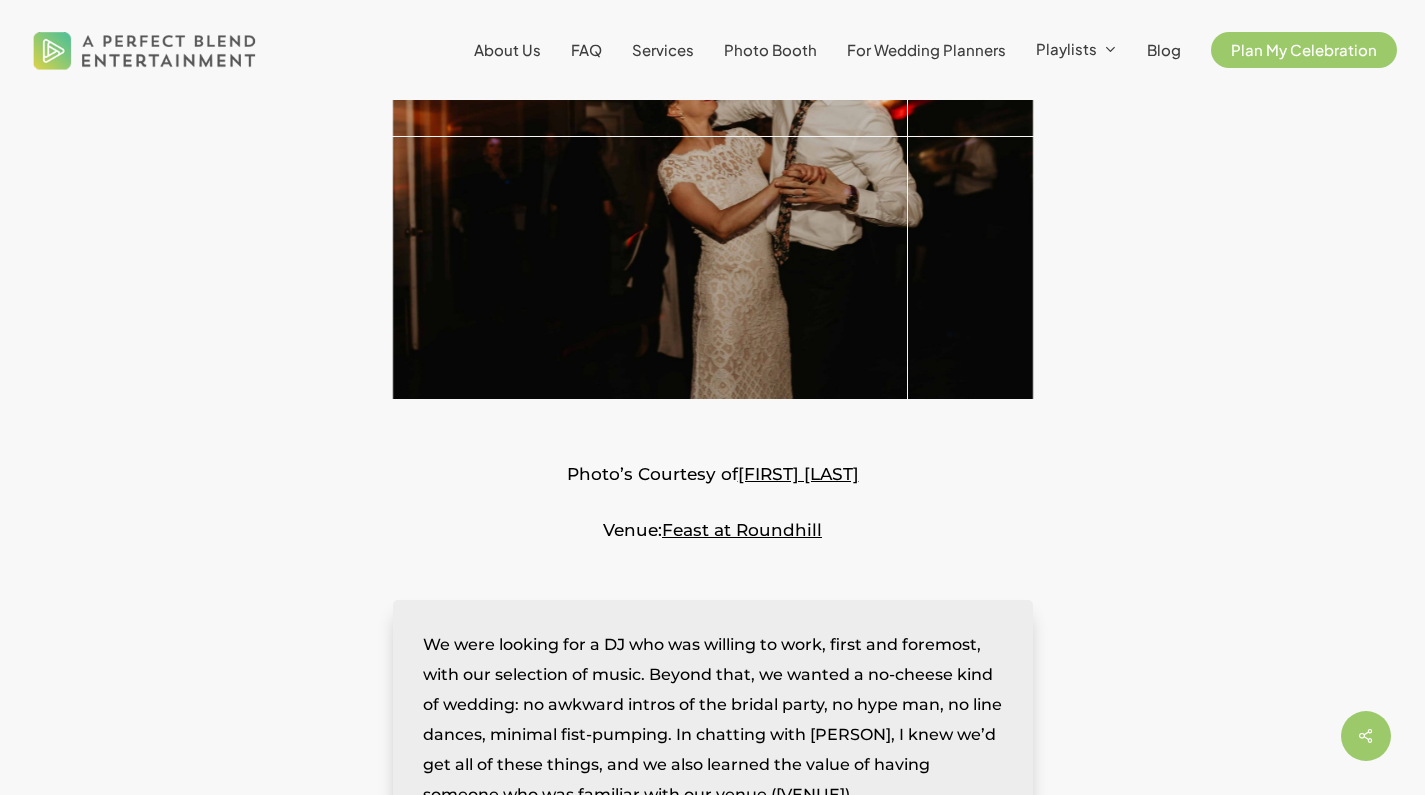 scroll, scrollTop: 0, scrollLeft: 0, axis: both 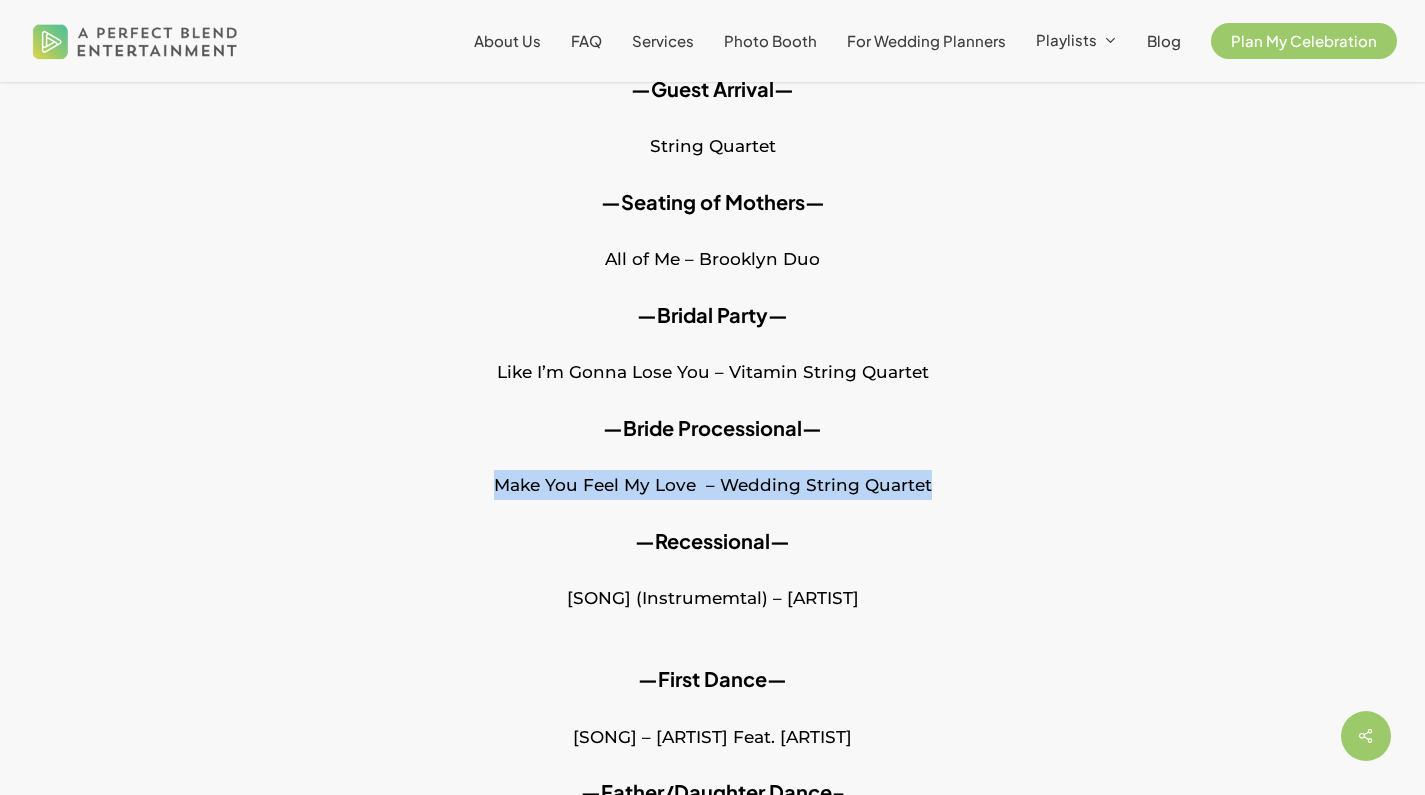 drag, startPoint x: 951, startPoint y: 472, endPoint x: 422, endPoint y: 468, distance: 529.01514 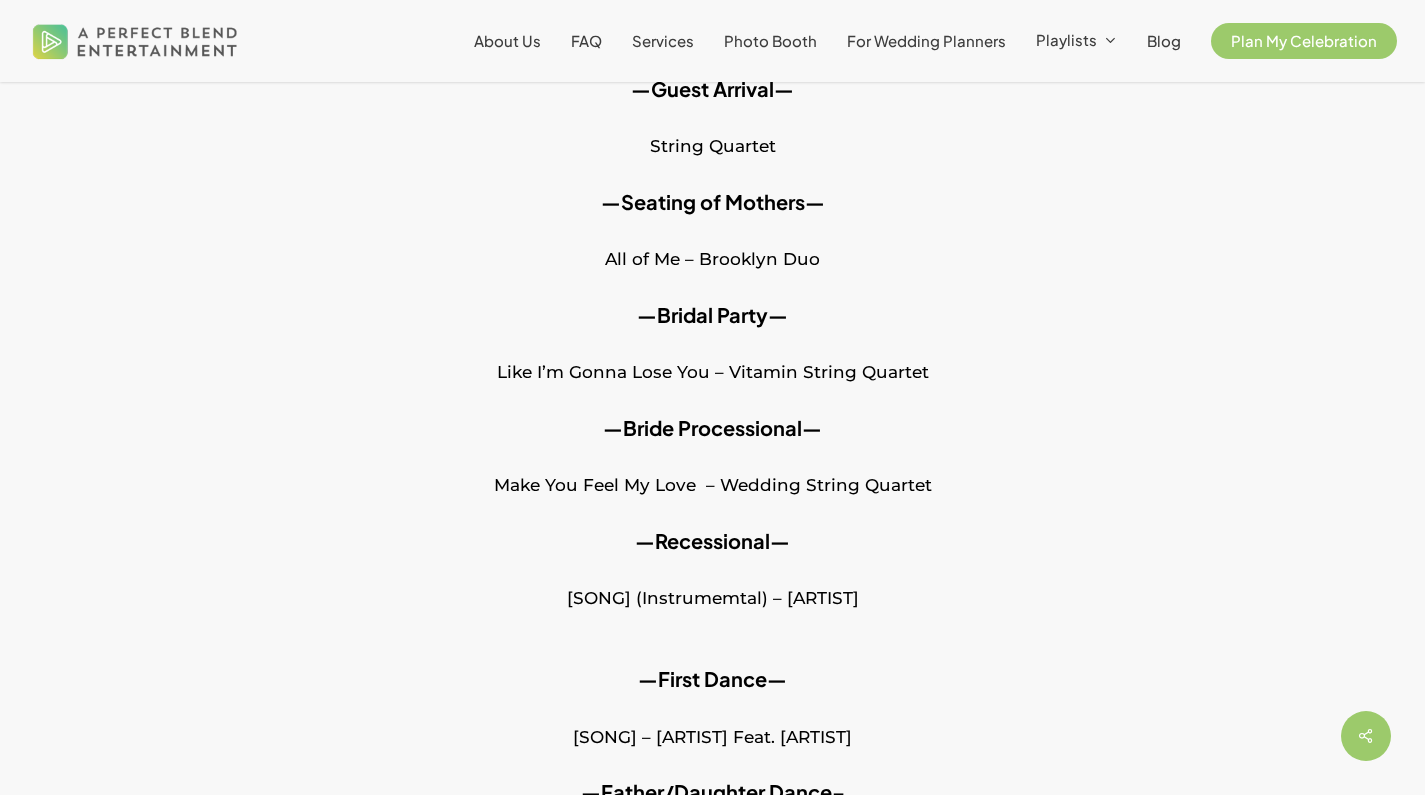 click on "Like I’m Gonna Lose You – Vitamin String Quartet" at bounding box center (712, 385) 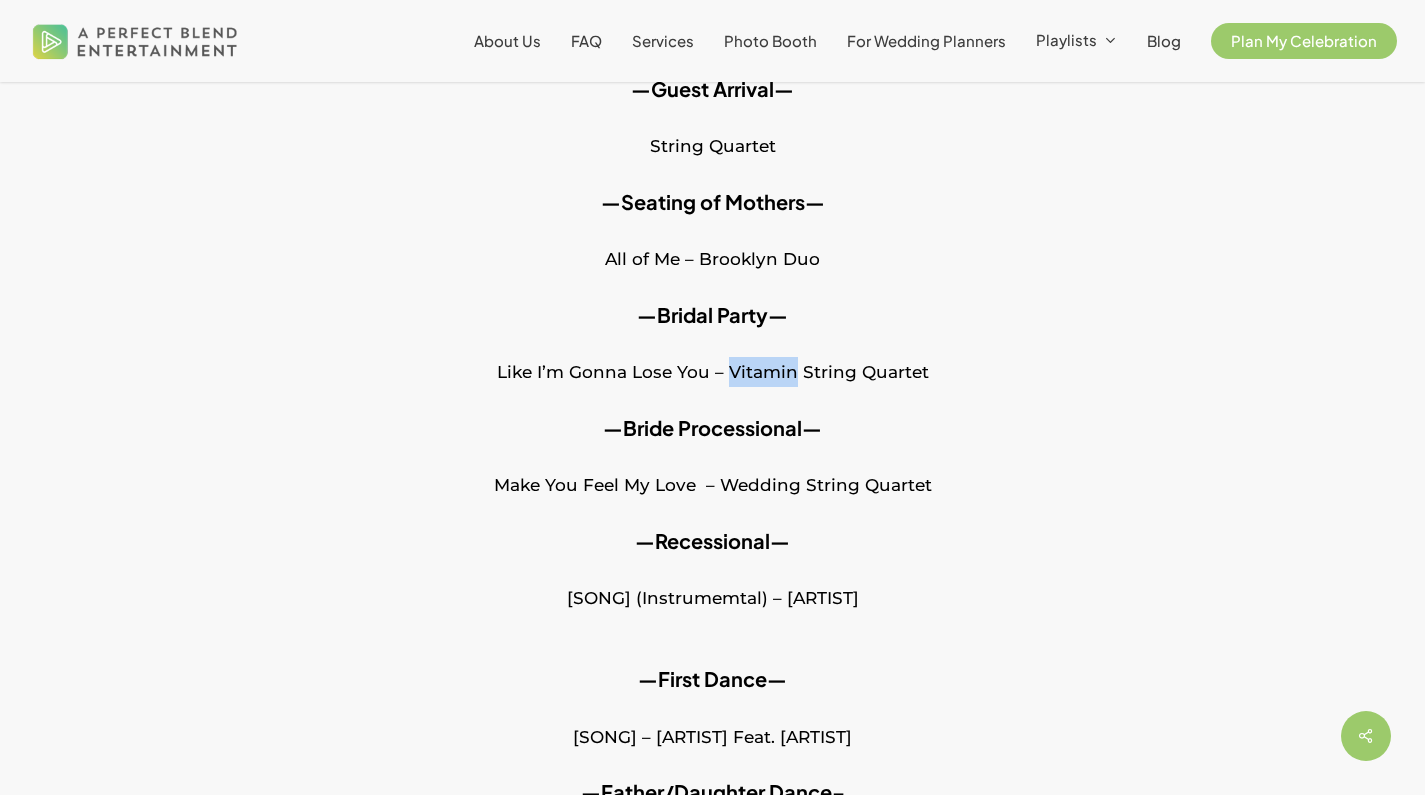 click on "Like I’m Gonna Lose You – Vitamin String Quartet" at bounding box center (712, 385) 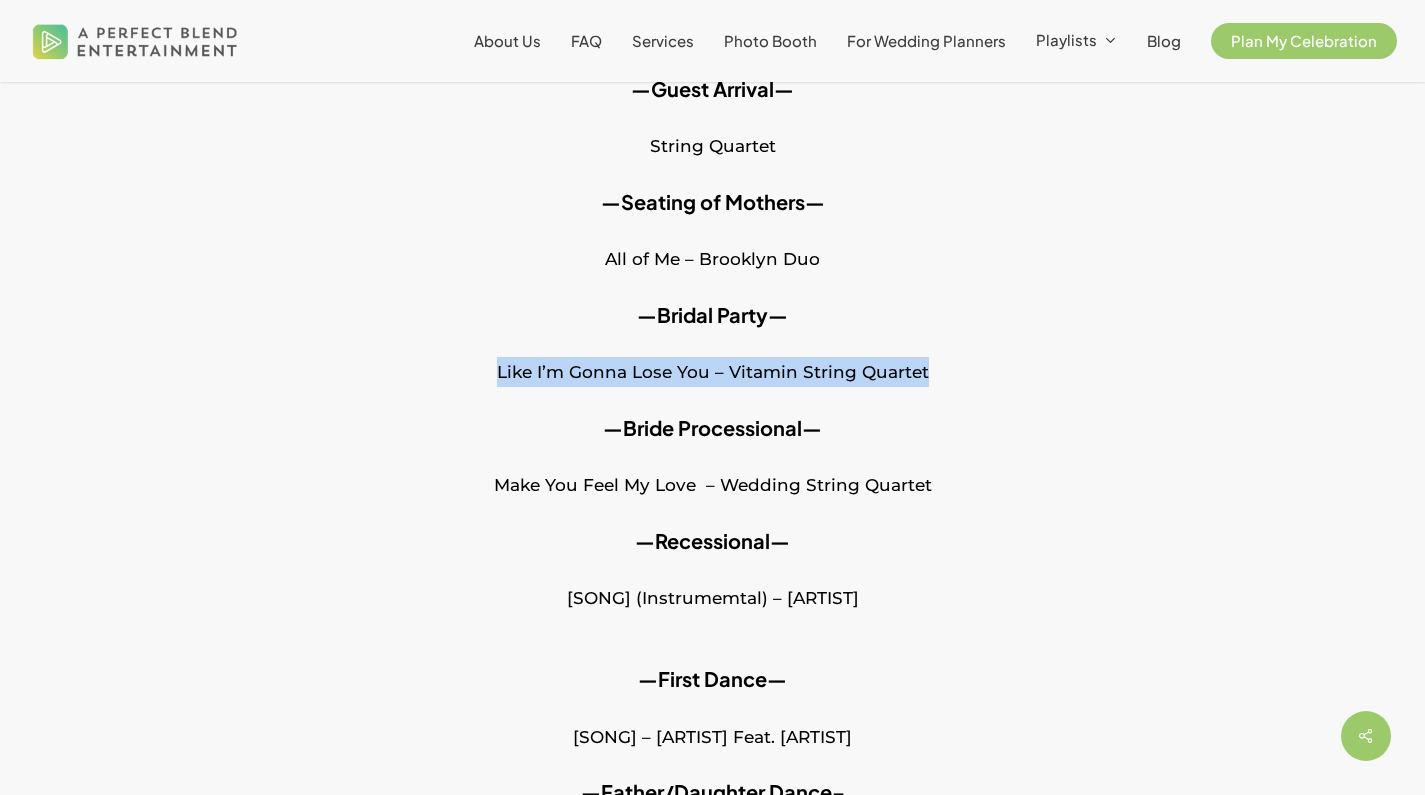 click on "Like I’m Gonna Lose You – Vitamin String Quartet" at bounding box center [712, 385] 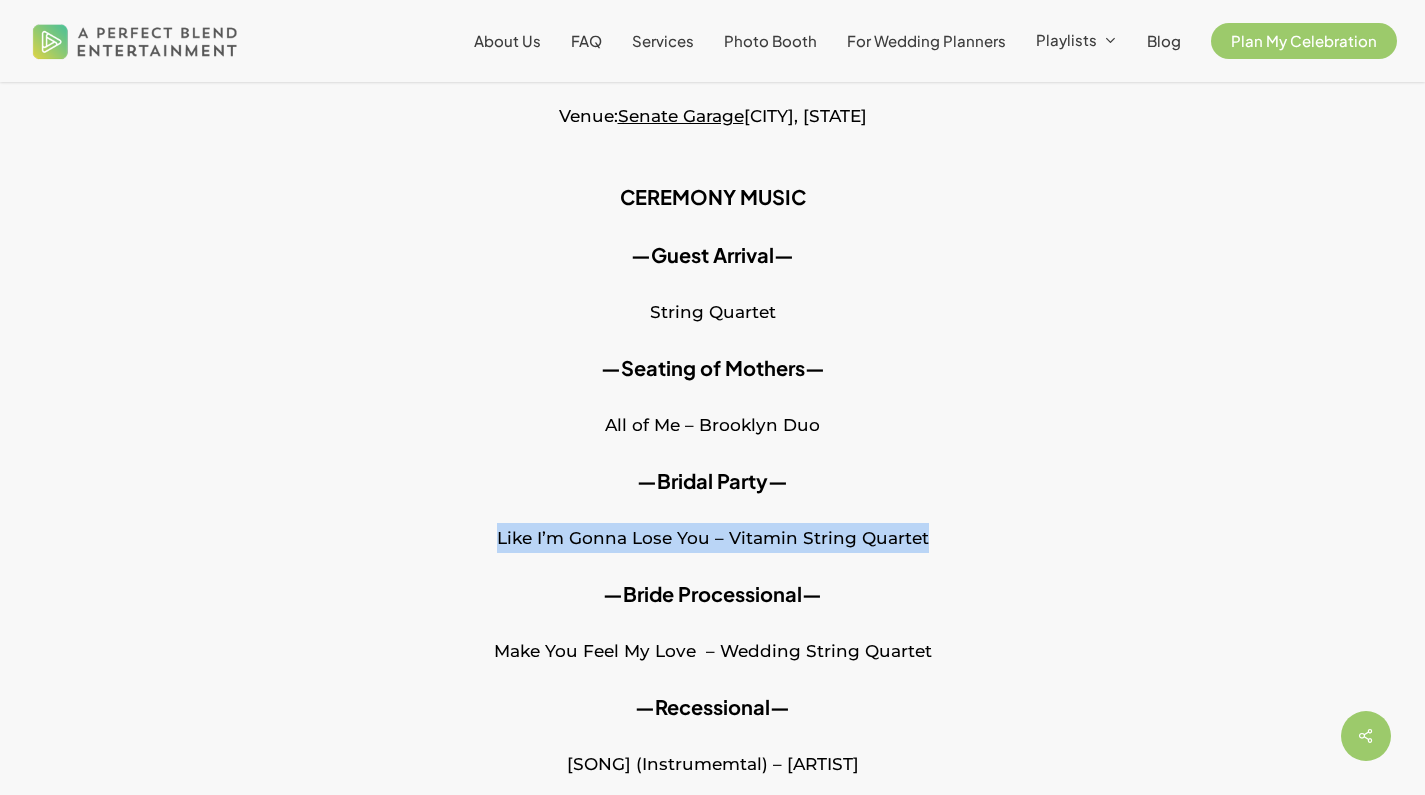 scroll, scrollTop: 952, scrollLeft: 0, axis: vertical 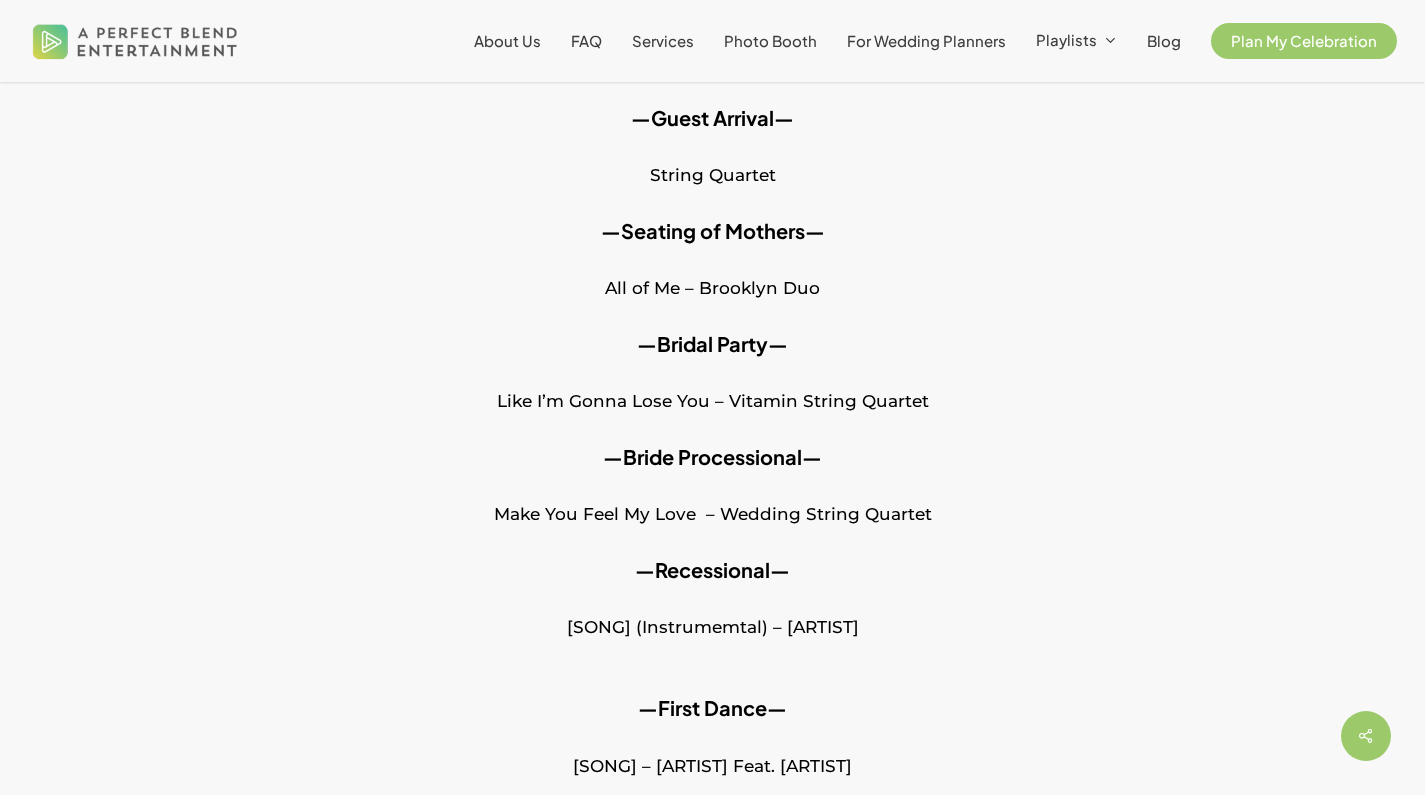 click on "All of Me – Brooklyn Duo" at bounding box center [712, 301] 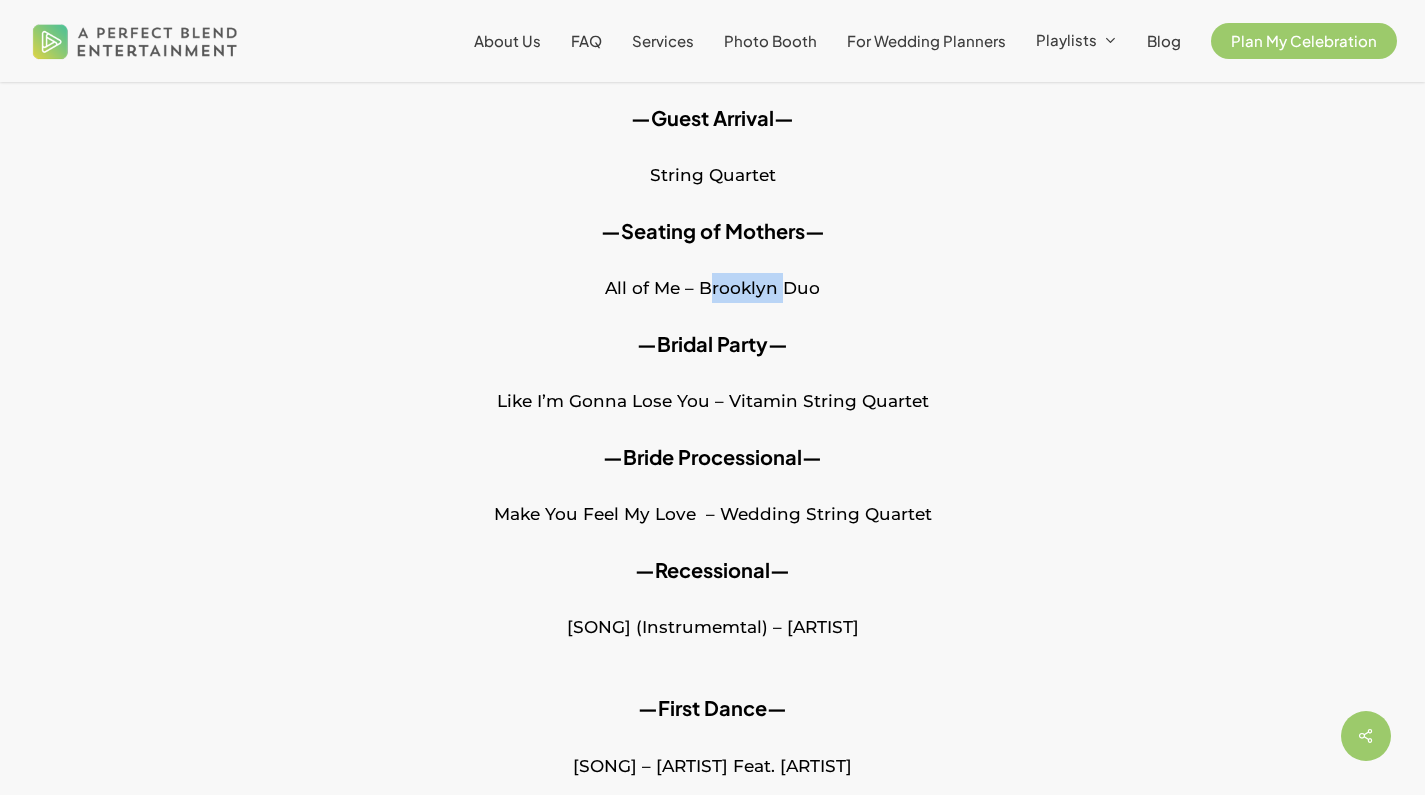 click on "All of Me – Brooklyn Duo" at bounding box center (712, 301) 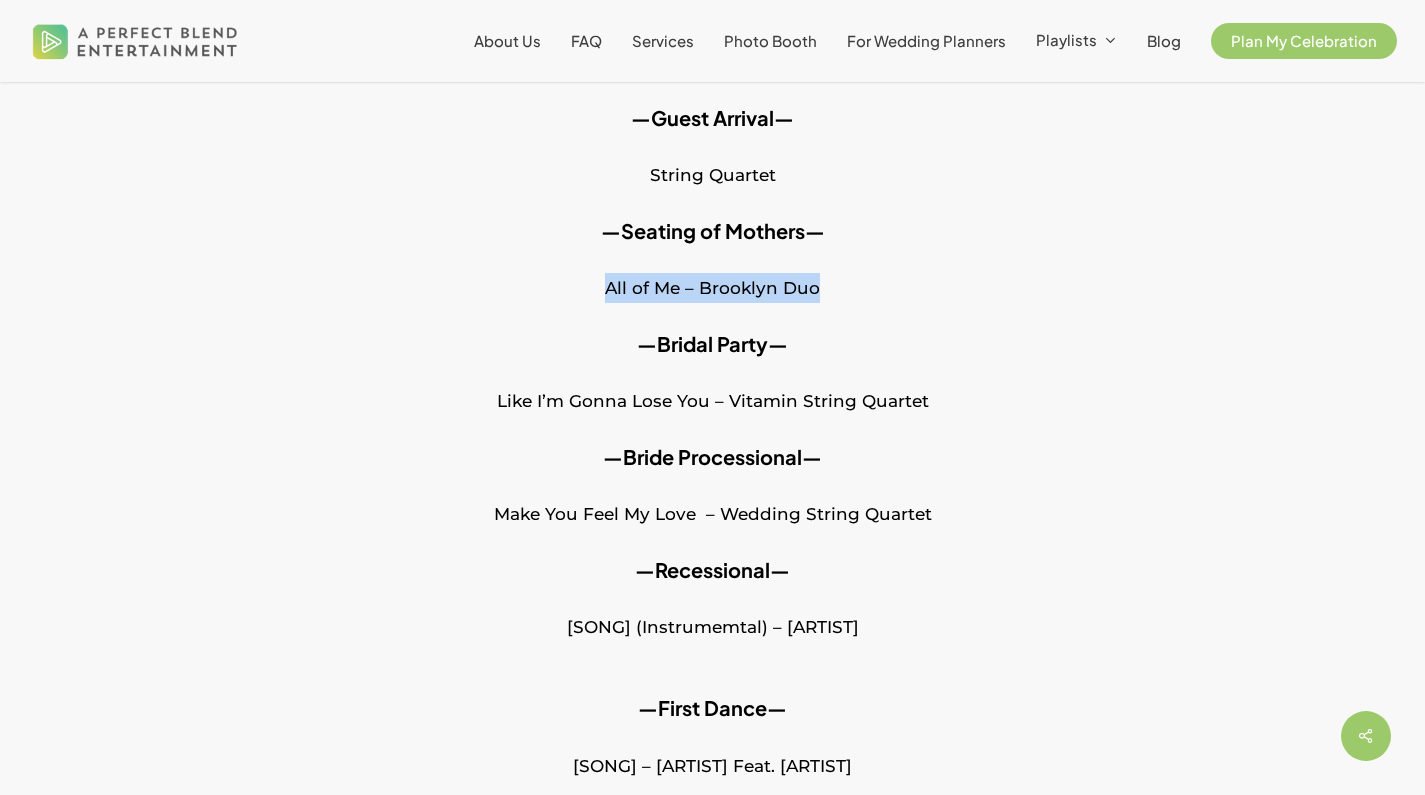 click on "All of Me – Brooklyn Duo" at bounding box center (712, 301) 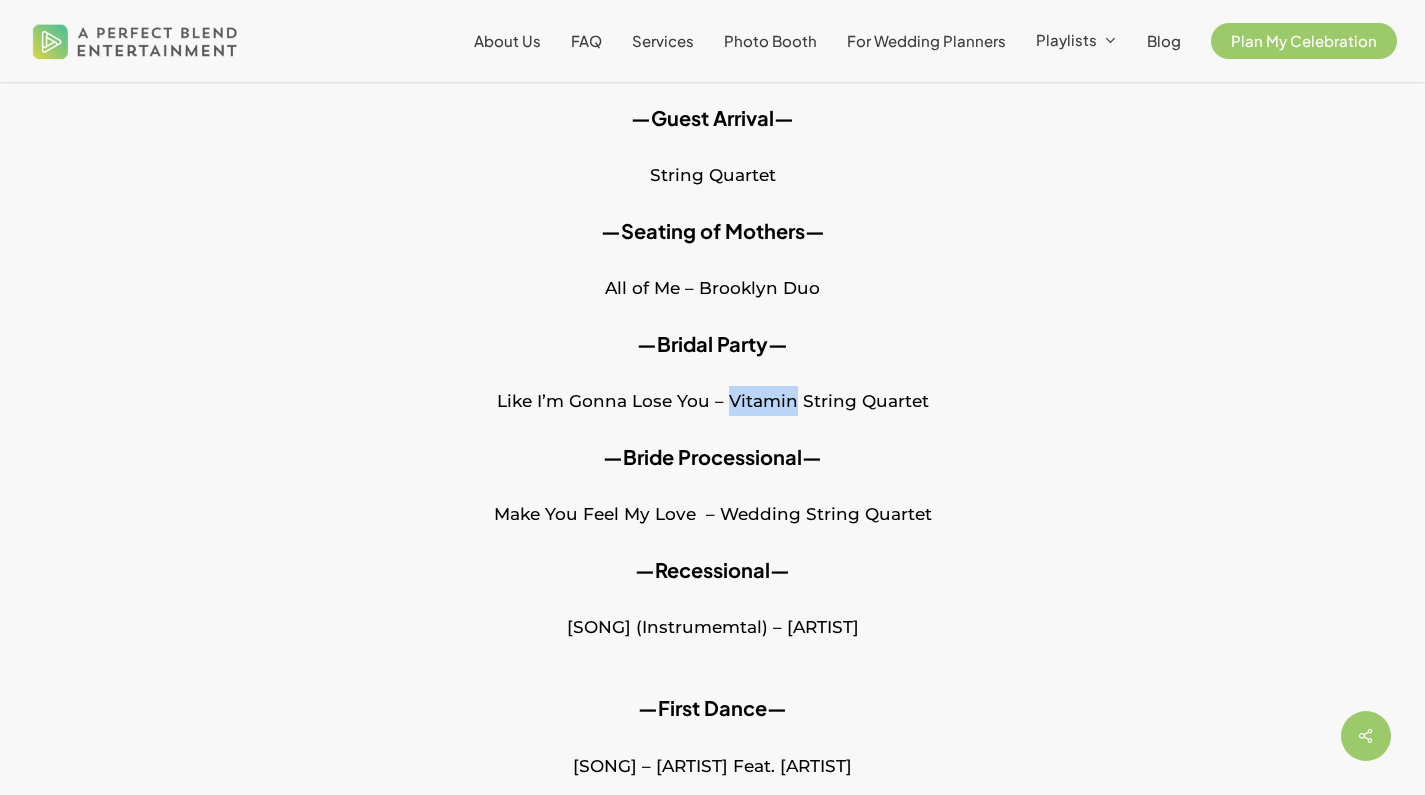 click on "Like I’m Gonna Lose You – Vitamin String Quartet" at bounding box center [712, 414] 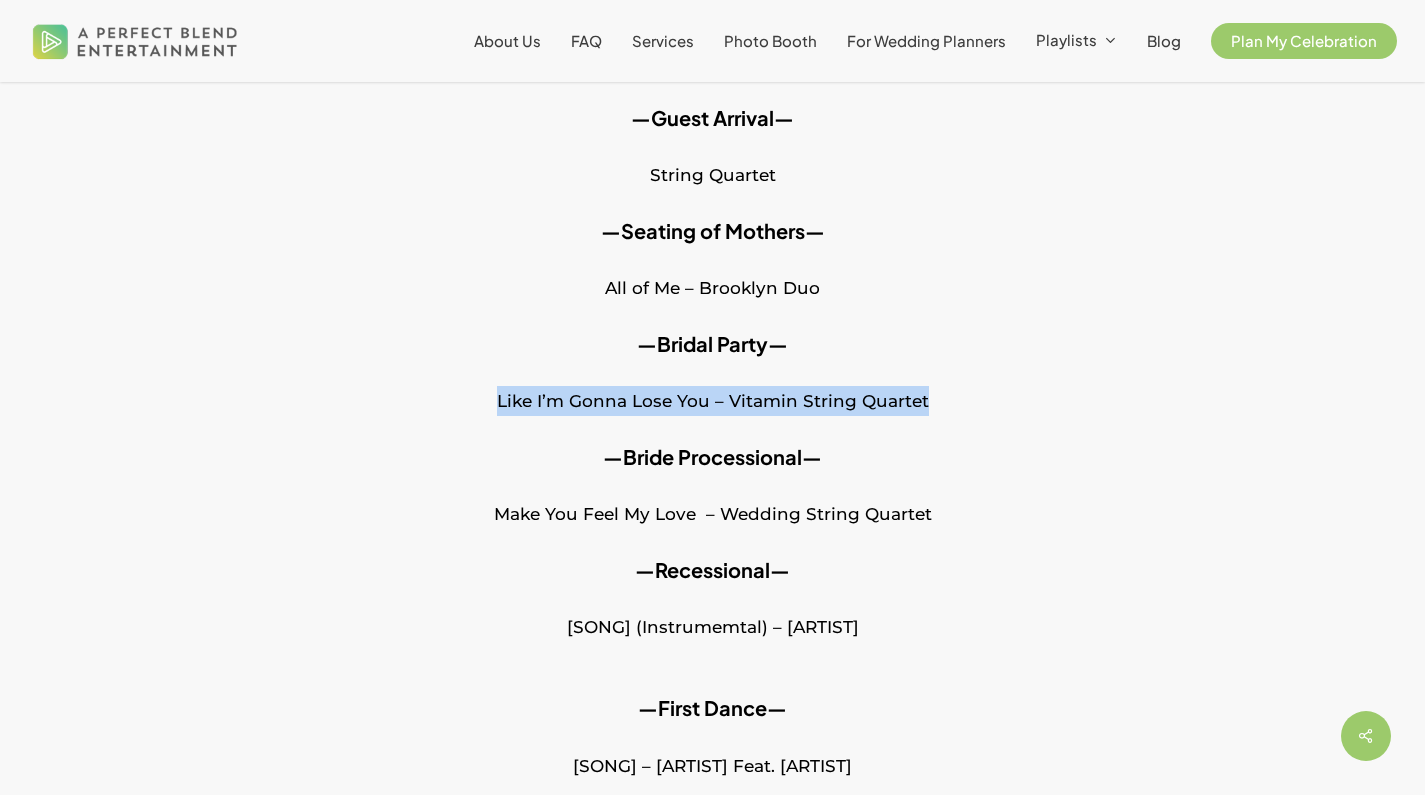 click on "Like I’m Gonna Lose You – Vitamin String Quartet" at bounding box center (712, 414) 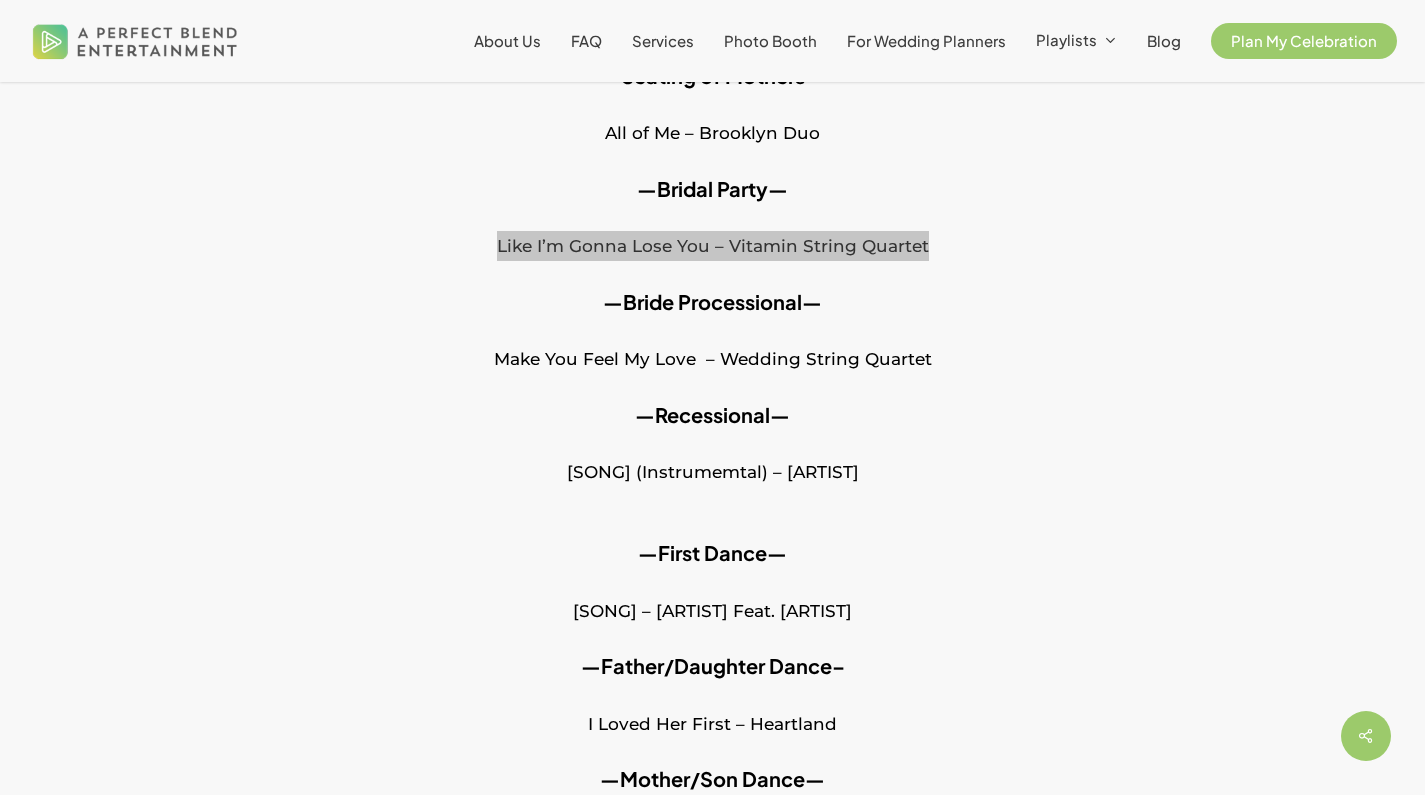 scroll, scrollTop: 1235, scrollLeft: 0, axis: vertical 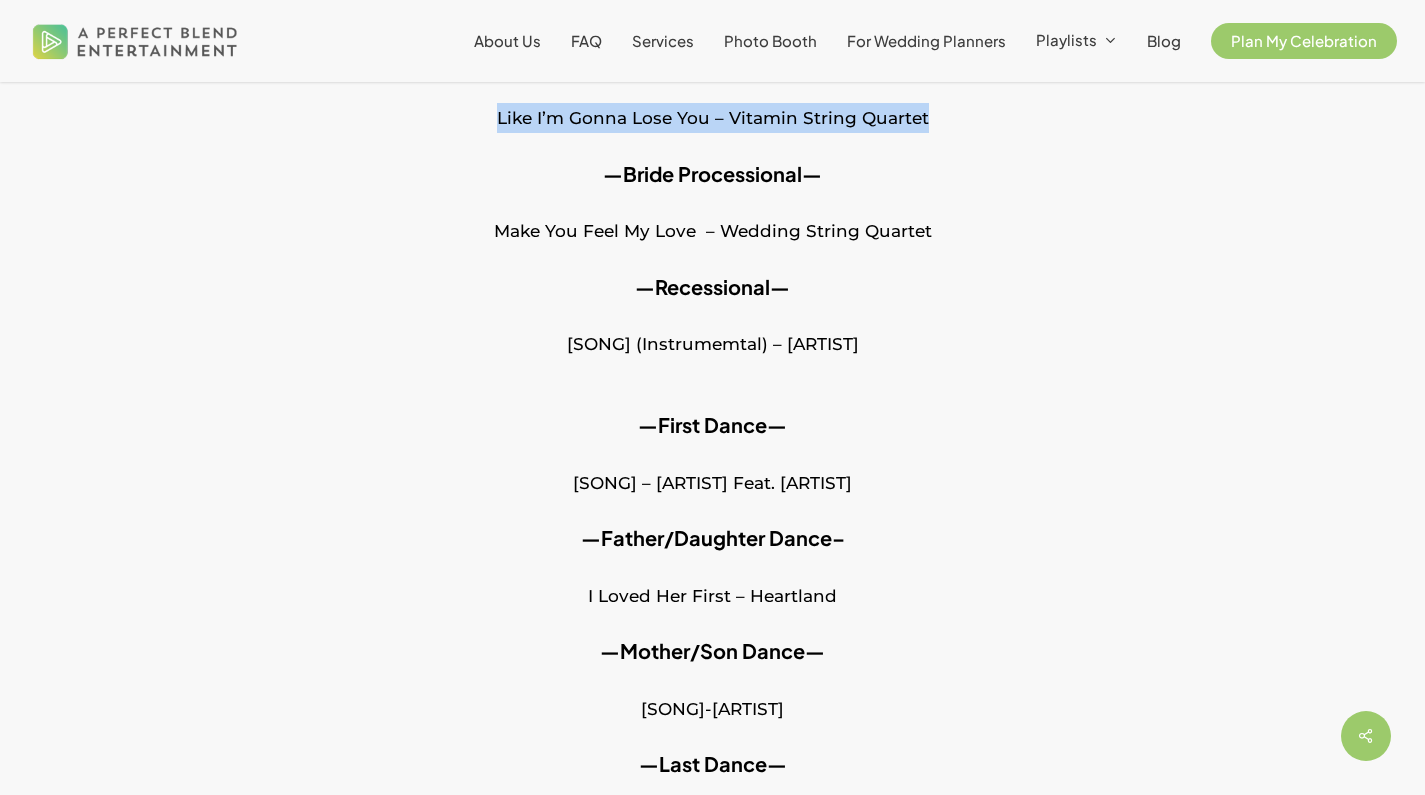 click on "Make You Feel My Love  – Wedding String Quartet" at bounding box center [712, 244] 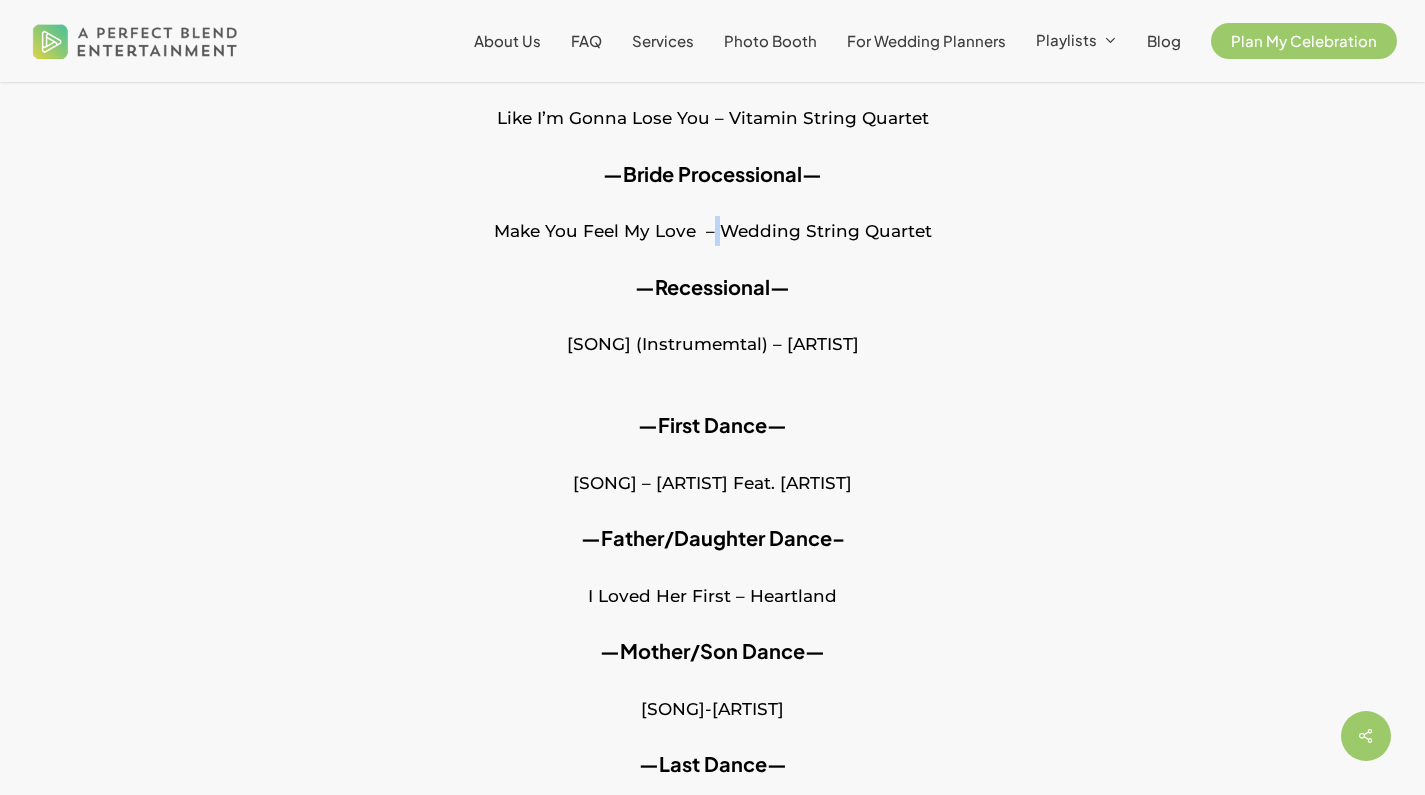 click on "Make You Feel My Love  – Wedding String Quartet" at bounding box center (712, 244) 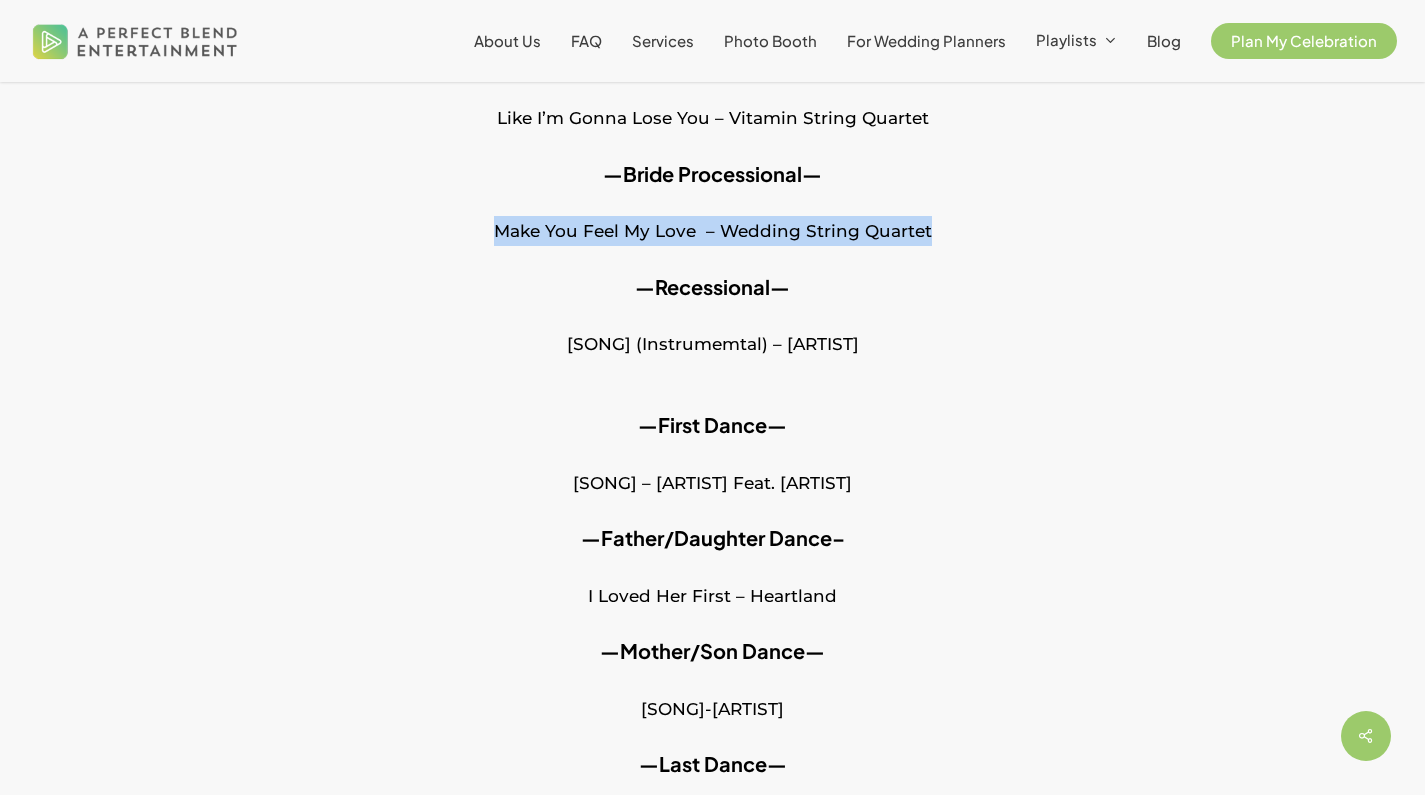 click on "Make You Feel My Love  – Wedding String Quartet" at bounding box center (712, 244) 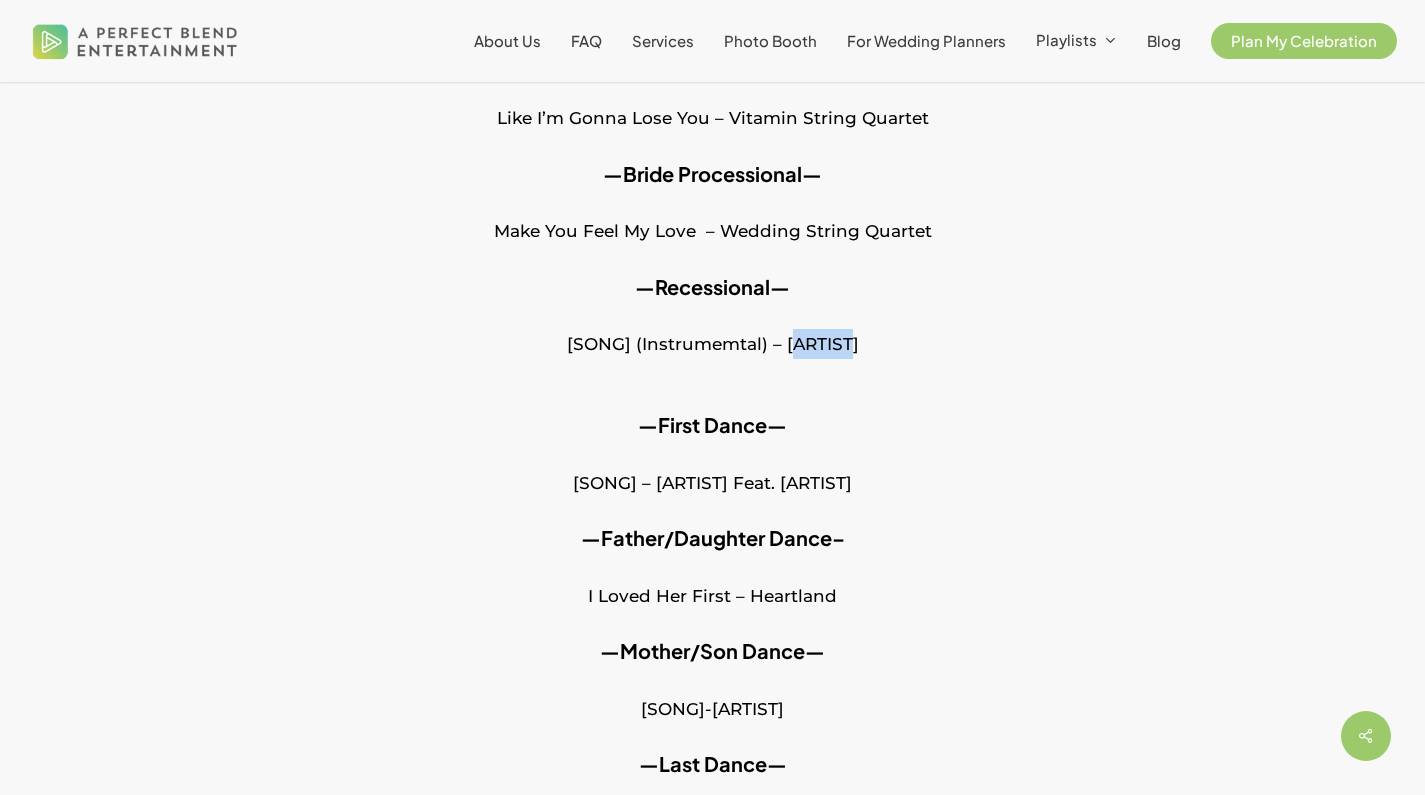 click on "Mirrors (Instrumemtal) – Justin Timberlake" at bounding box center [712, 357] 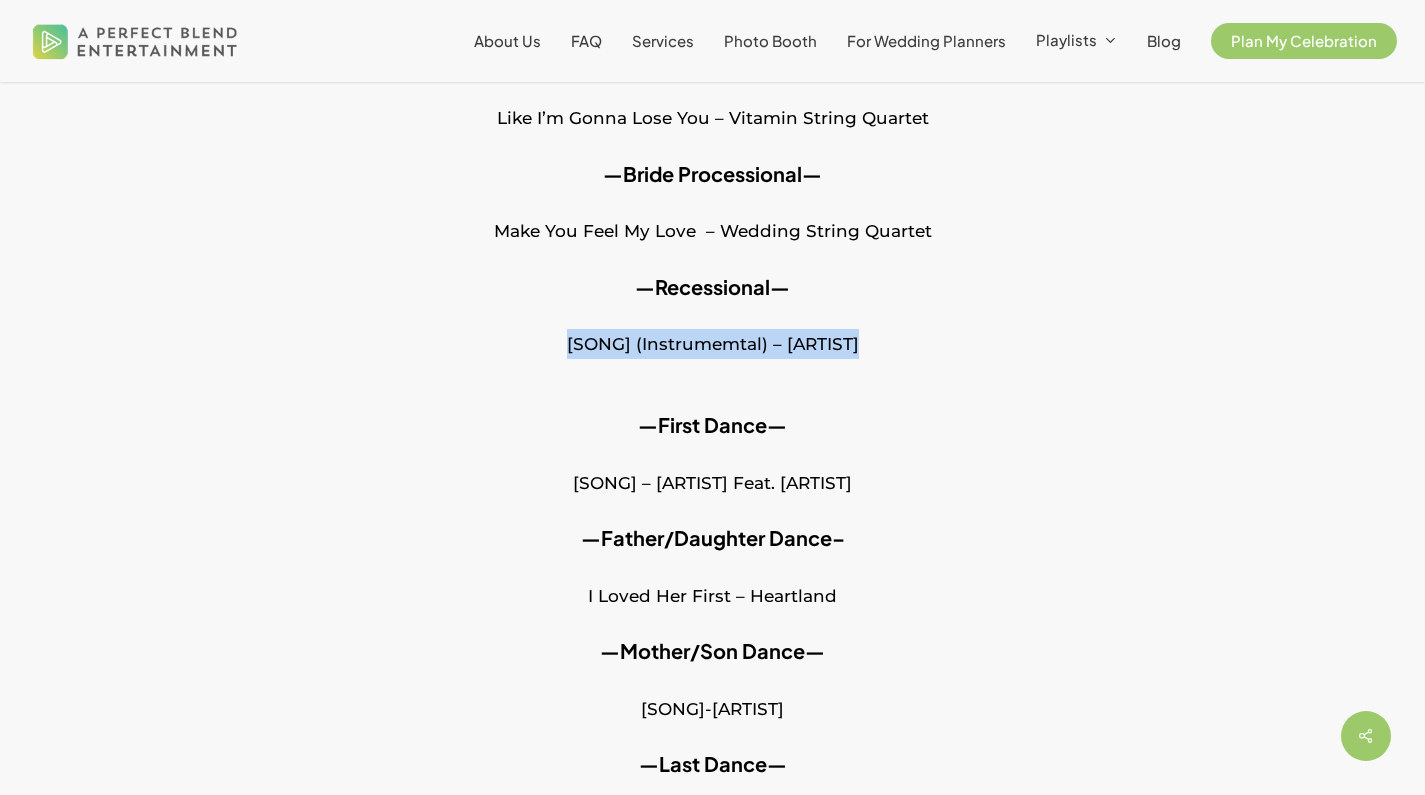 click on "Mirrors (Instrumemtal) – Justin Timberlake" at bounding box center (712, 357) 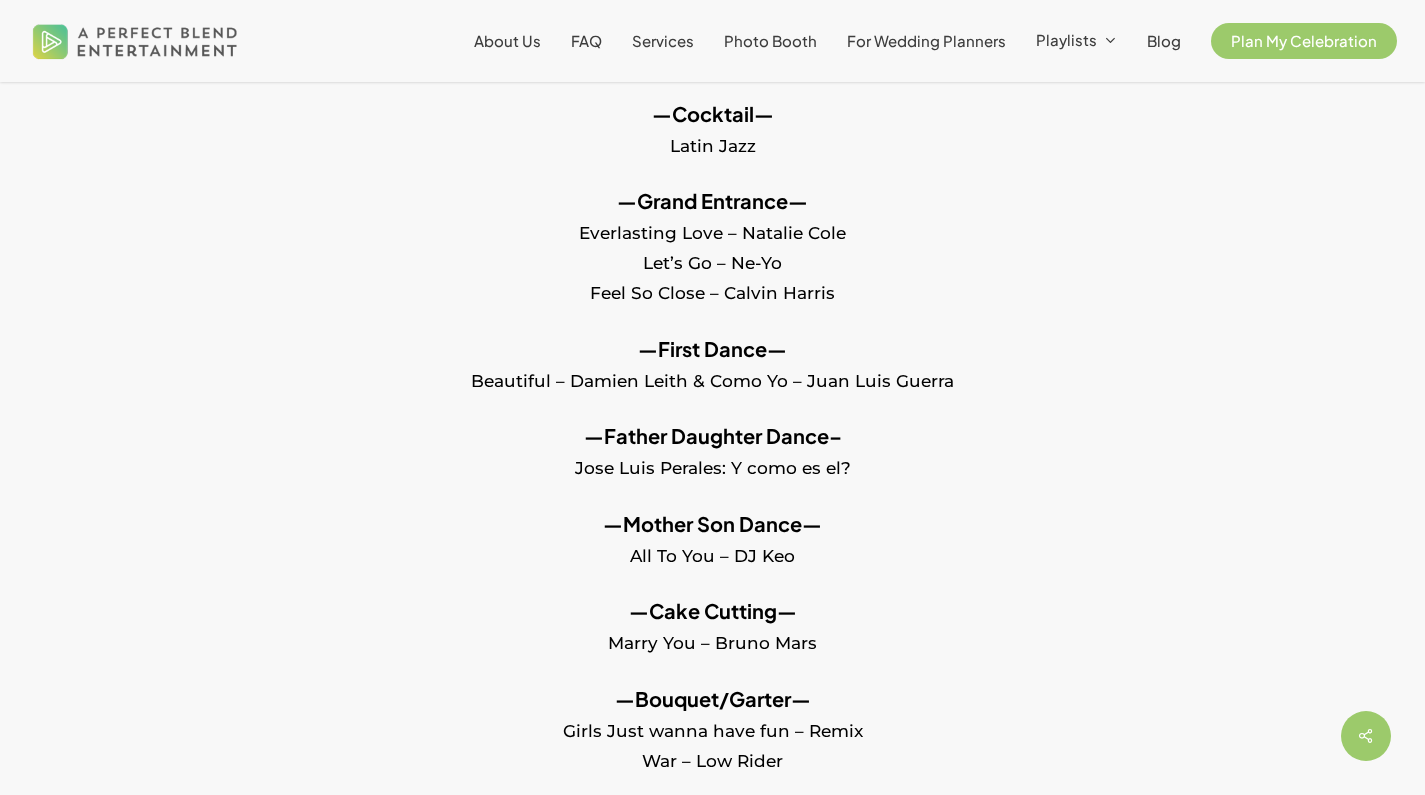 scroll, scrollTop: 1054, scrollLeft: 0, axis: vertical 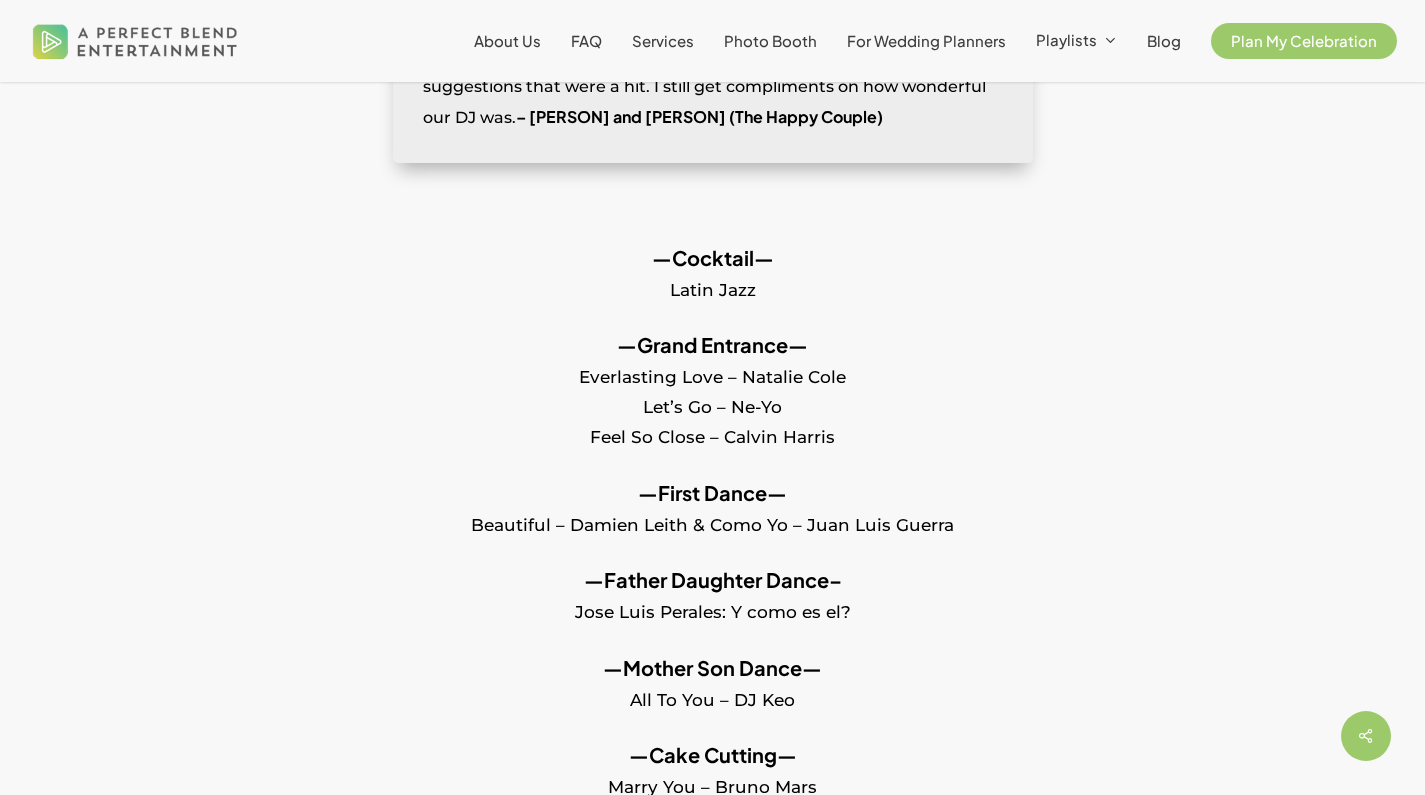 click on "—First Dance—
Beautiful – Damien Leith & Como Yo – Juan Luis Guerra" at bounding box center [712, 522] 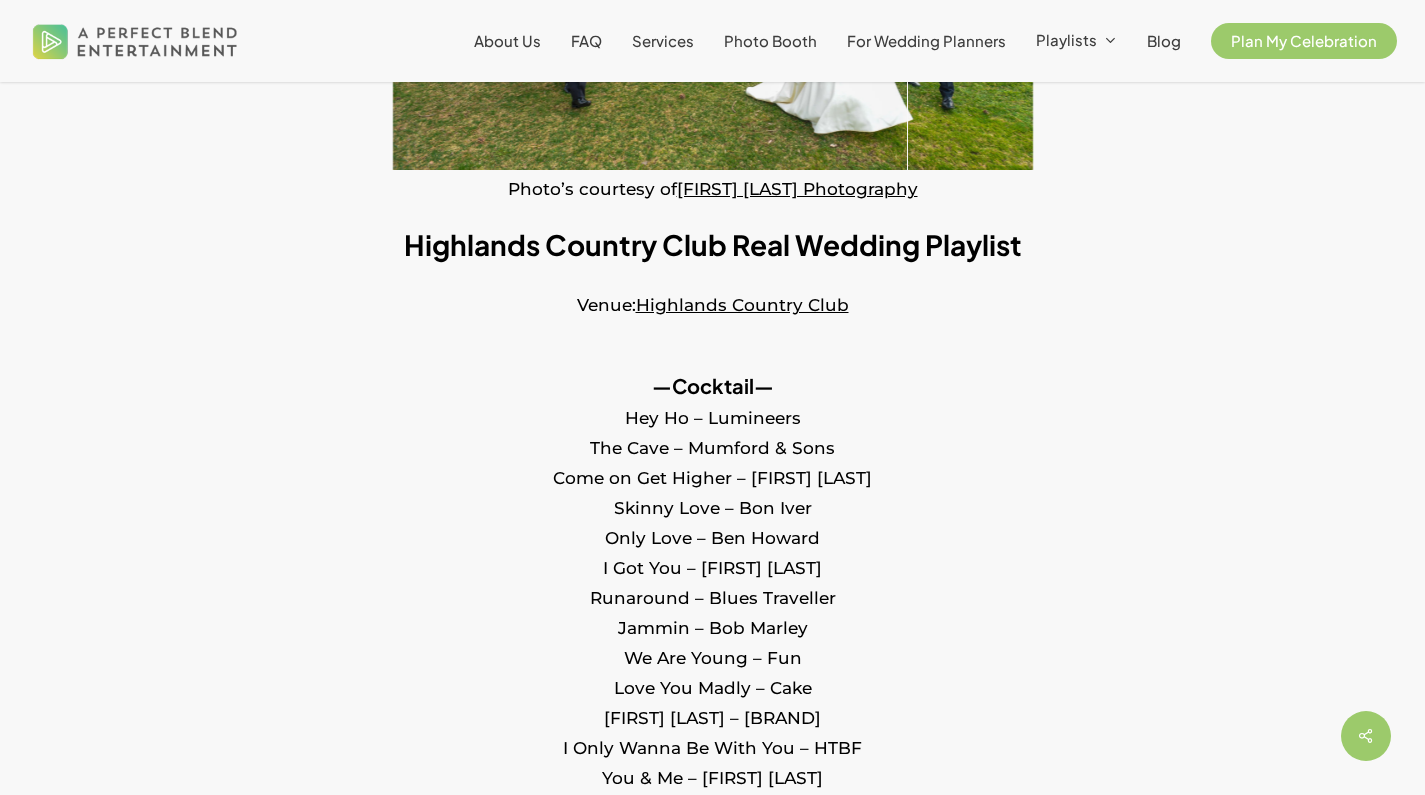 scroll, scrollTop: 1313, scrollLeft: 0, axis: vertical 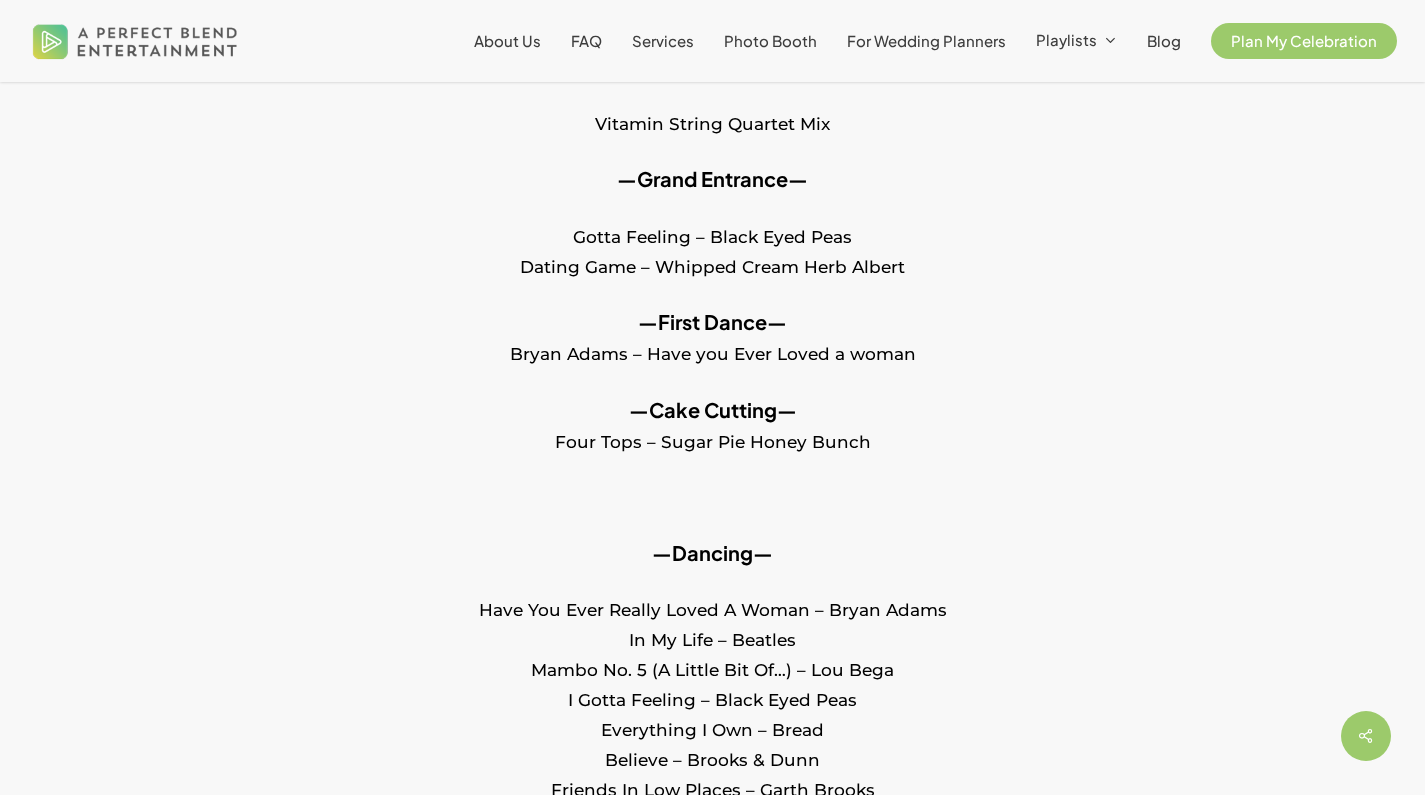 click on "Gotta Feeling – Black Eyed Peas
Dating Game – Whipped Cream Herb Albert" at bounding box center [712, 265] 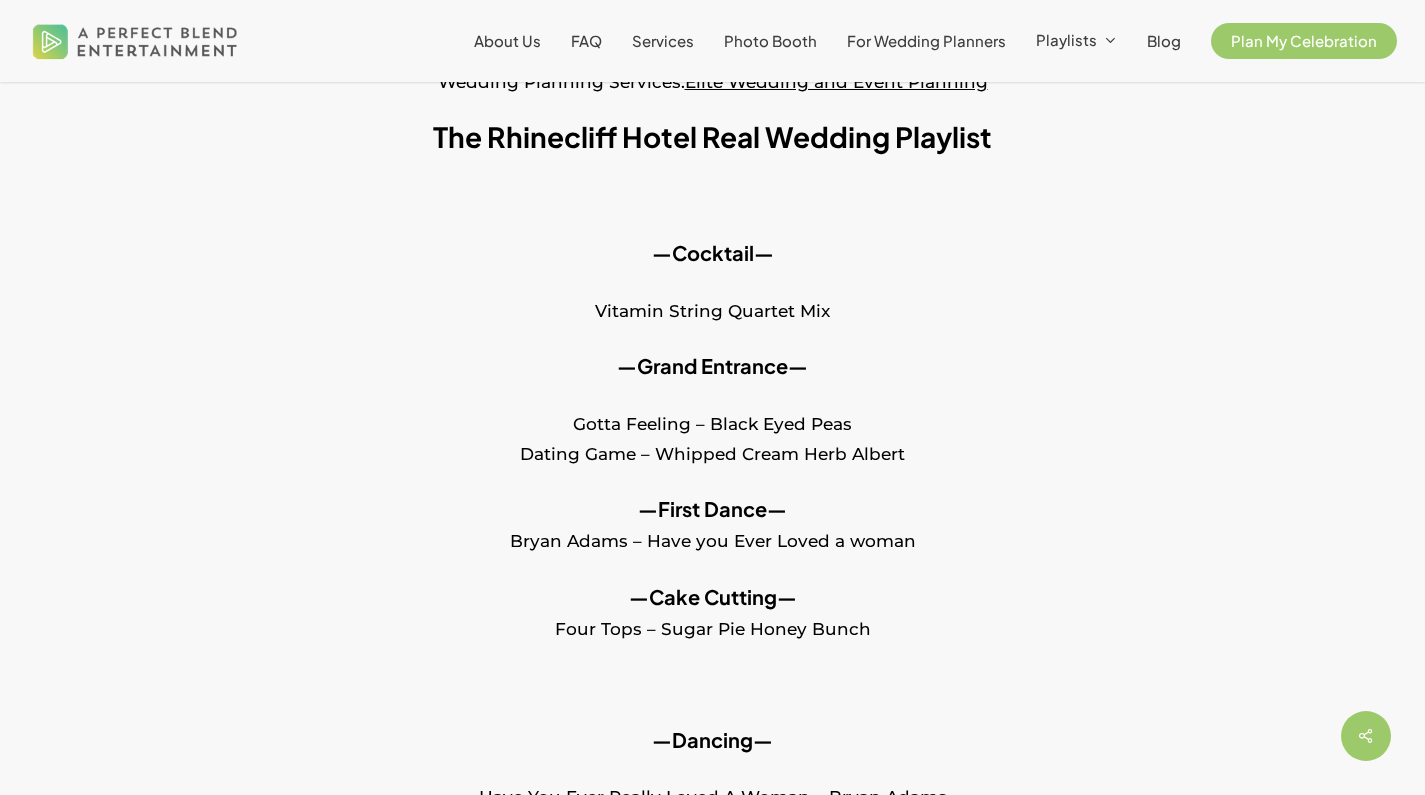 scroll, scrollTop: 581, scrollLeft: 0, axis: vertical 